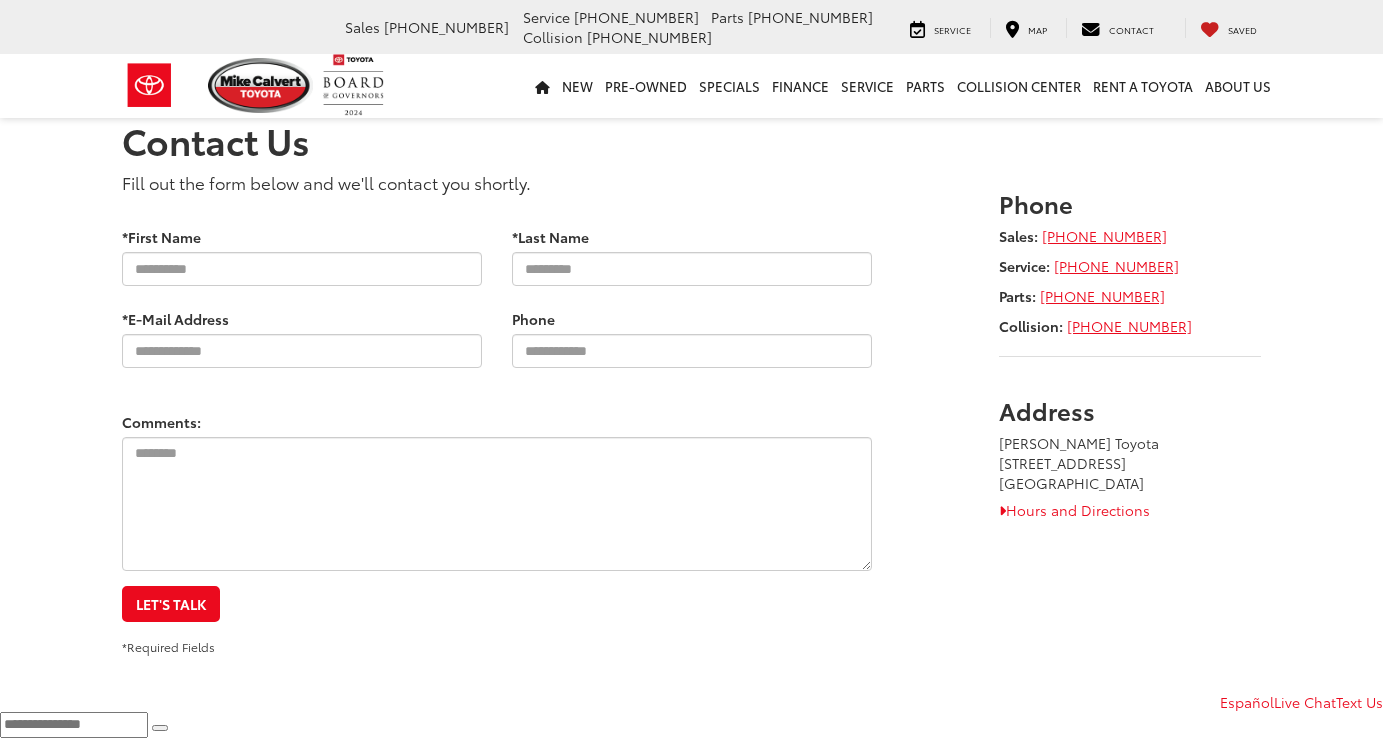 scroll, scrollTop: 0, scrollLeft: 0, axis: both 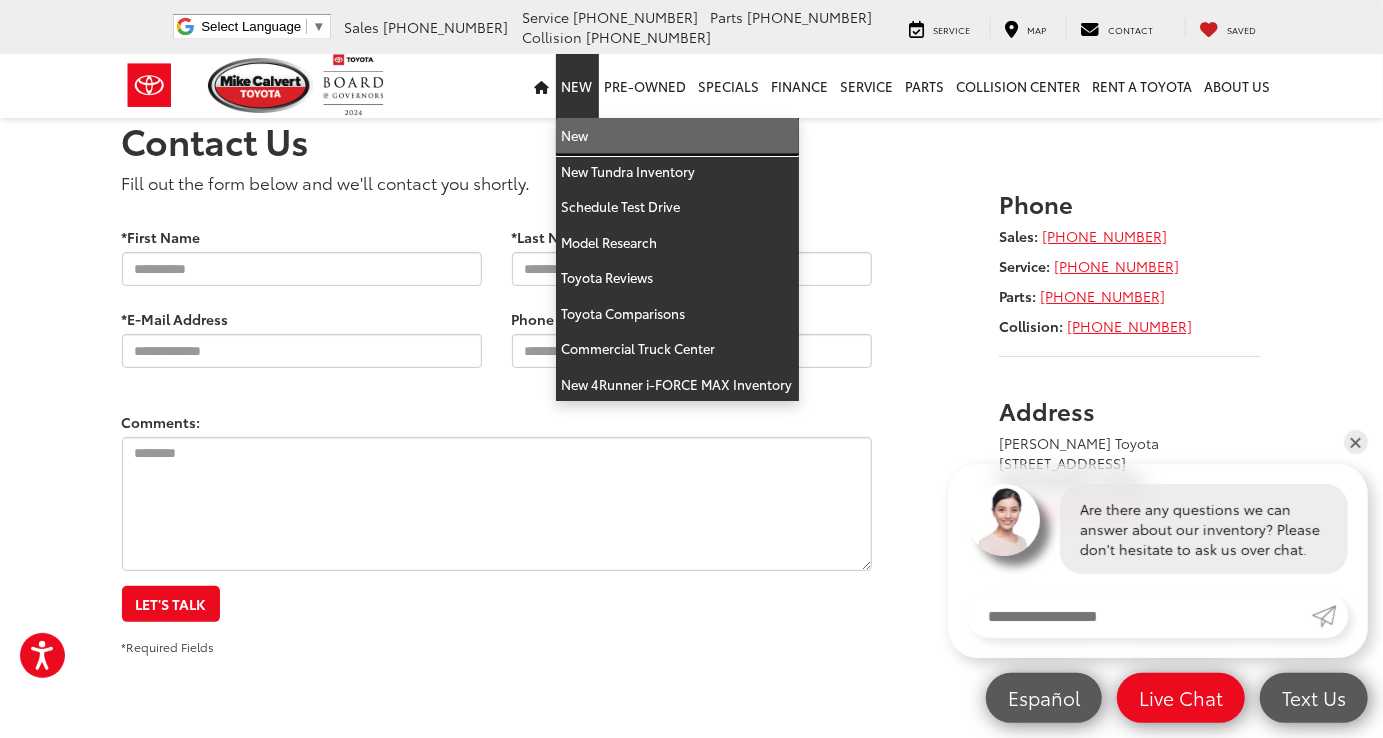 click on "New" at bounding box center (677, 136) 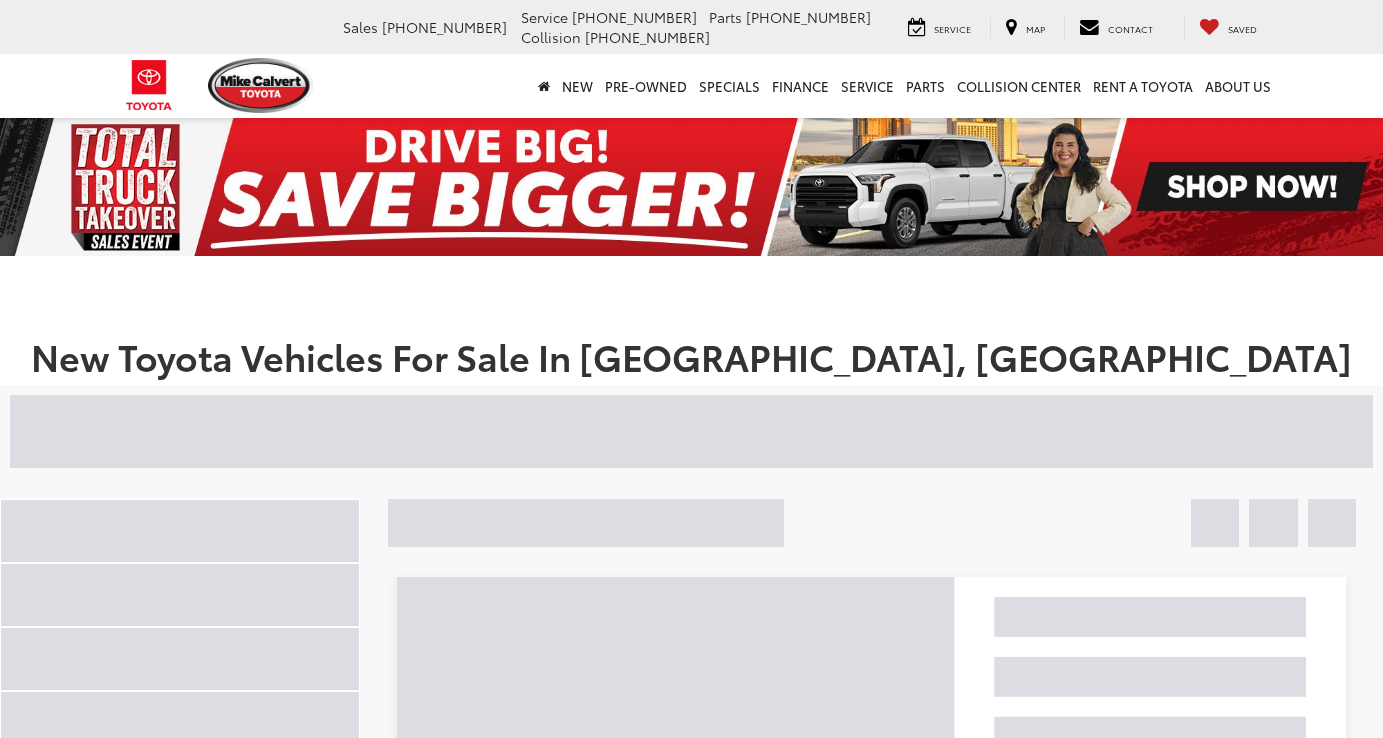 scroll, scrollTop: 0, scrollLeft: 0, axis: both 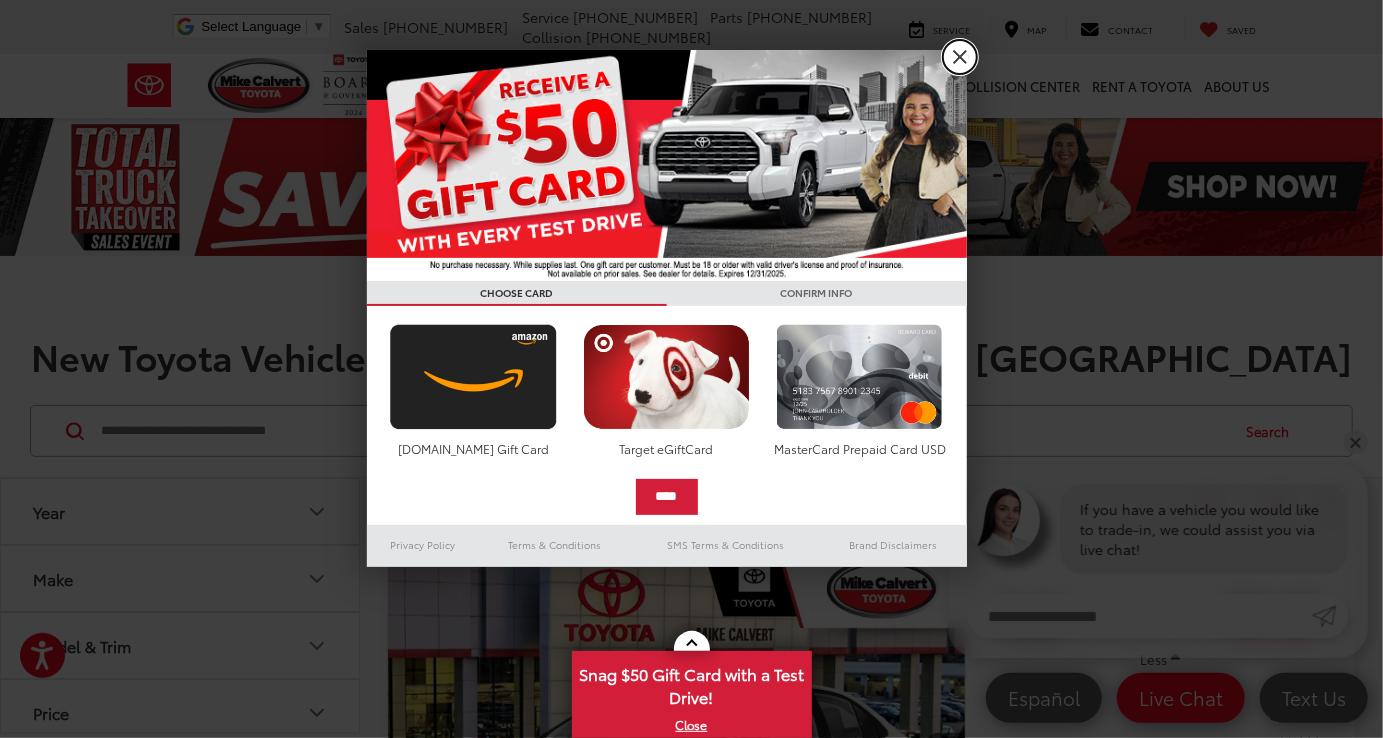 click on "X" at bounding box center (960, 57) 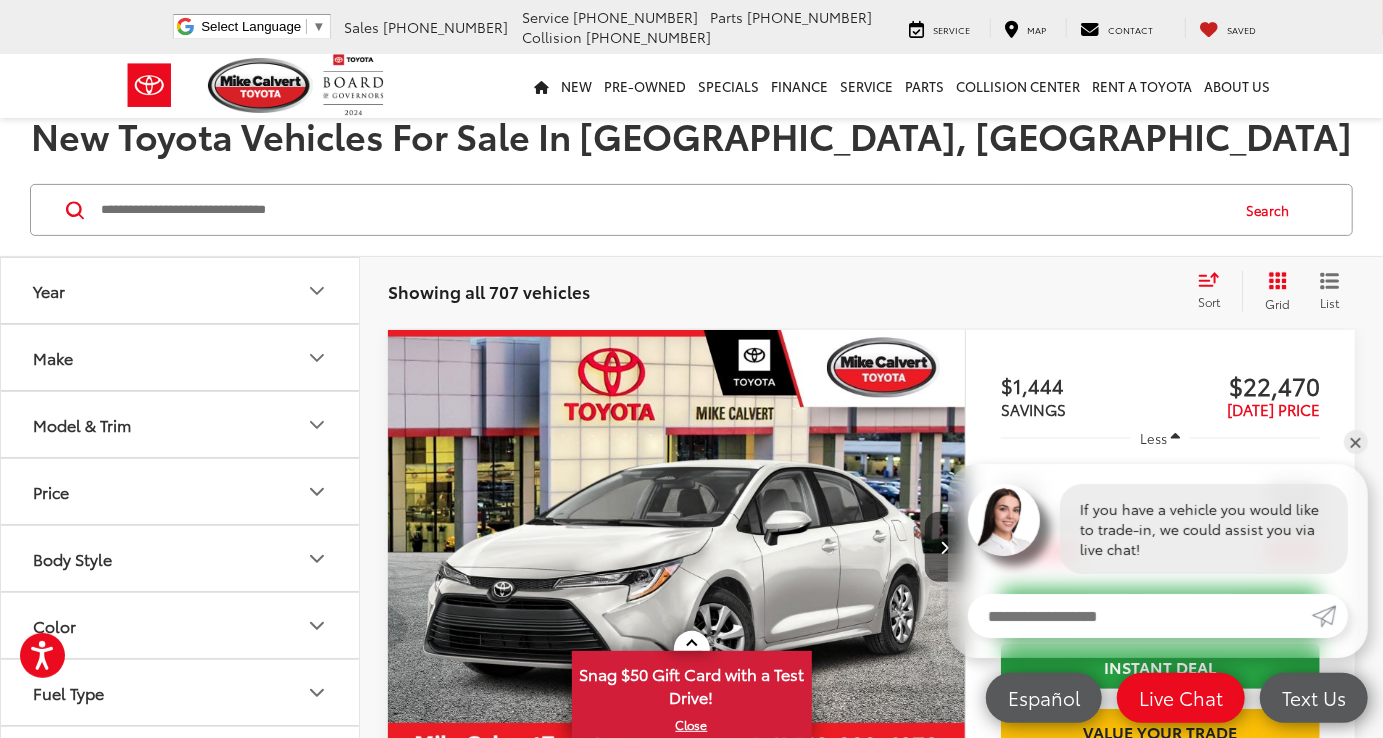 scroll, scrollTop: 300, scrollLeft: 0, axis: vertical 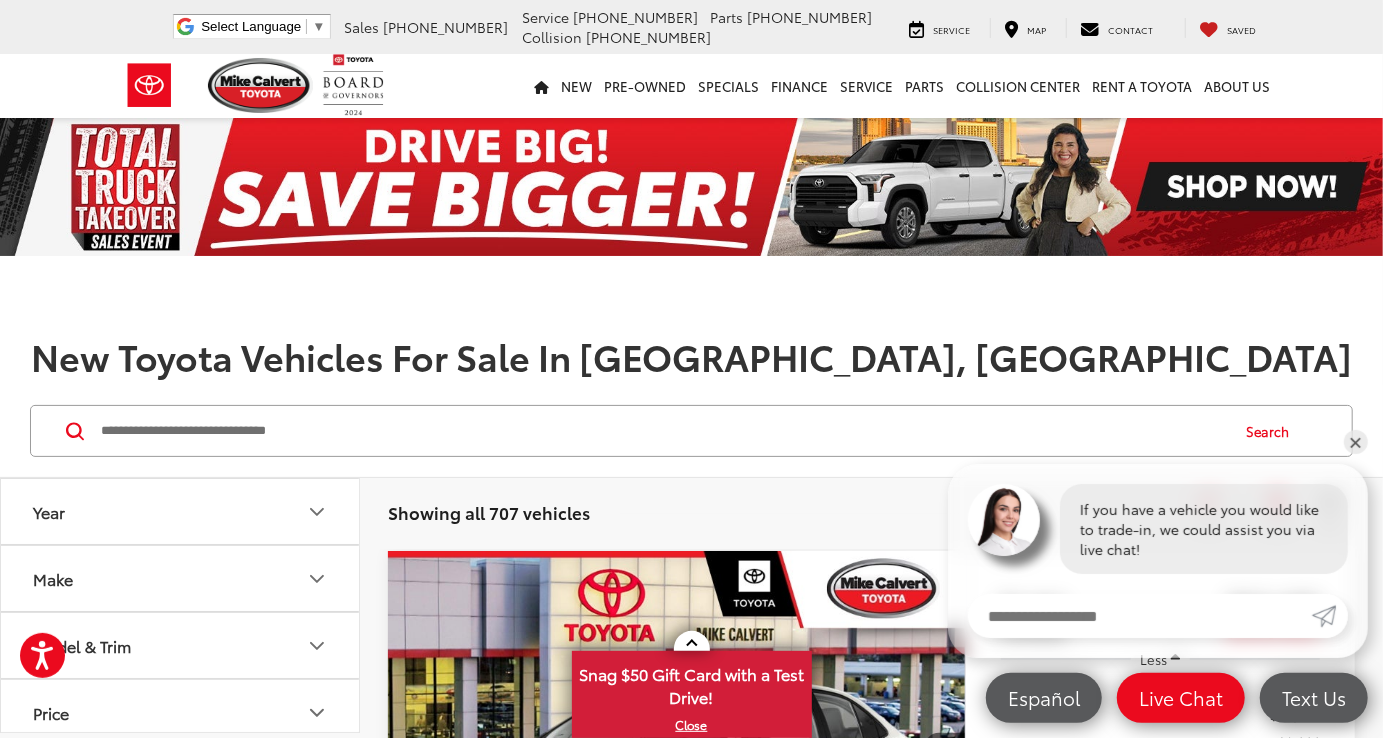 click 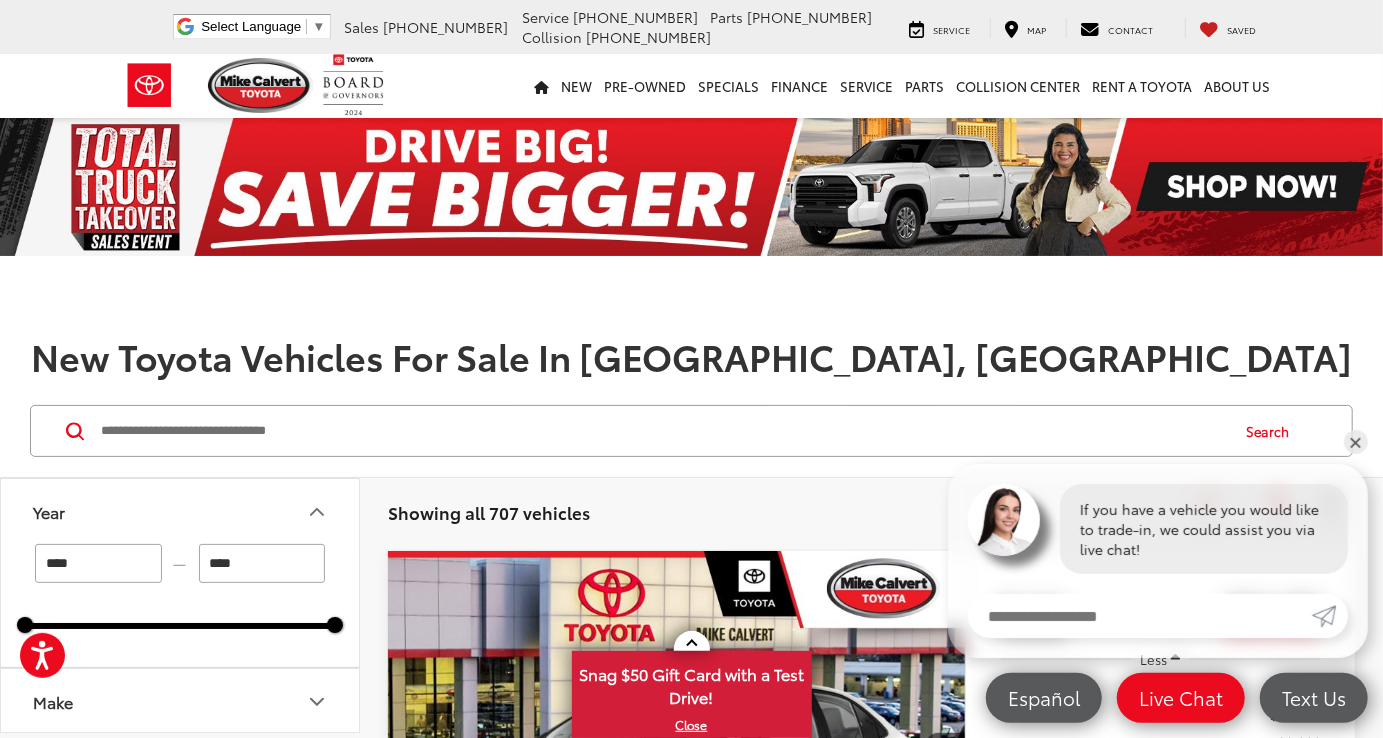 drag, startPoint x: 89, startPoint y: 566, endPoint x: 72, endPoint y: 567, distance: 17.029387 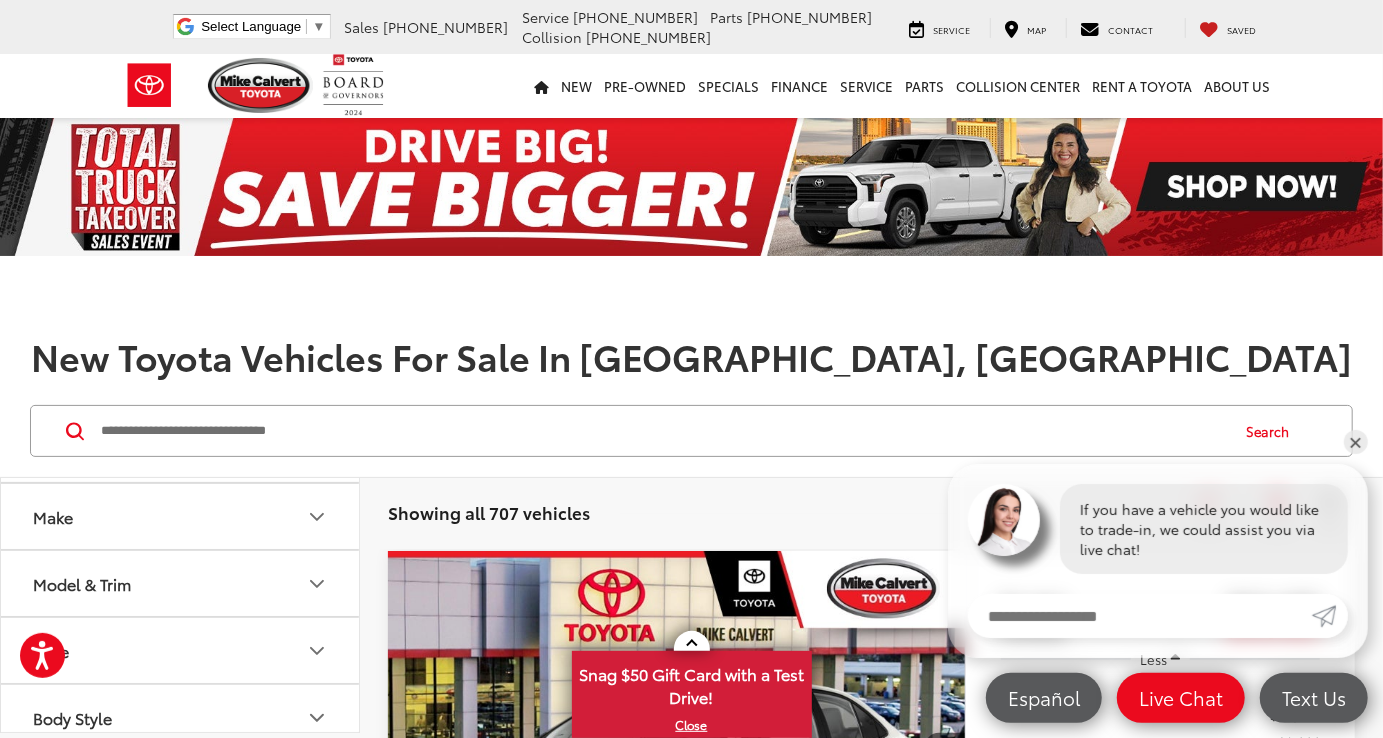 scroll, scrollTop: 200, scrollLeft: 0, axis: vertical 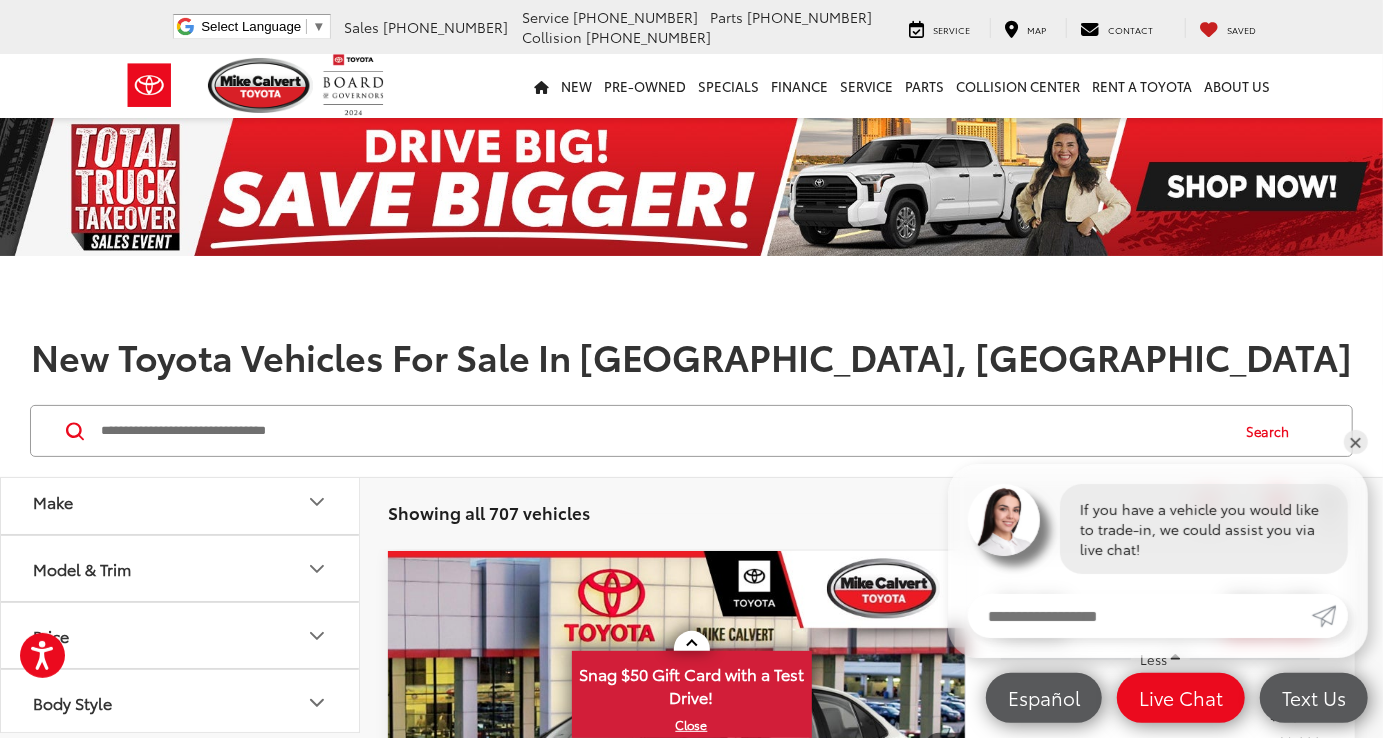 type on "****" 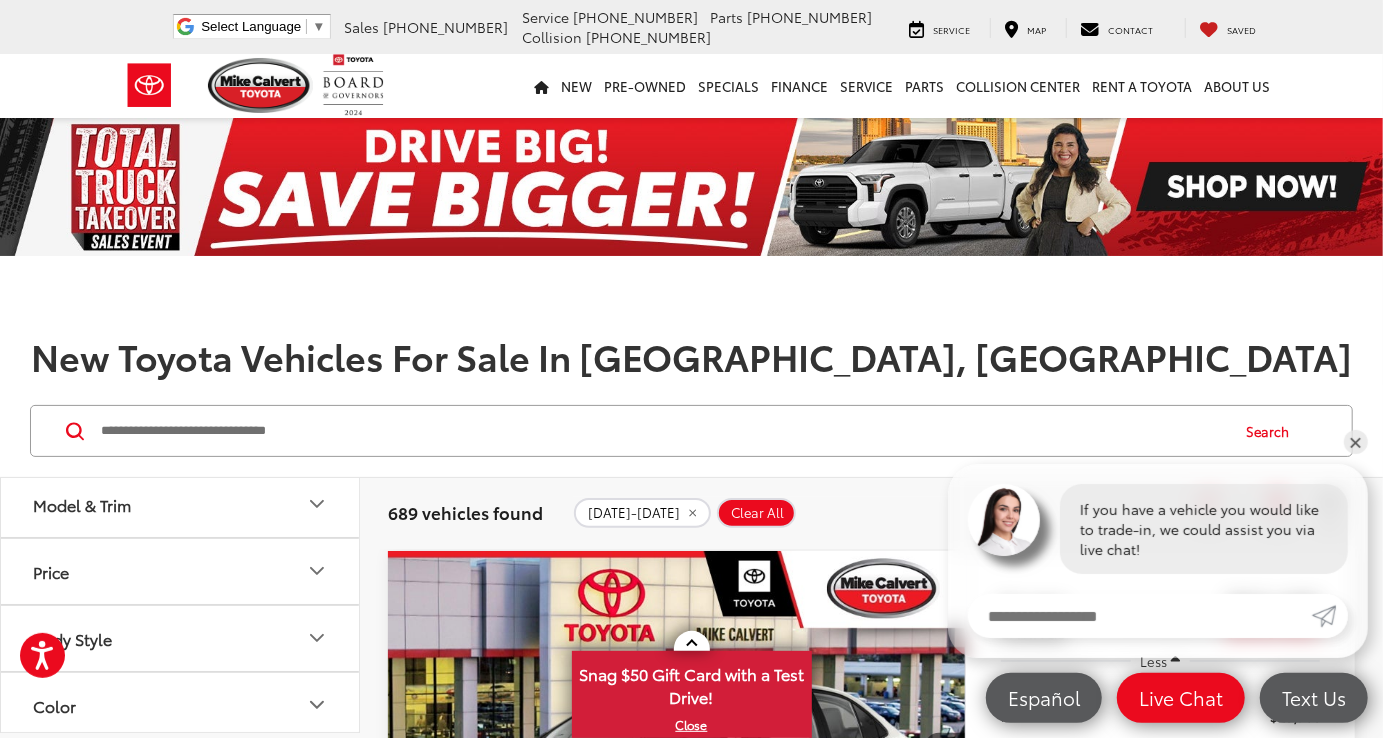 scroll, scrollTop: 400, scrollLeft: 0, axis: vertical 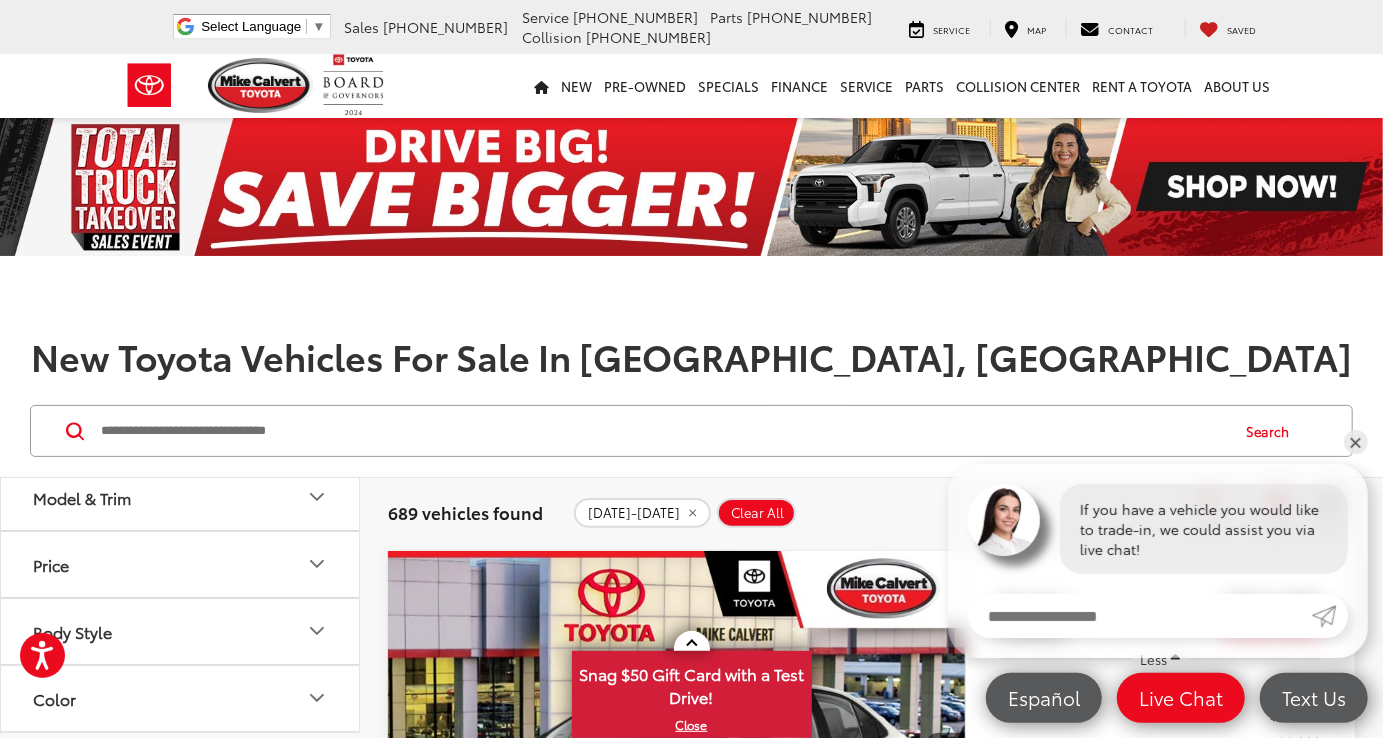 click 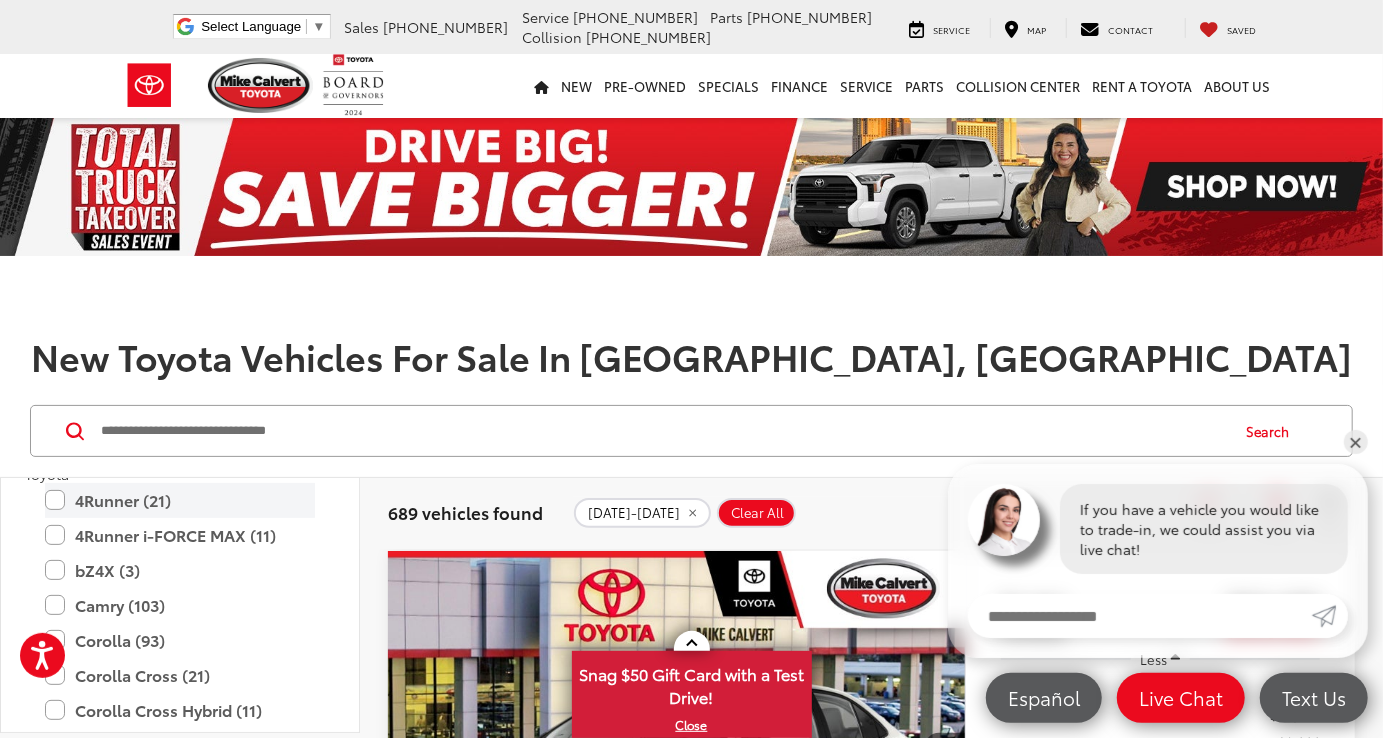 scroll, scrollTop: 500, scrollLeft: 0, axis: vertical 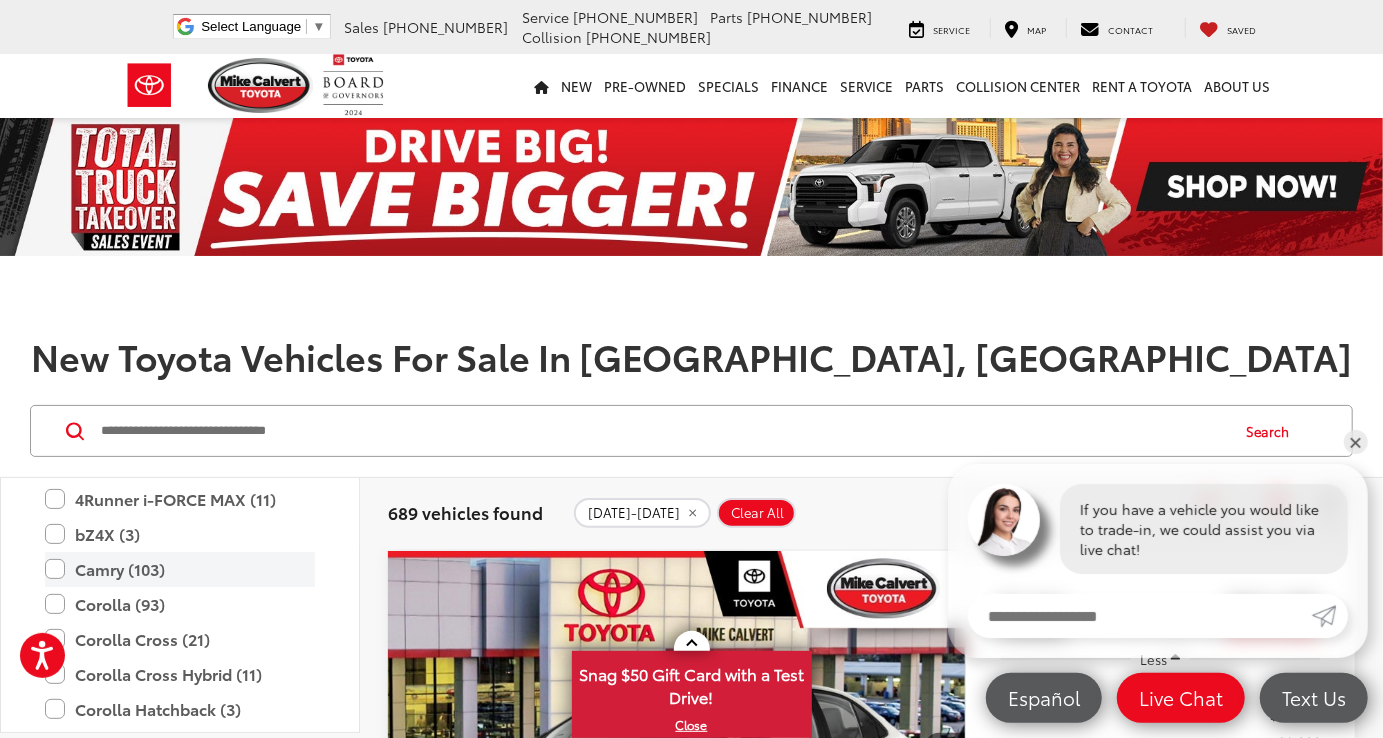 click on "Camry (103)" at bounding box center (180, 569) 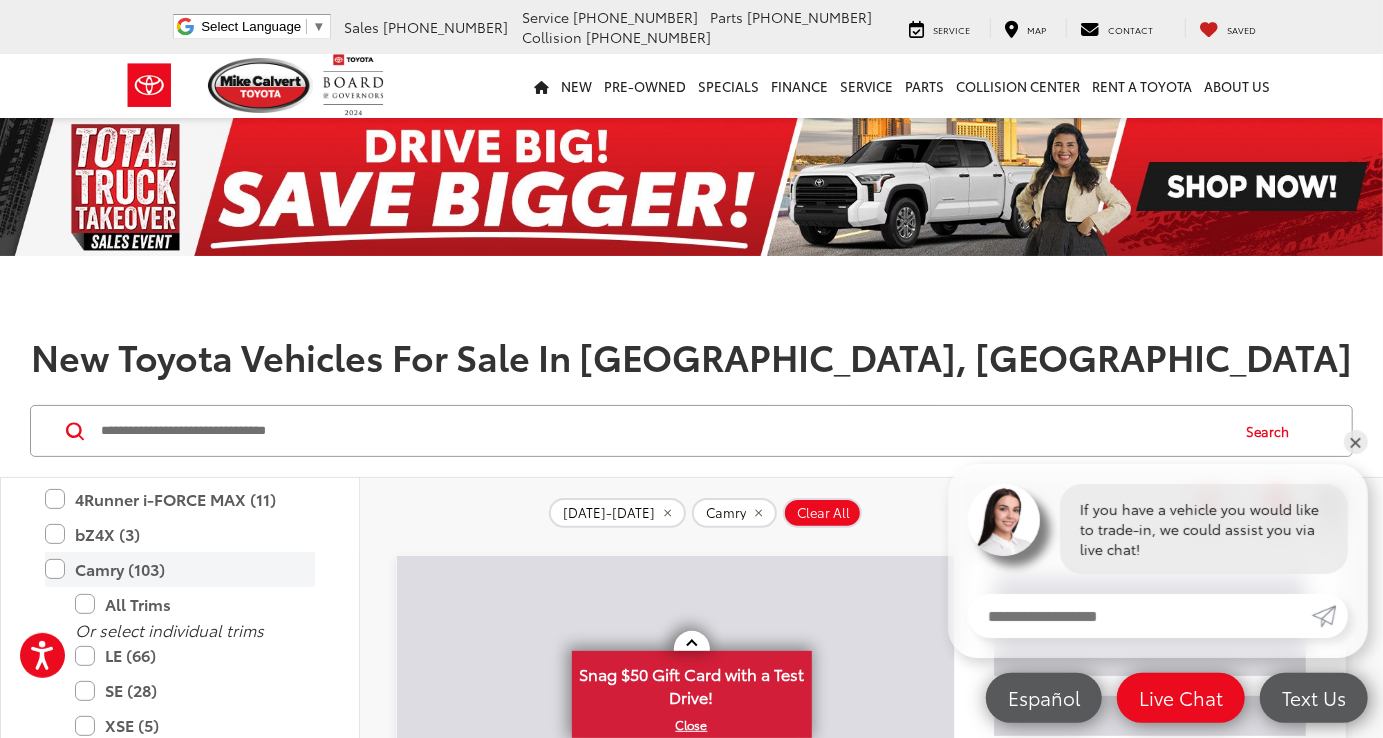 scroll, scrollTop: 100, scrollLeft: 0, axis: vertical 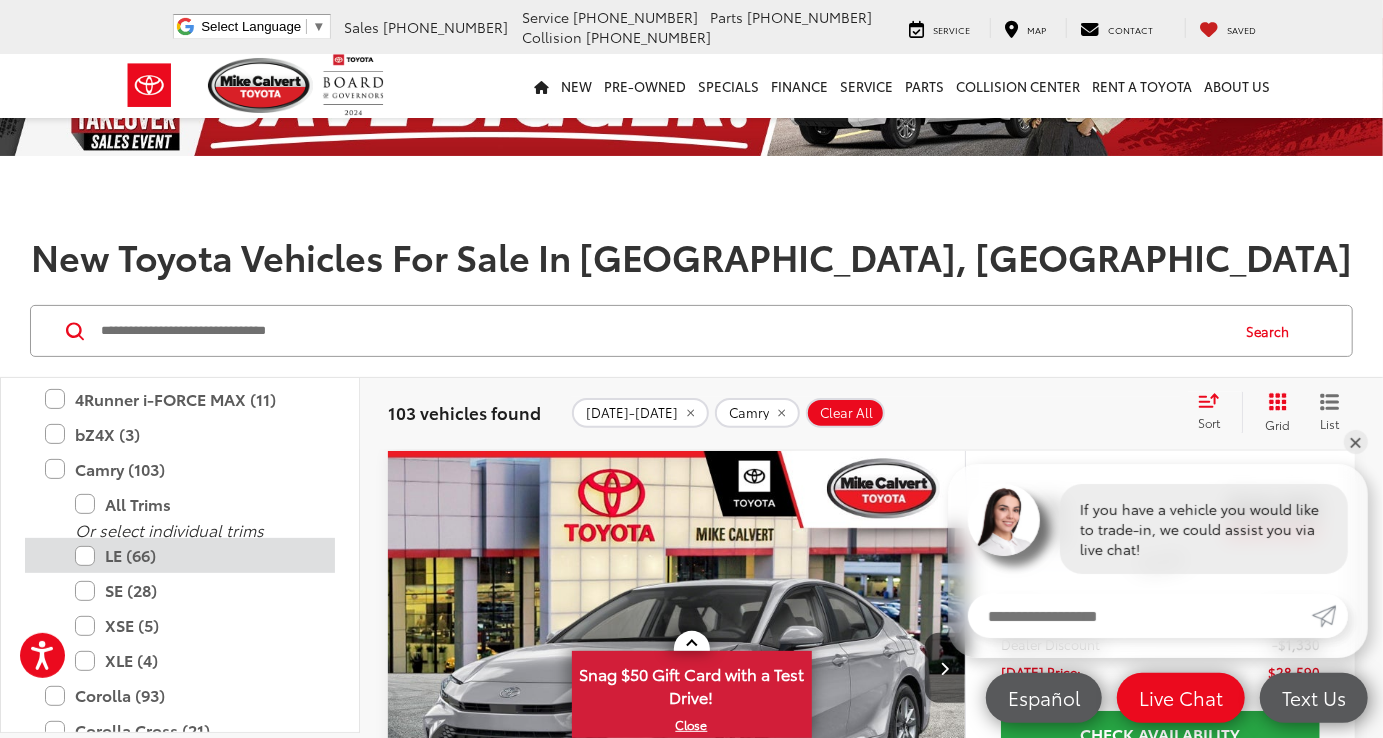 click on "LE (66)" at bounding box center (195, 555) 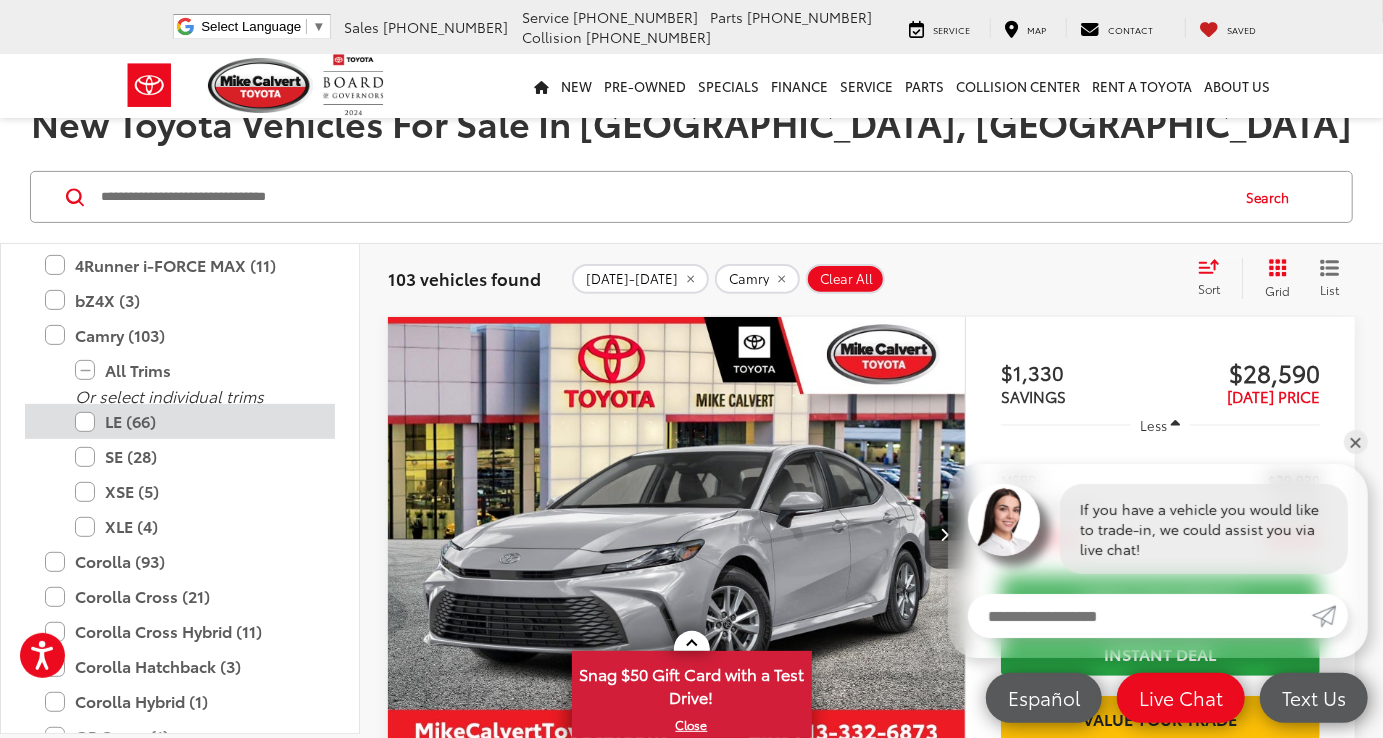 scroll, scrollTop: 300, scrollLeft: 0, axis: vertical 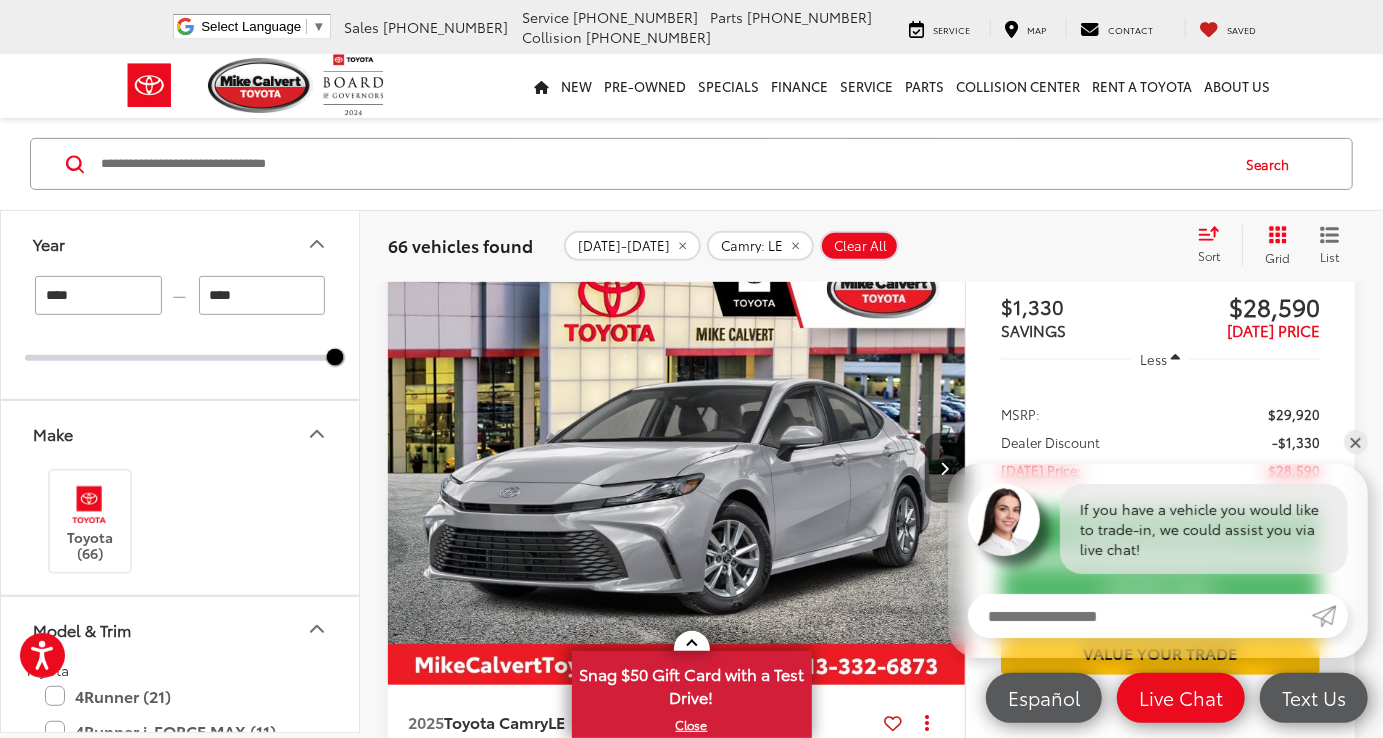 click on "****" at bounding box center (262, 296) 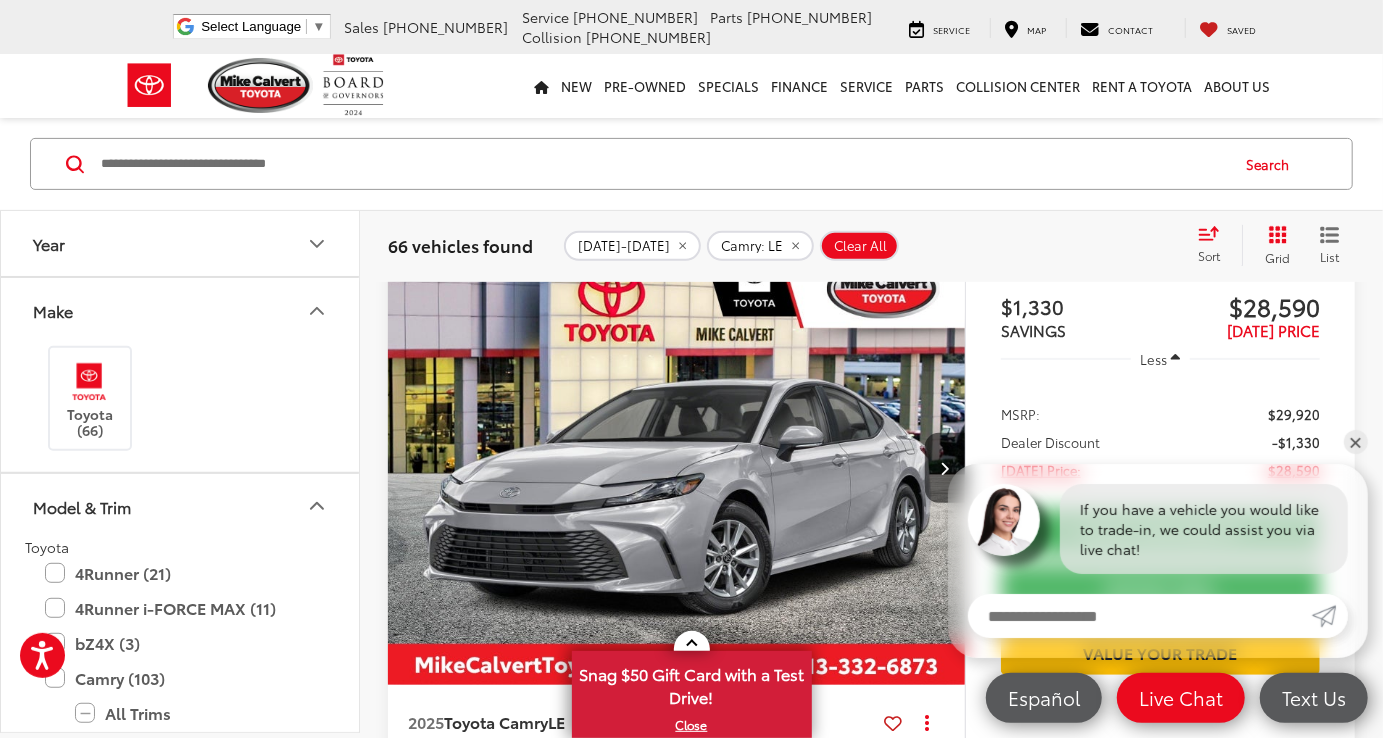 click 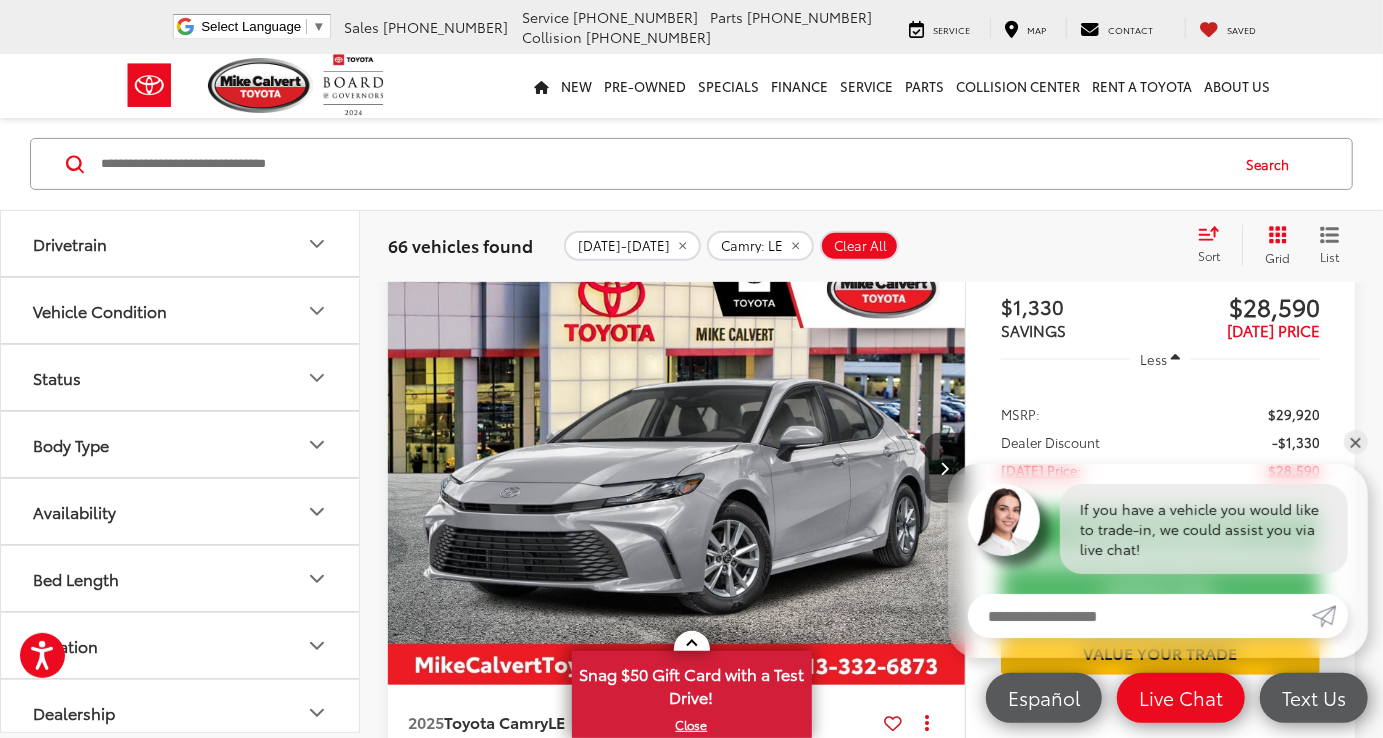 scroll, scrollTop: 2003, scrollLeft: 0, axis: vertical 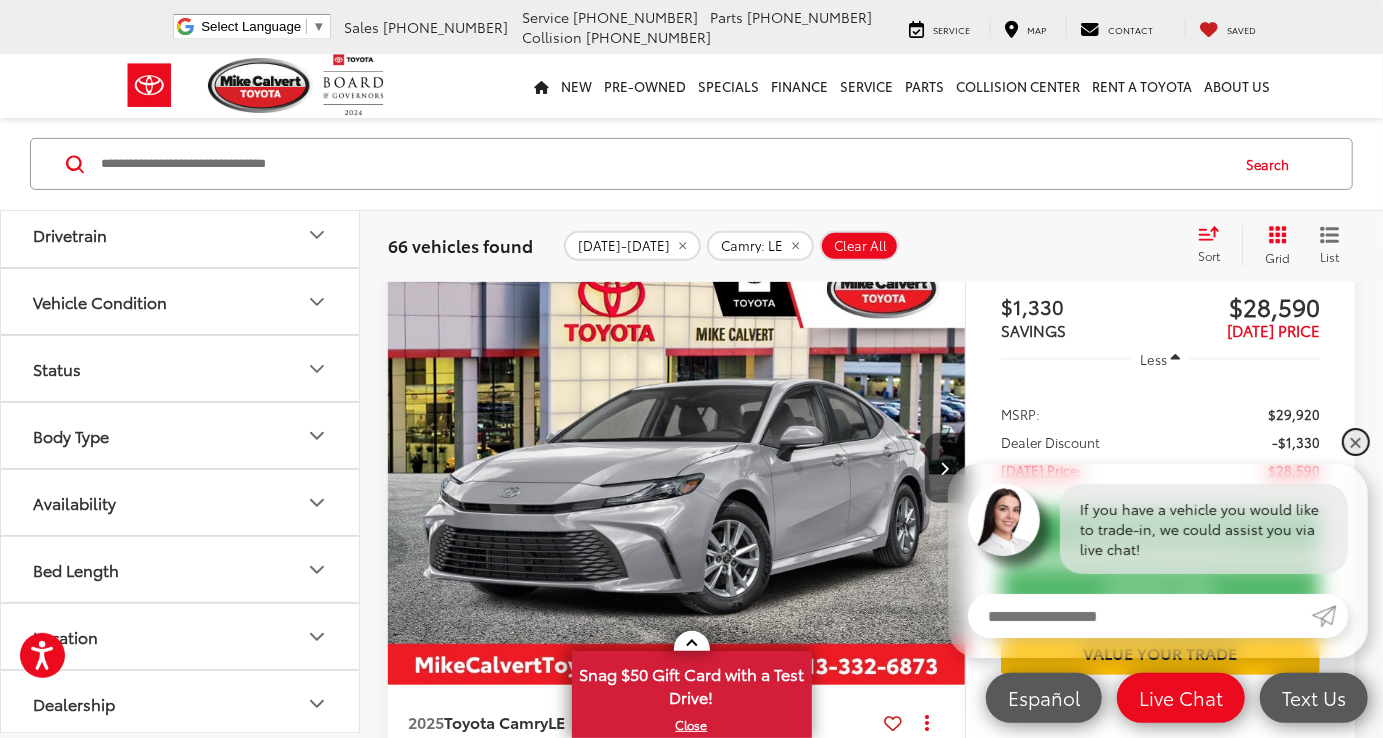 click on "✕" at bounding box center [1356, 442] 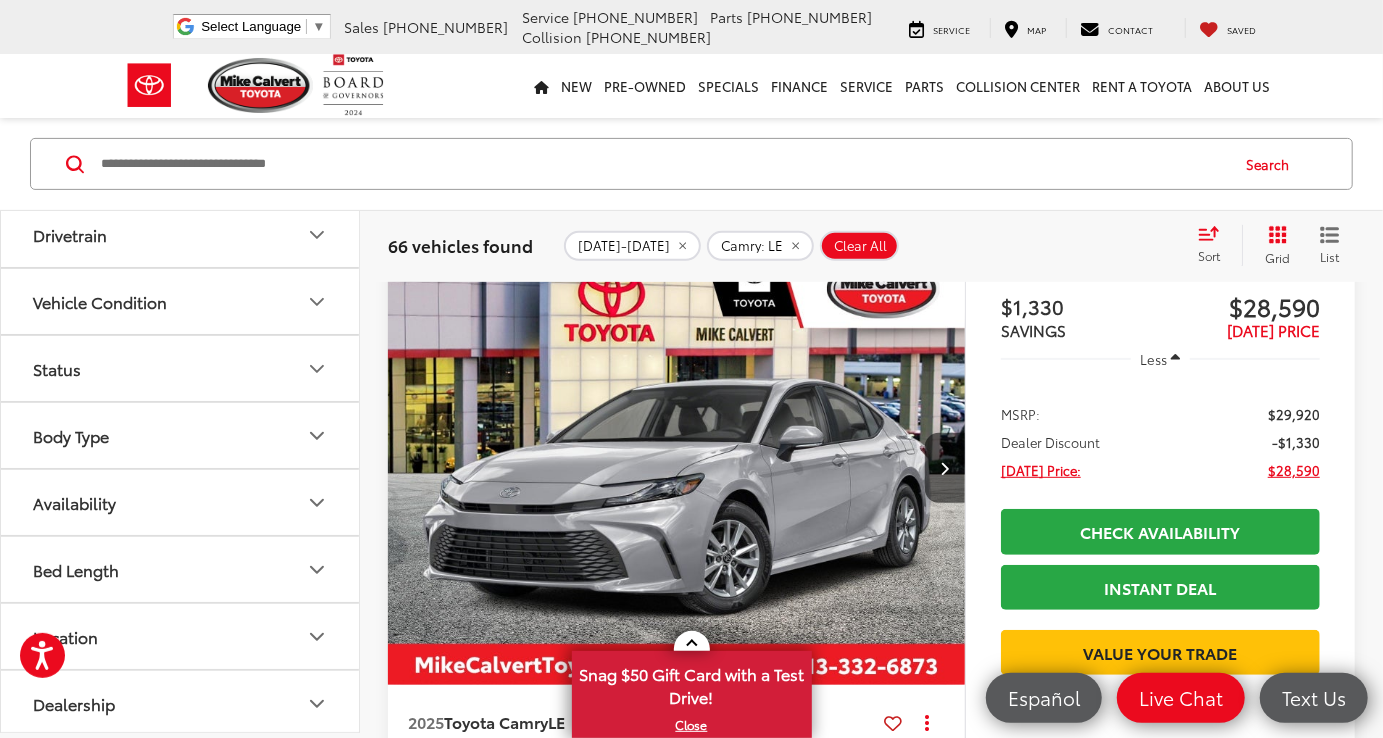 click 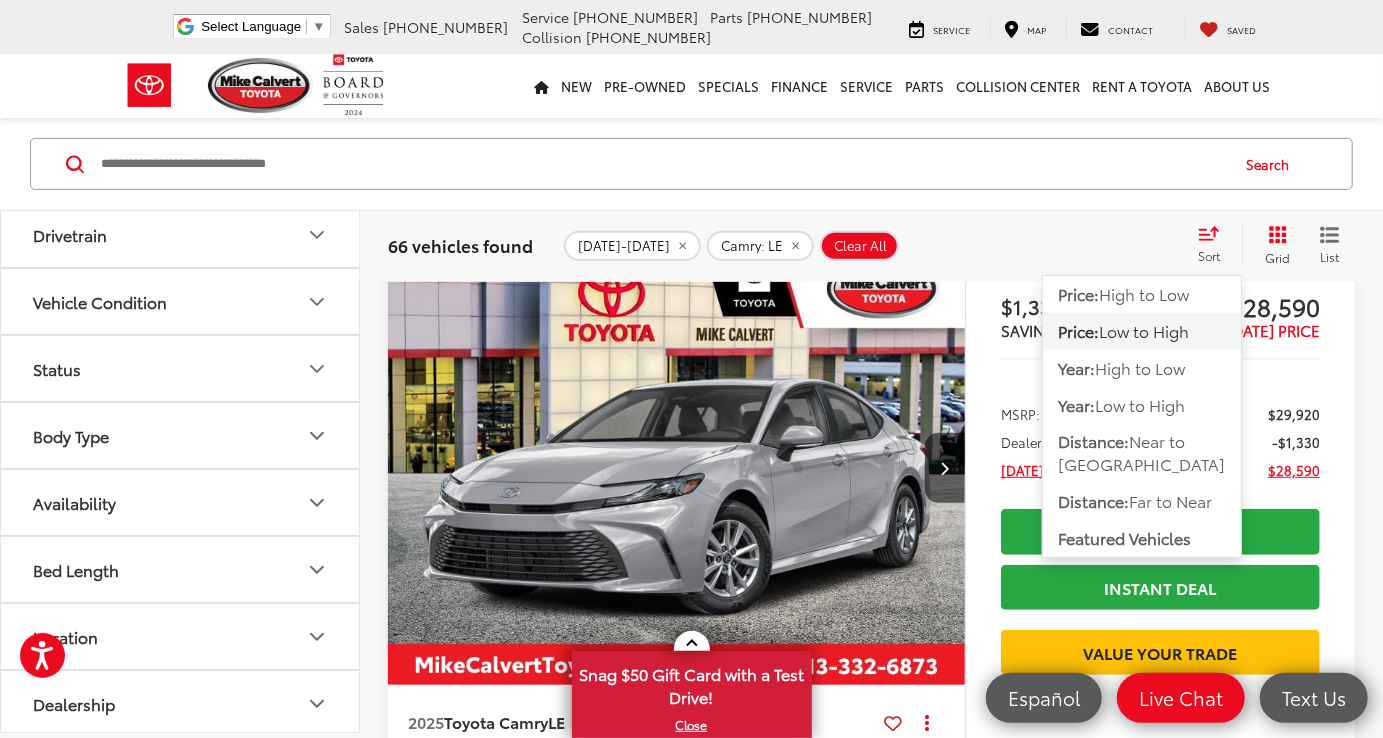 click on "Low to High" at bounding box center [1144, 330] 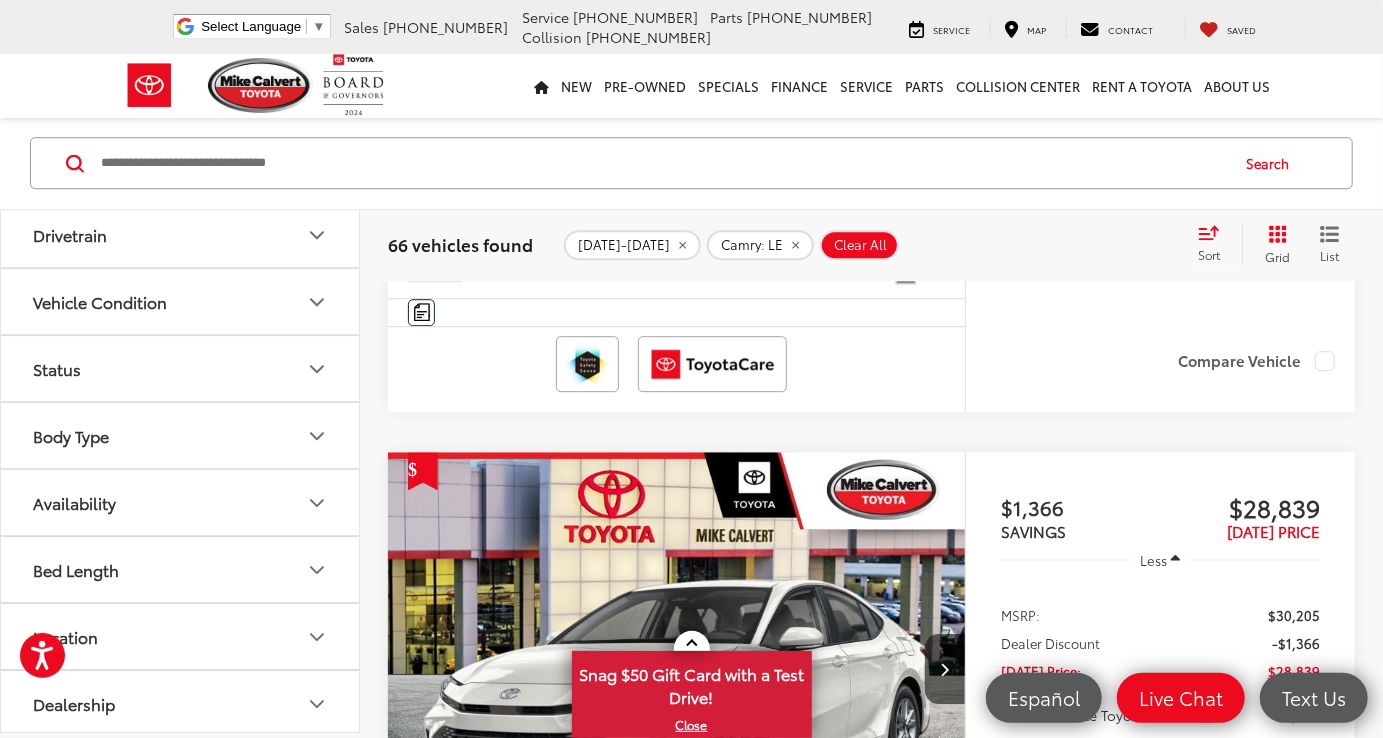 scroll, scrollTop: 3266, scrollLeft: 0, axis: vertical 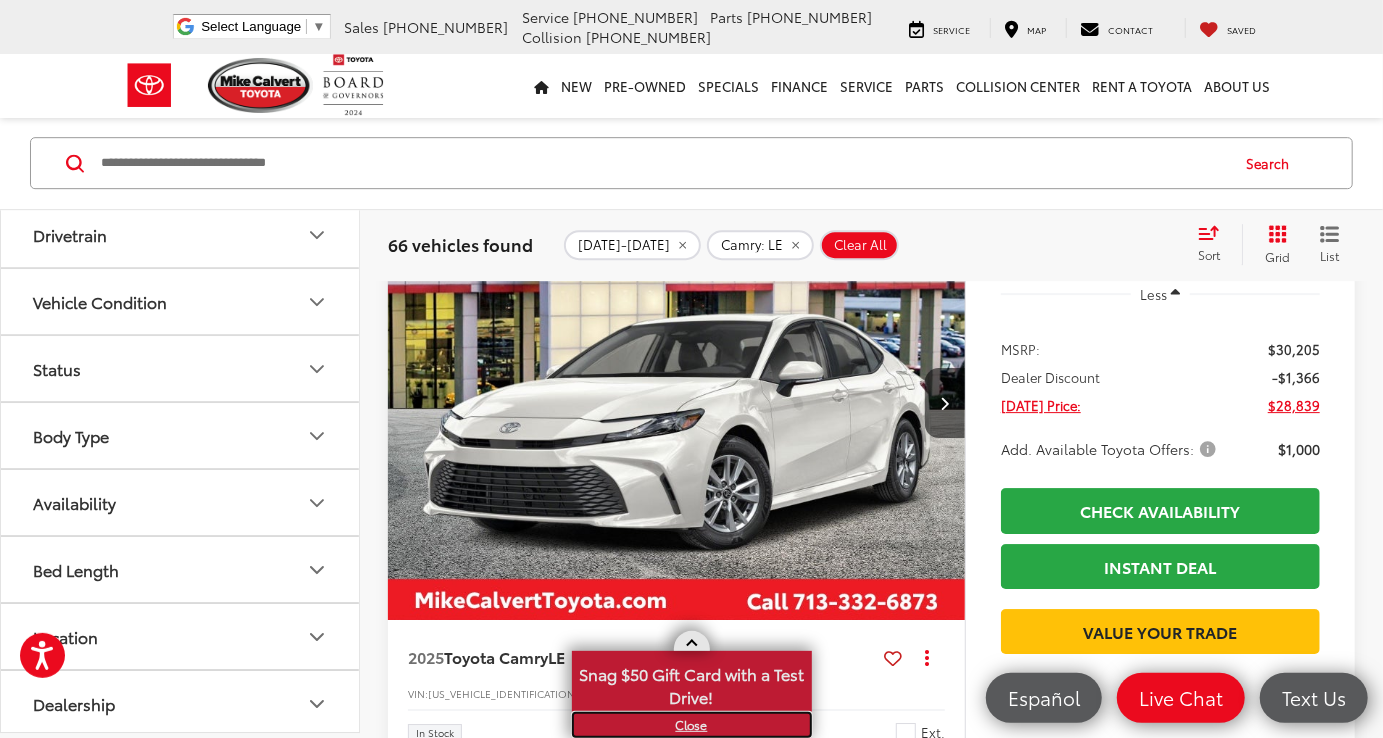 click on "X" at bounding box center (692, 725) 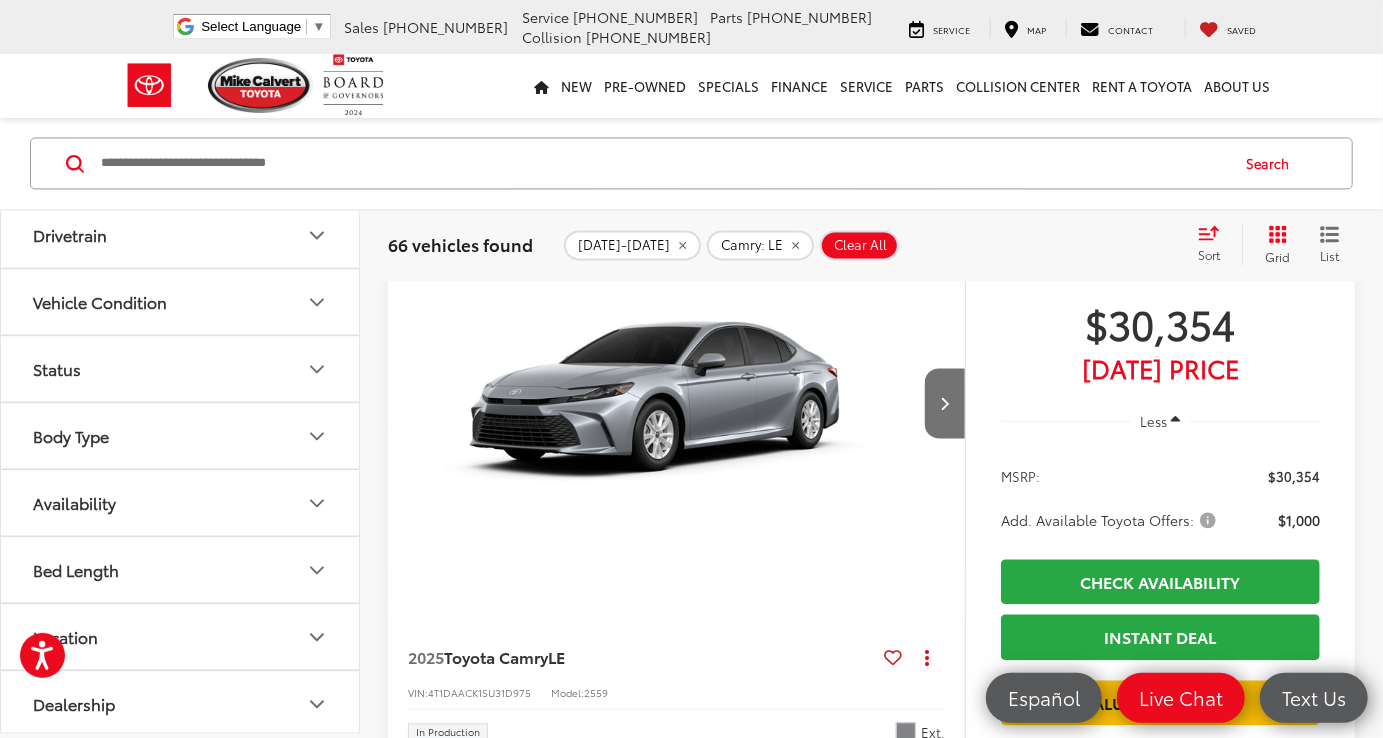 scroll, scrollTop: 6566, scrollLeft: 0, axis: vertical 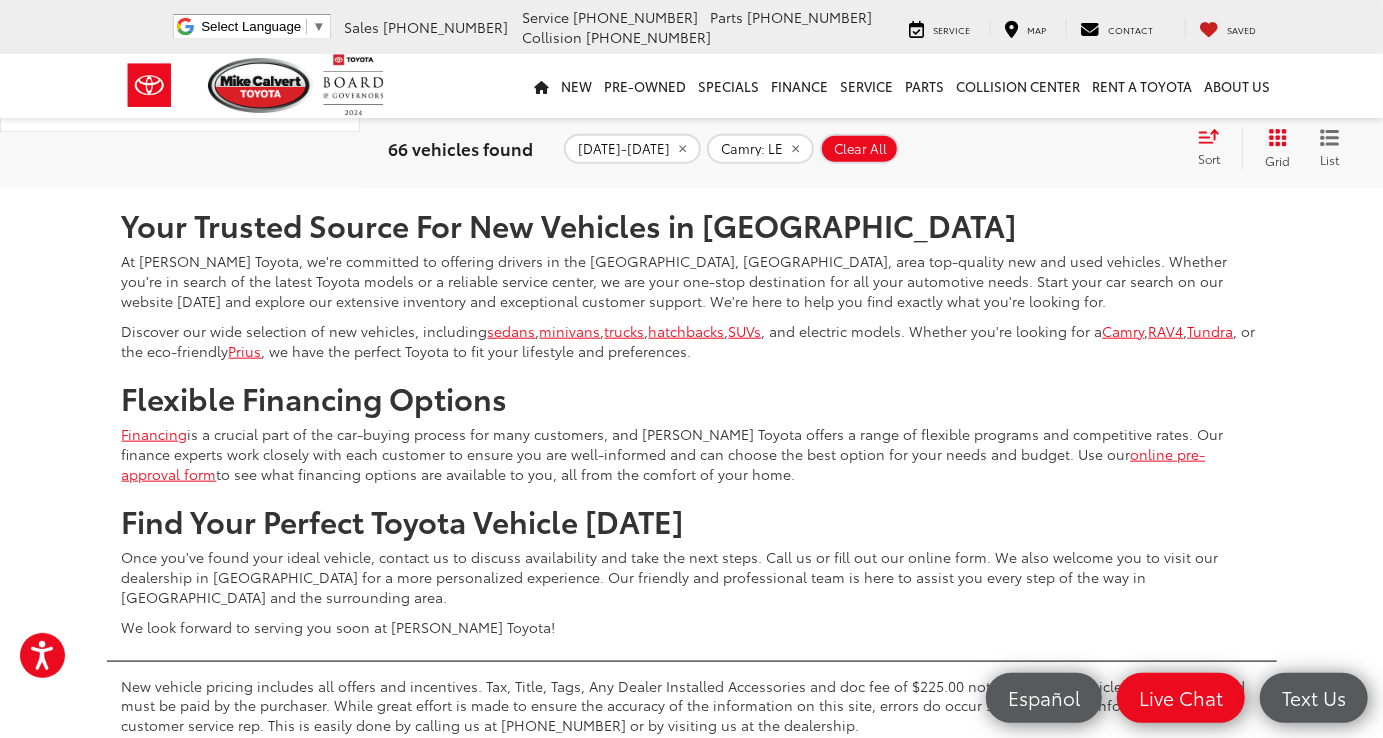 click 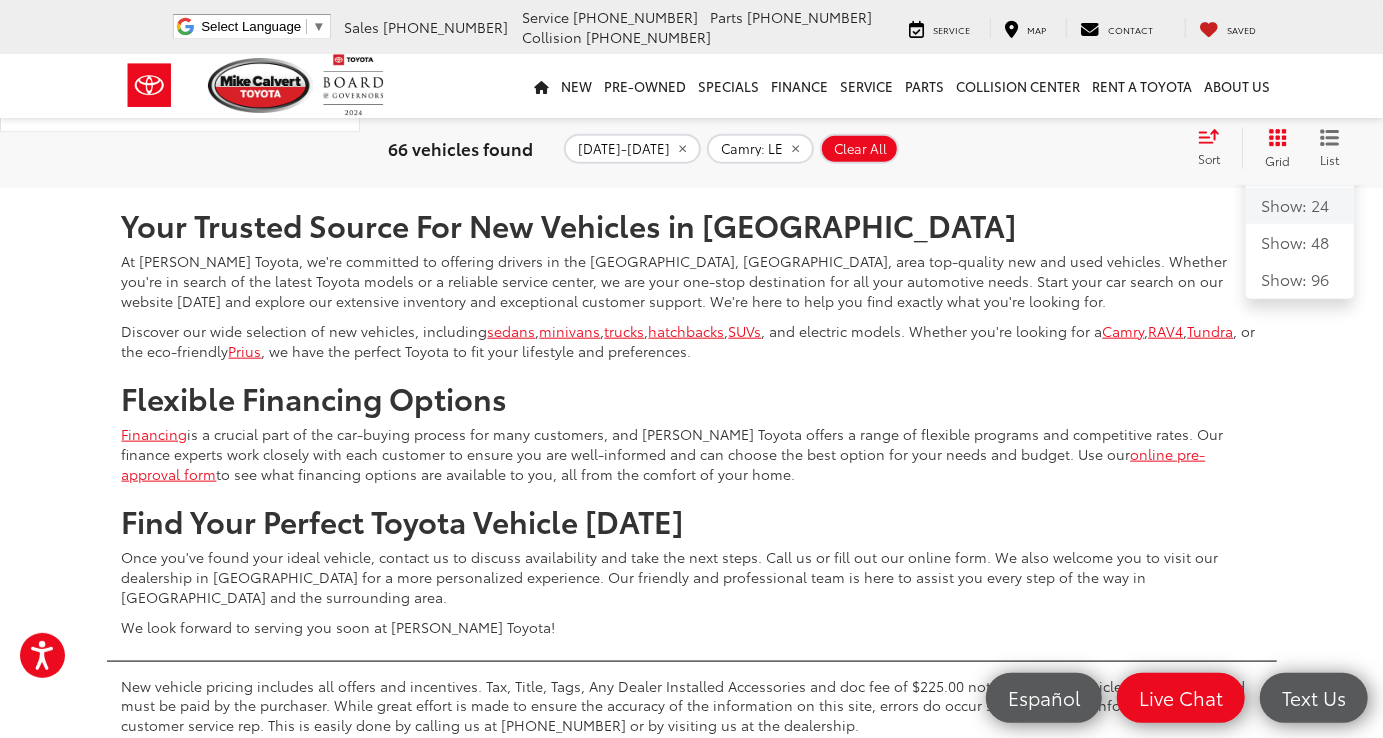 click on "Show: 24" 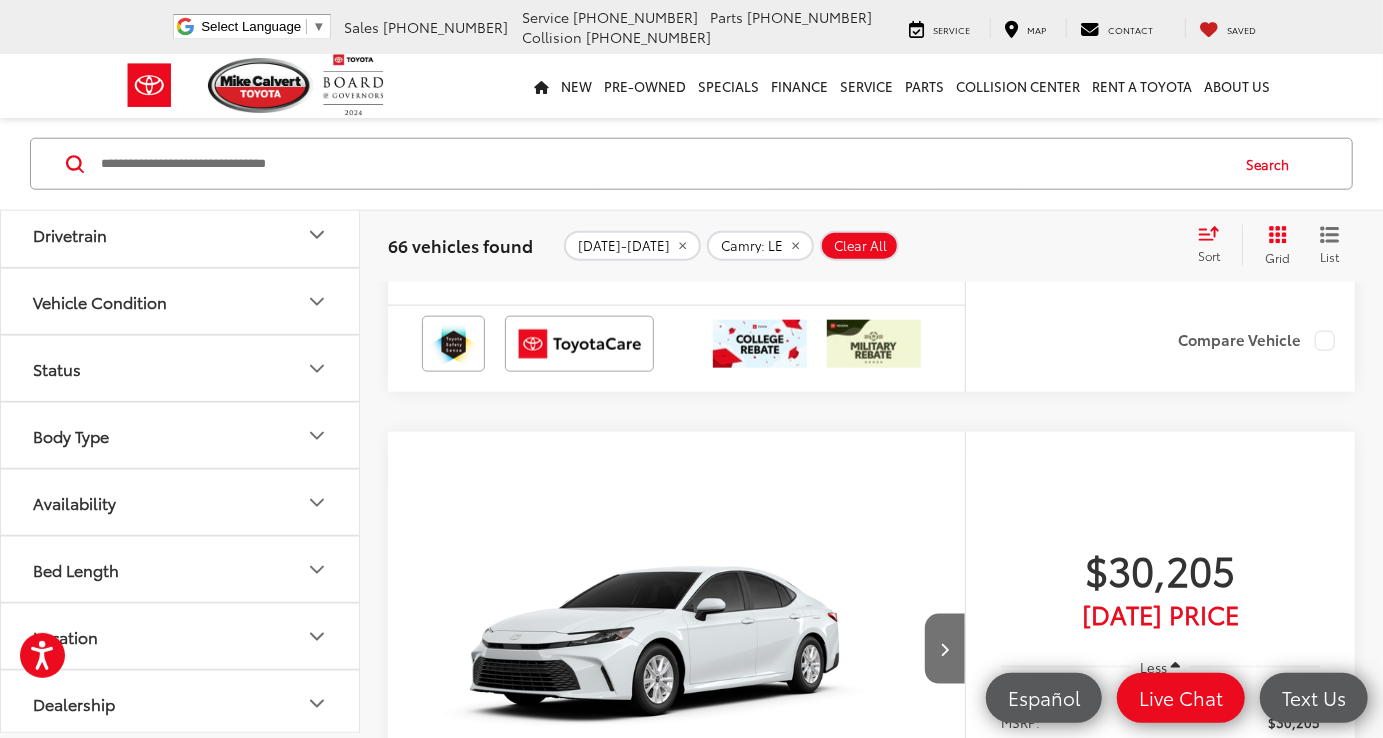 scroll, scrollTop: 5366, scrollLeft: 0, axis: vertical 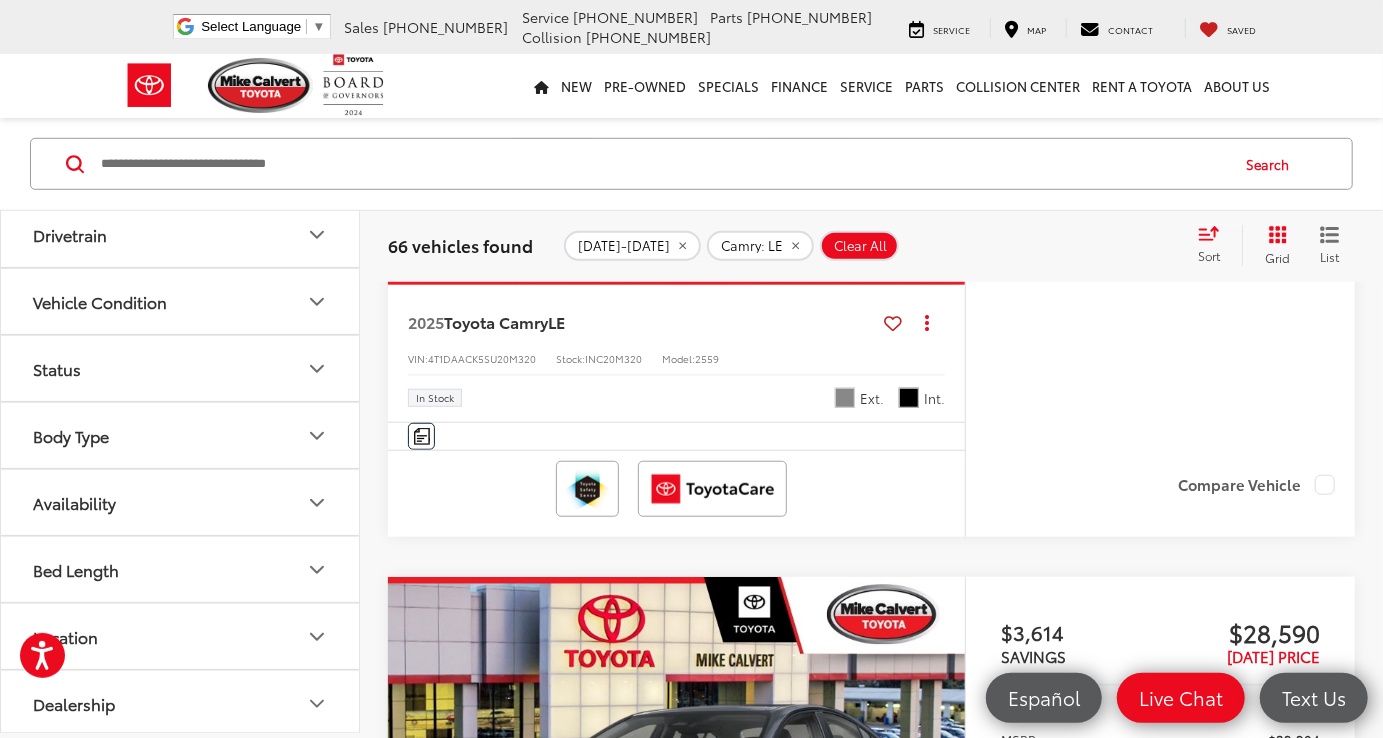 click 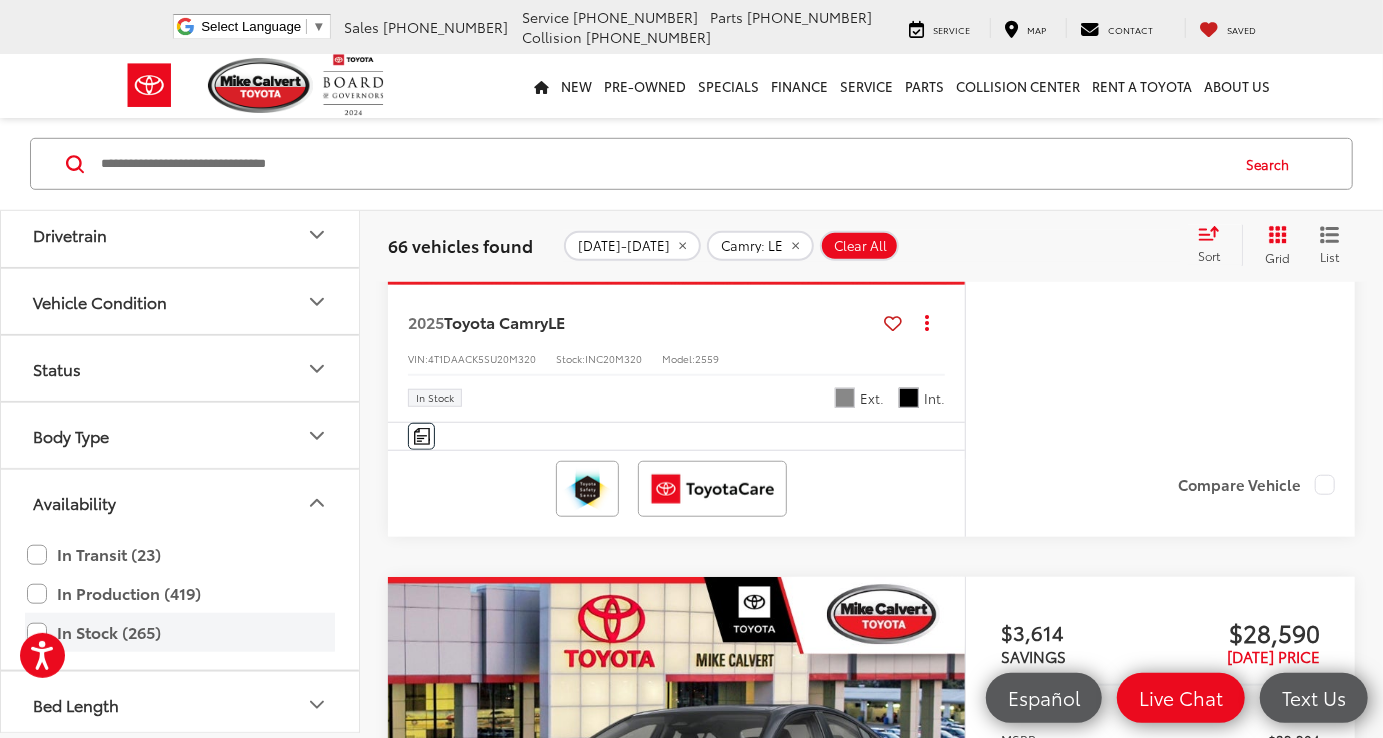 click on "In Stock (265)" at bounding box center (180, 633) 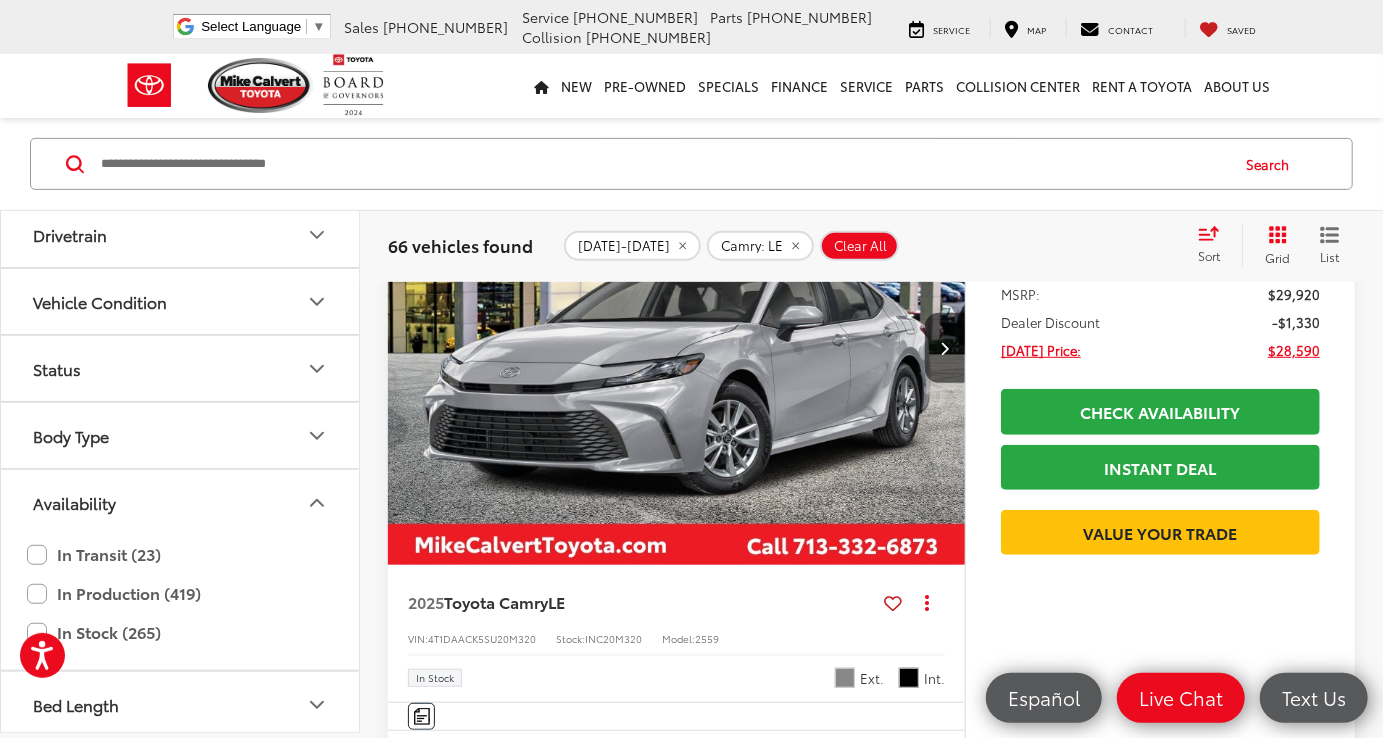 scroll, scrollTop: 266, scrollLeft: 0, axis: vertical 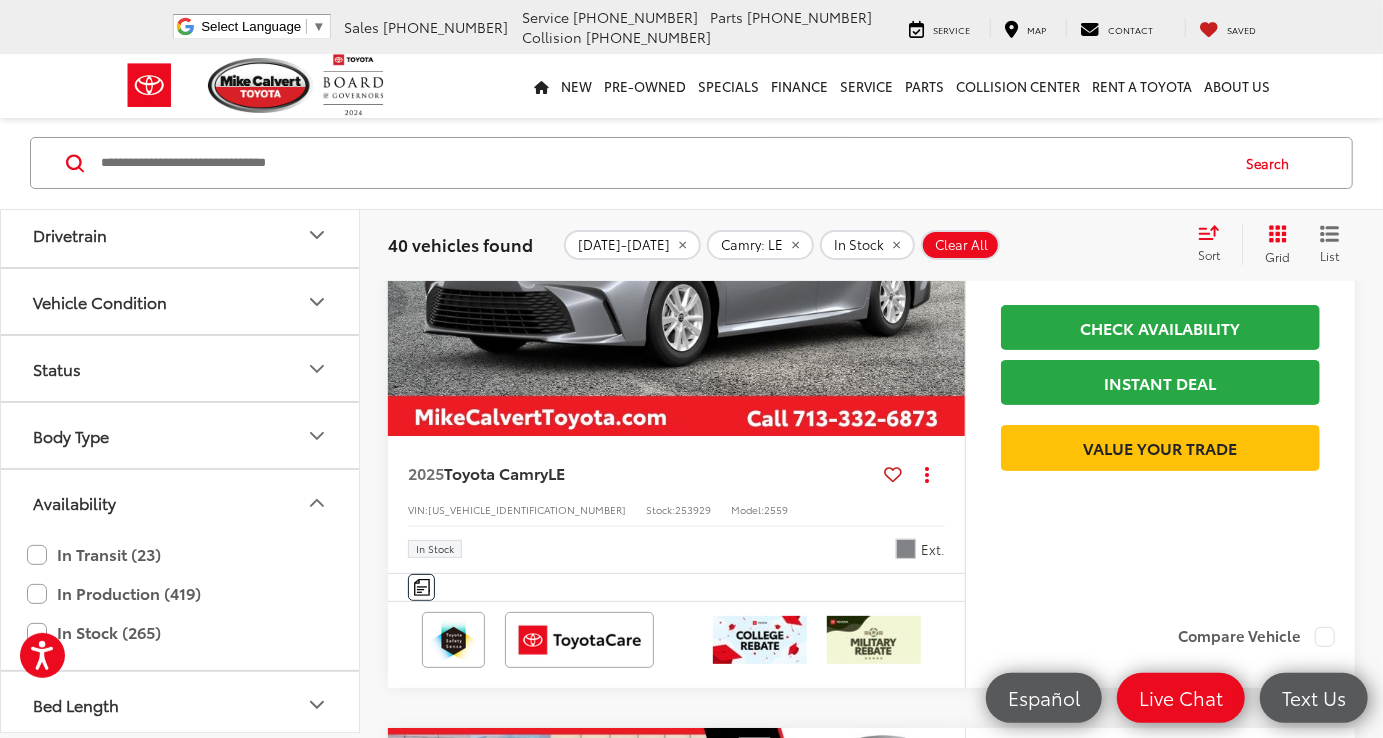 drag, startPoint x: 423, startPoint y: 593, endPoint x: 1374, endPoint y: 381, distance: 974.3434 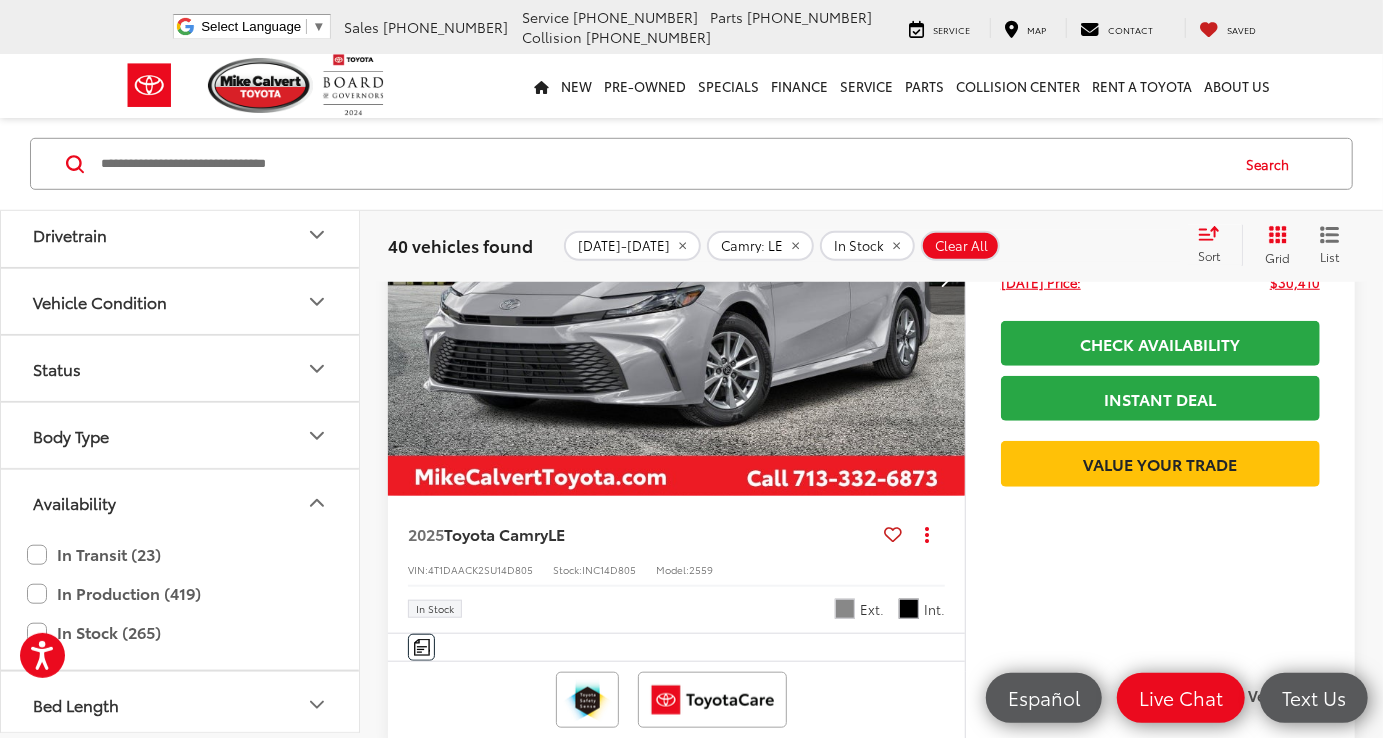 scroll, scrollTop: 4875, scrollLeft: 0, axis: vertical 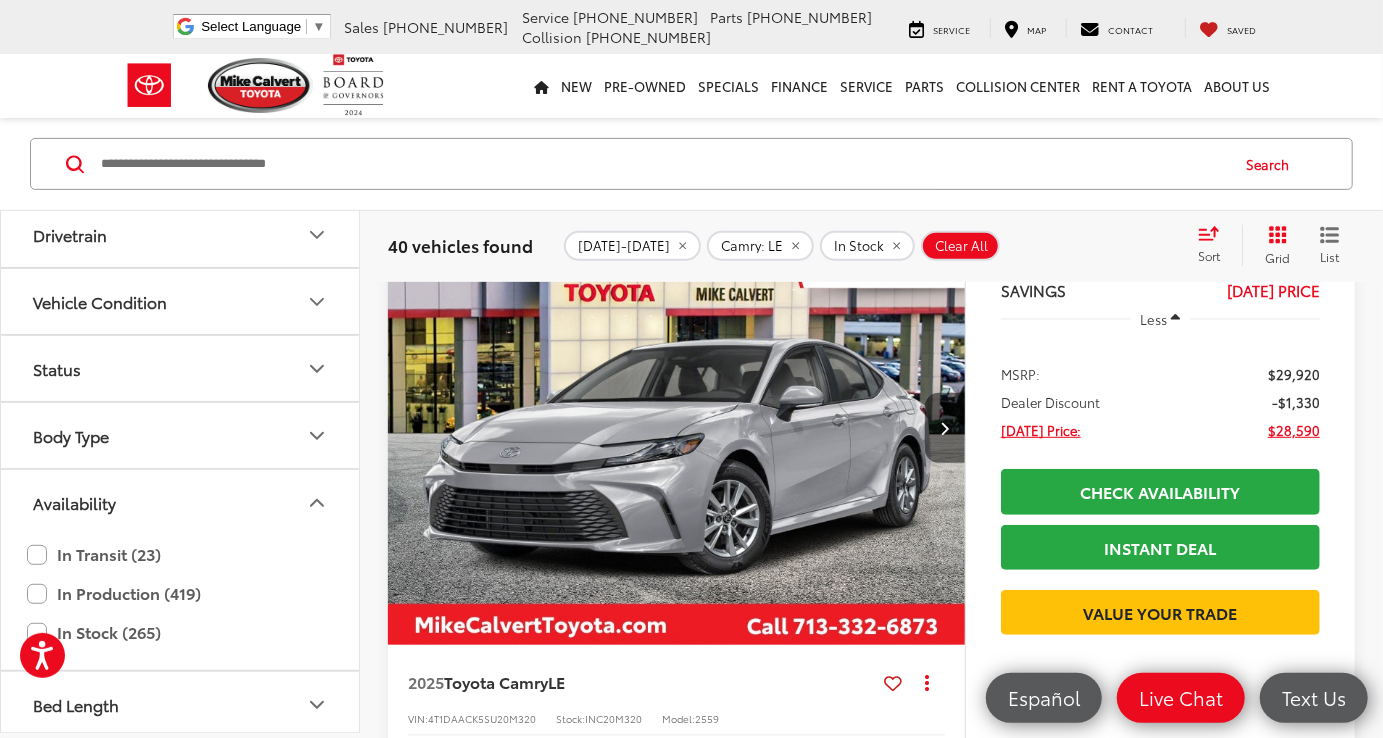 click at bounding box center (944, 428) 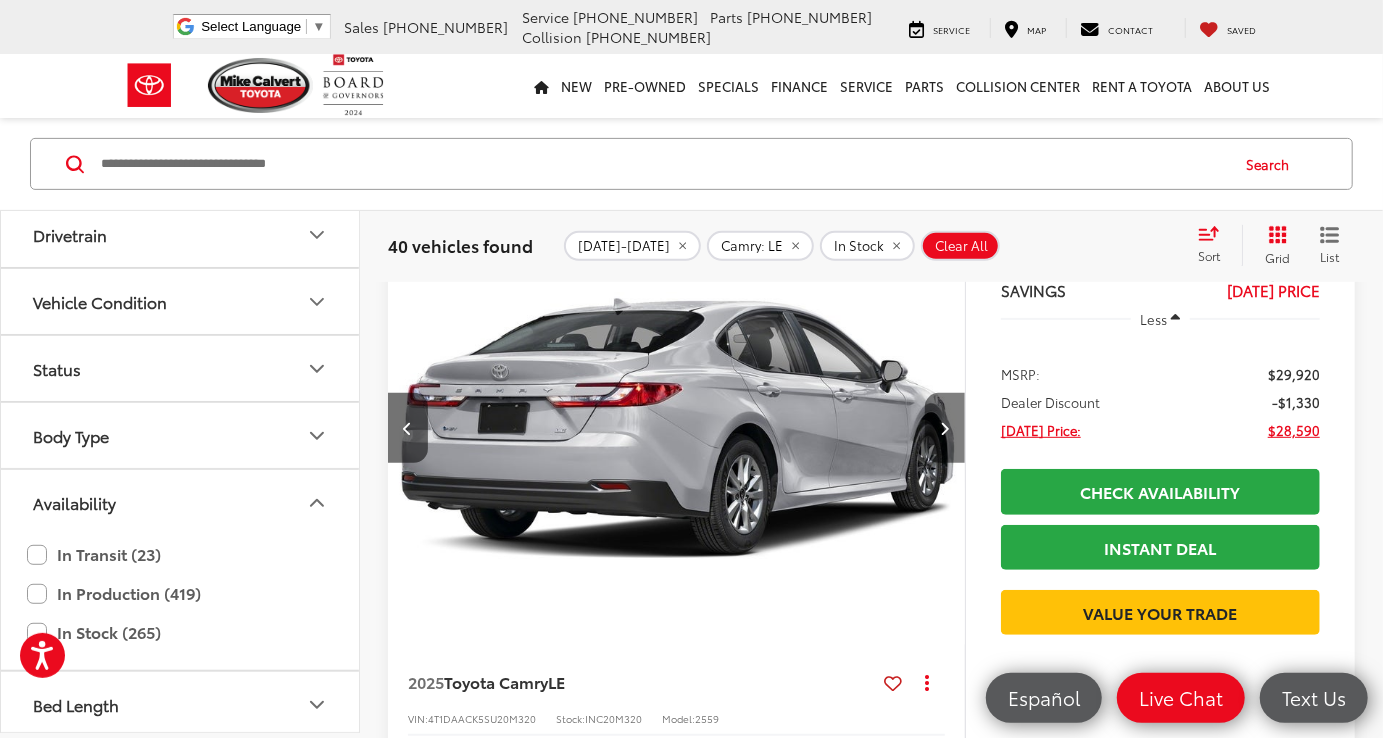 scroll, scrollTop: 0, scrollLeft: 580, axis: horizontal 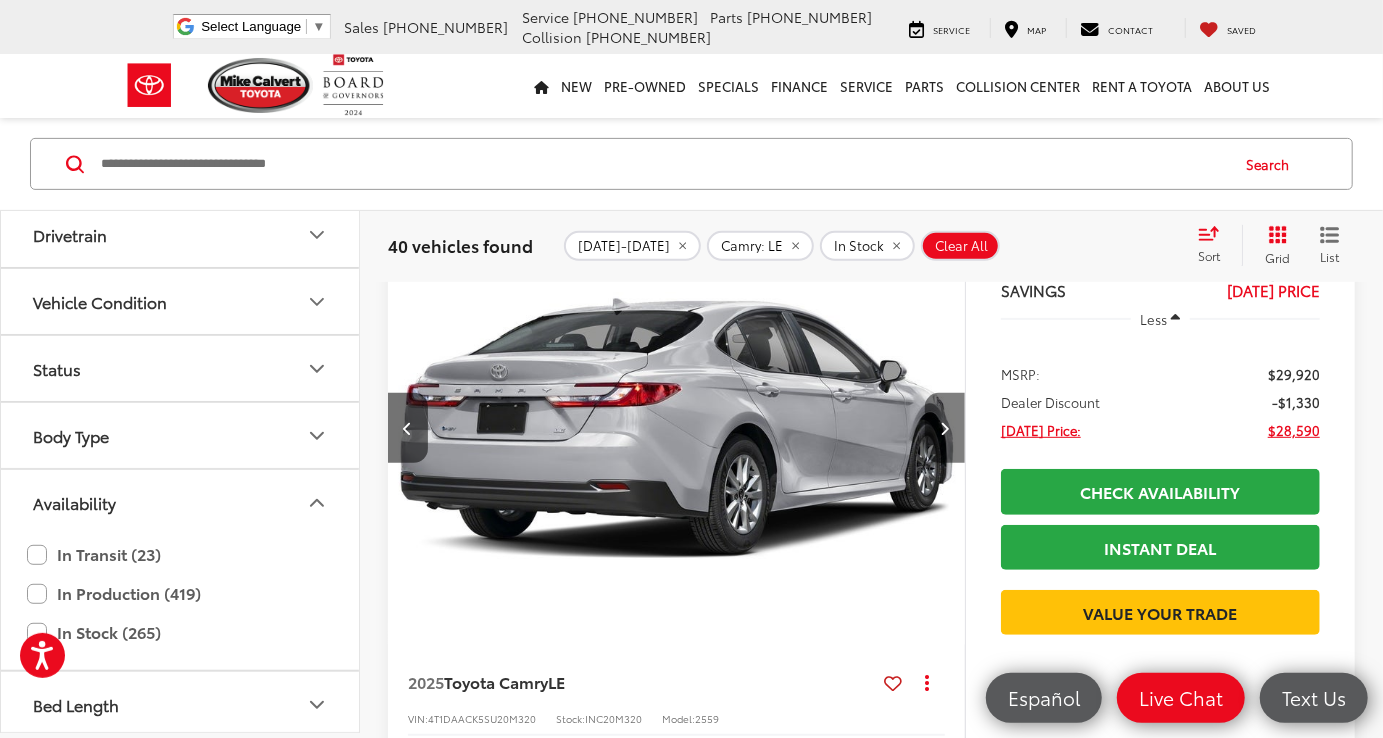 click at bounding box center [945, 428] 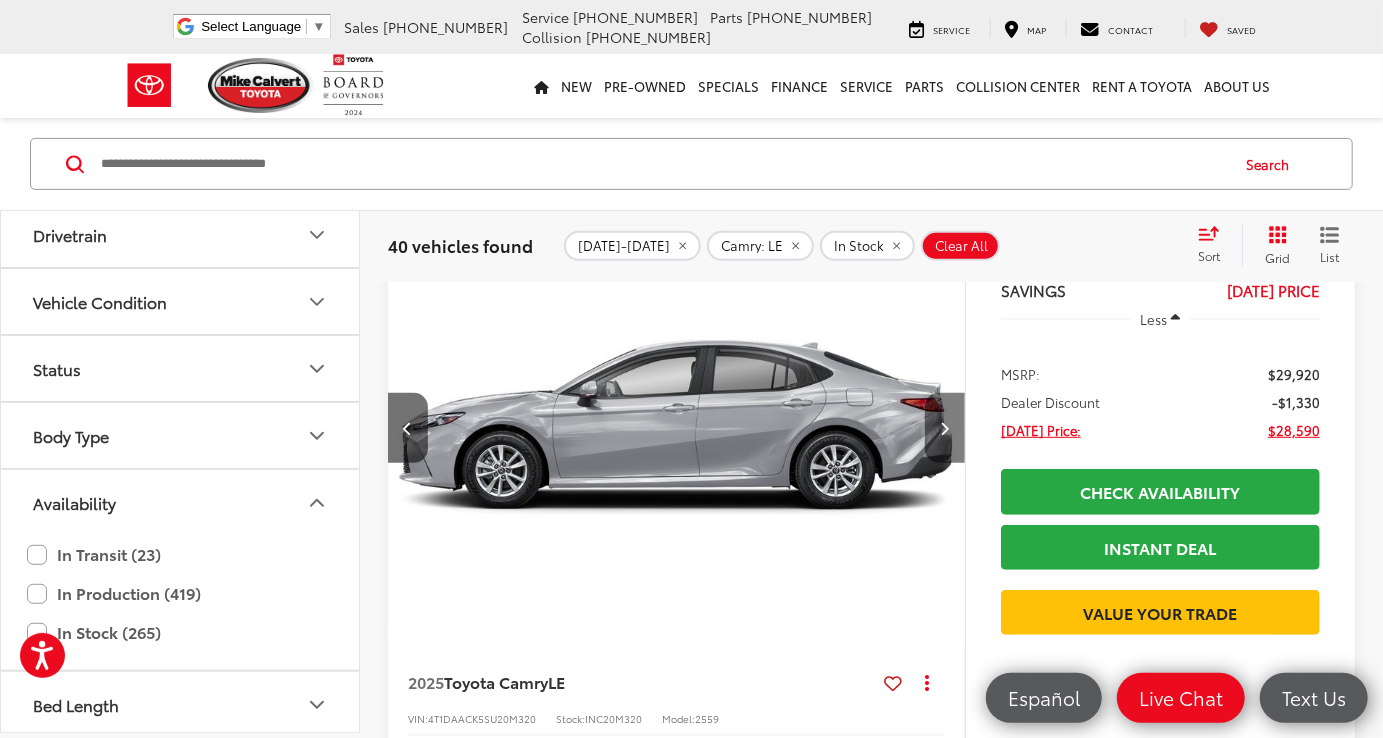 click at bounding box center [945, 428] 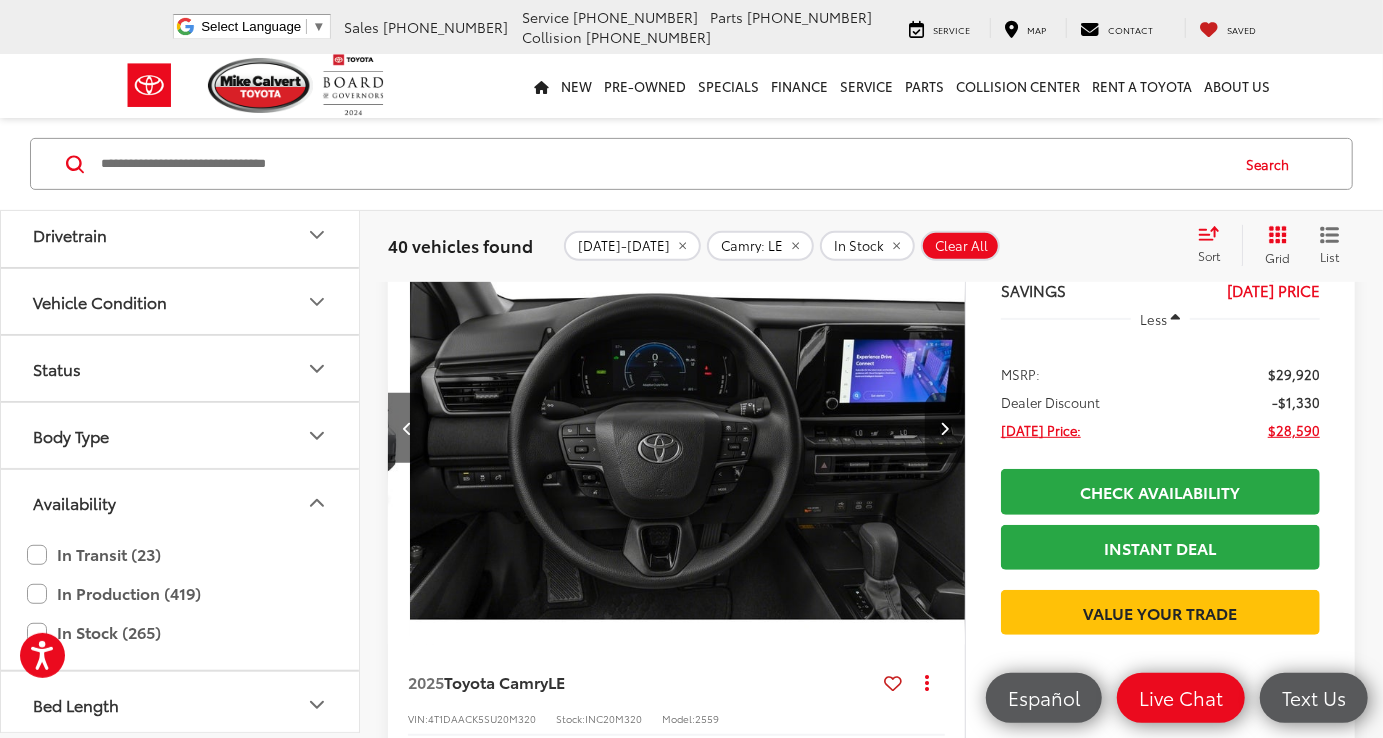 scroll, scrollTop: 0, scrollLeft: 1741, axis: horizontal 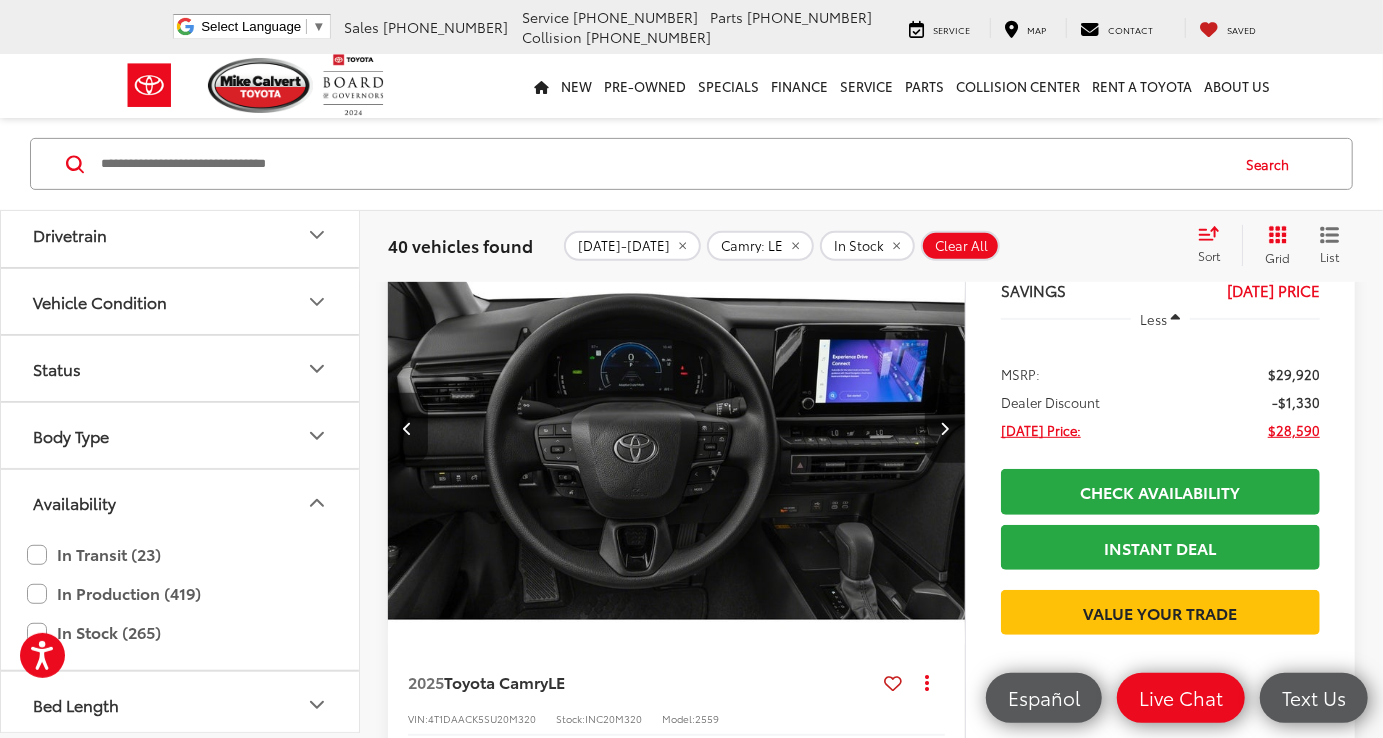 click at bounding box center (945, 428) 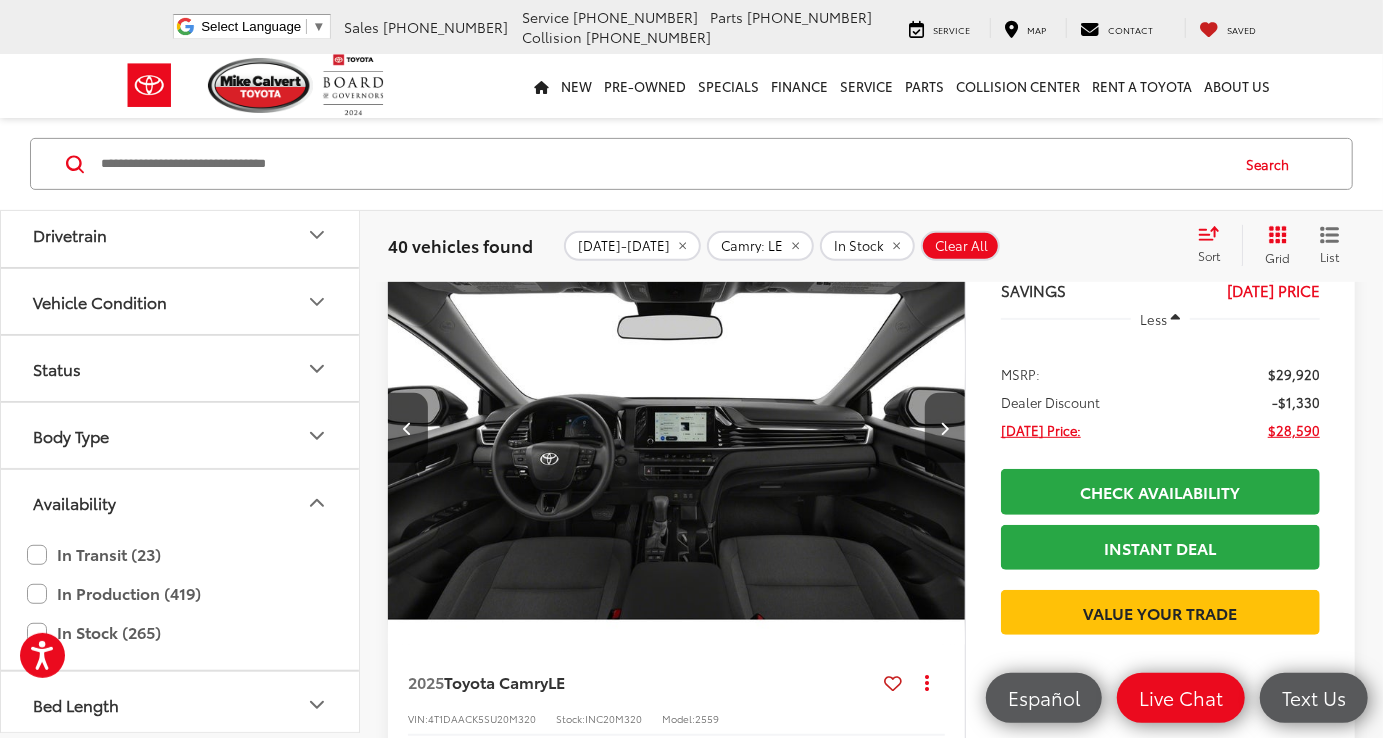click at bounding box center (945, 428) 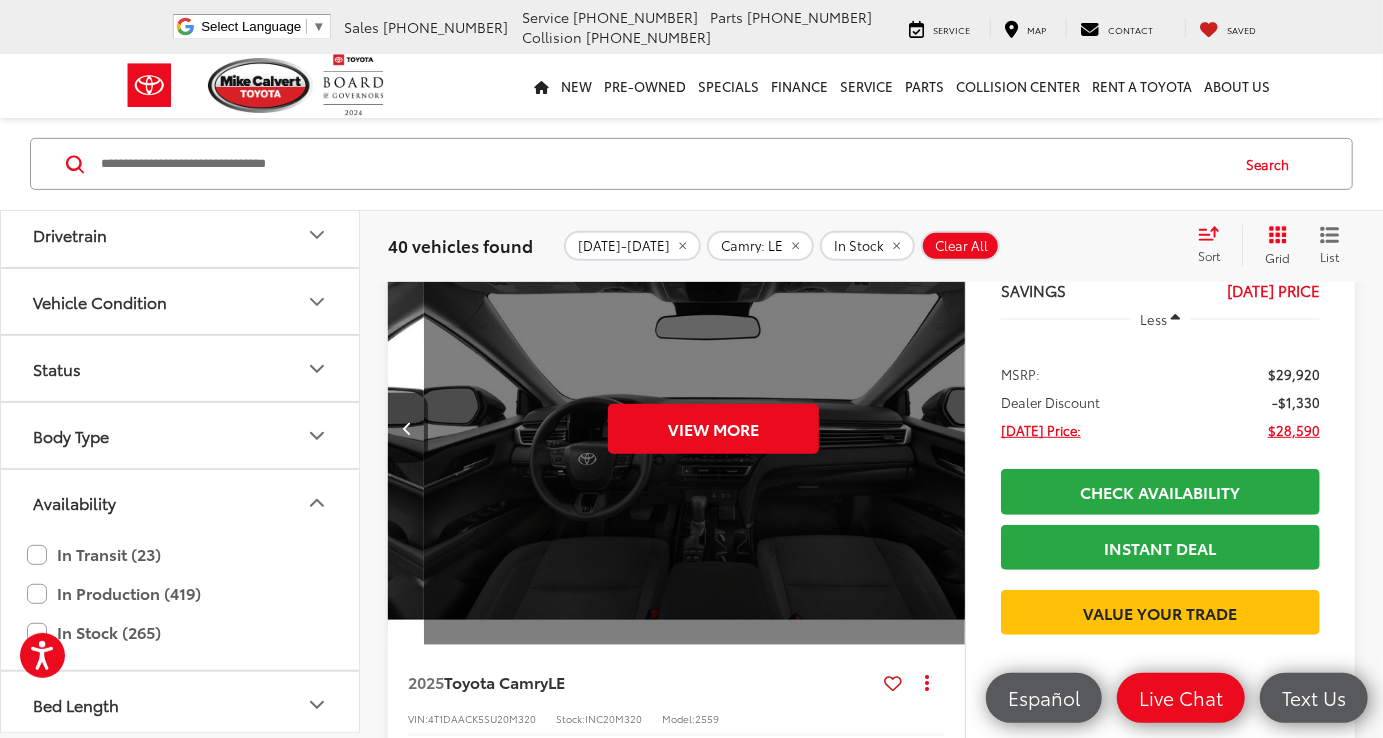 scroll, scrollTop: 0, scrollLeft: 2901, axis: horizontal 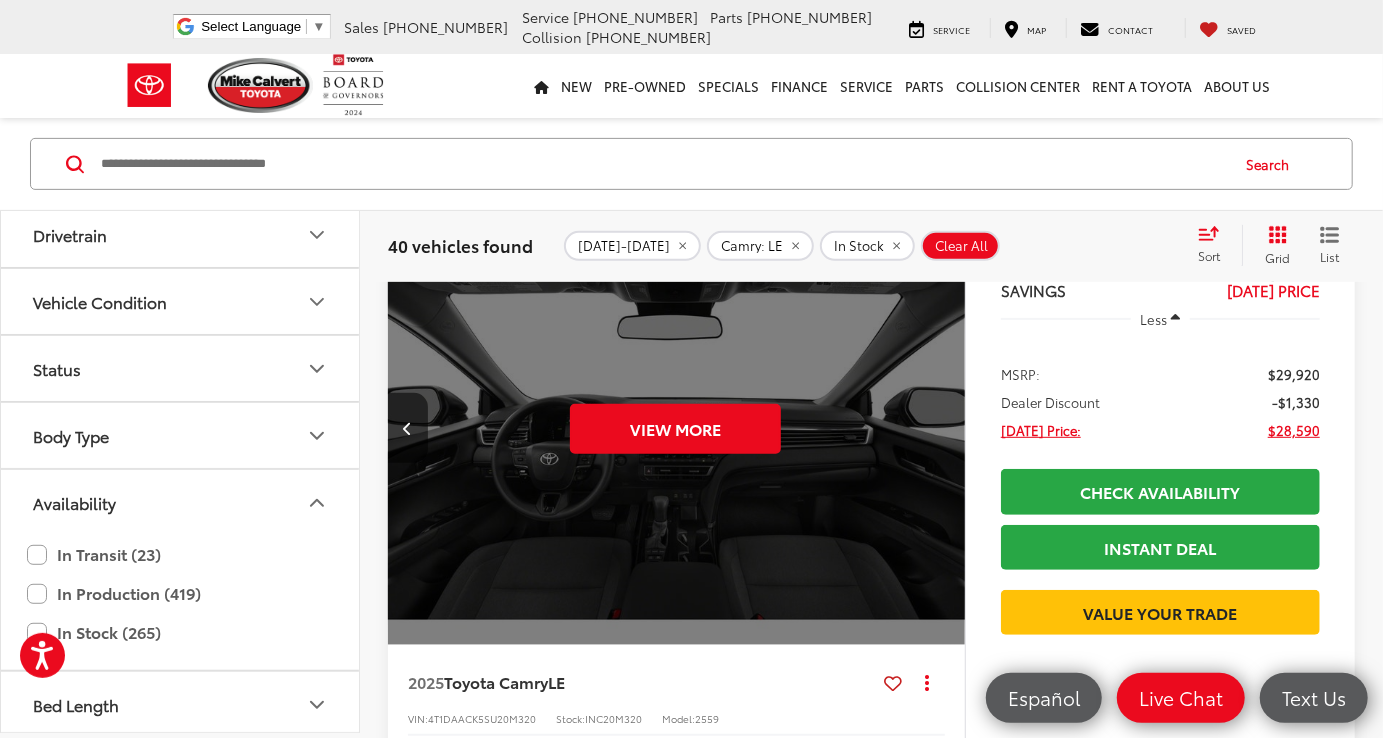 click on "View More" at bounding box center [676, 428] 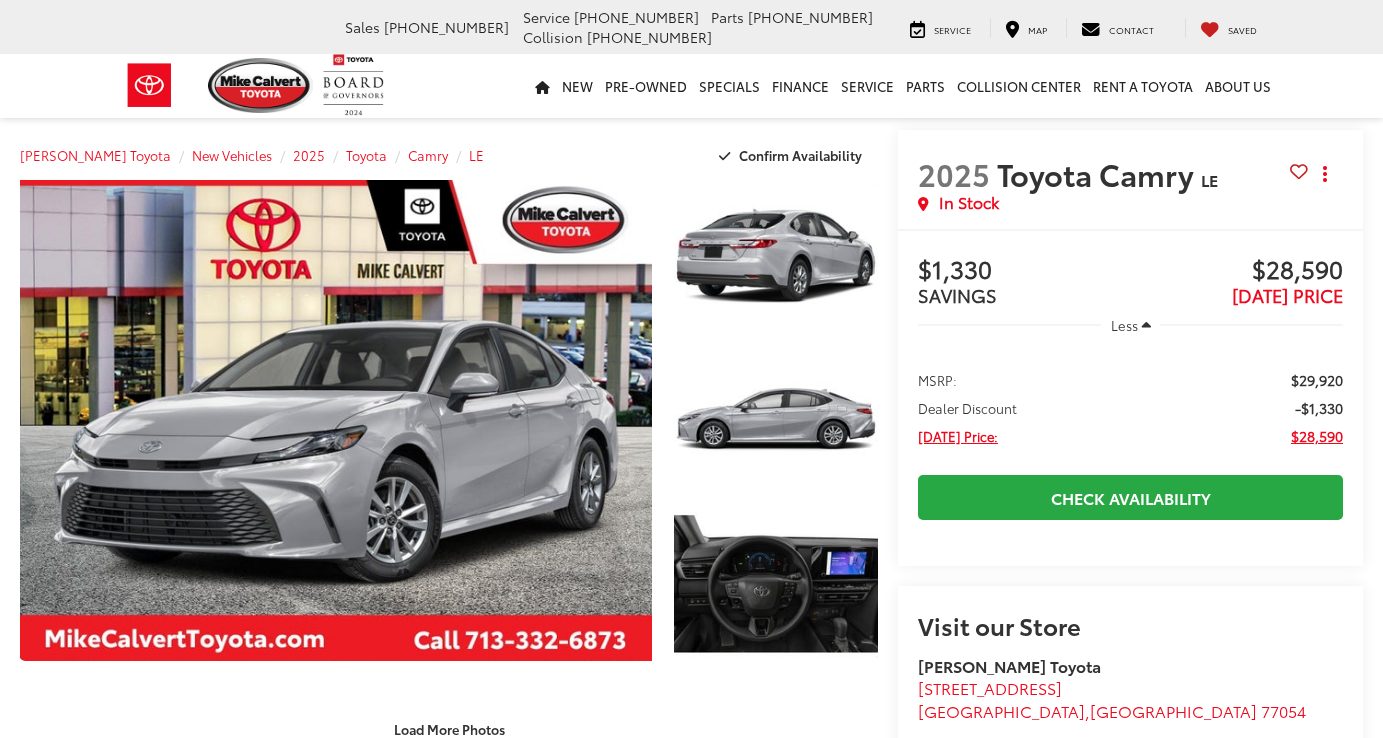 scroll, scrollTop: 0, scrollLeft: 0, axis: both 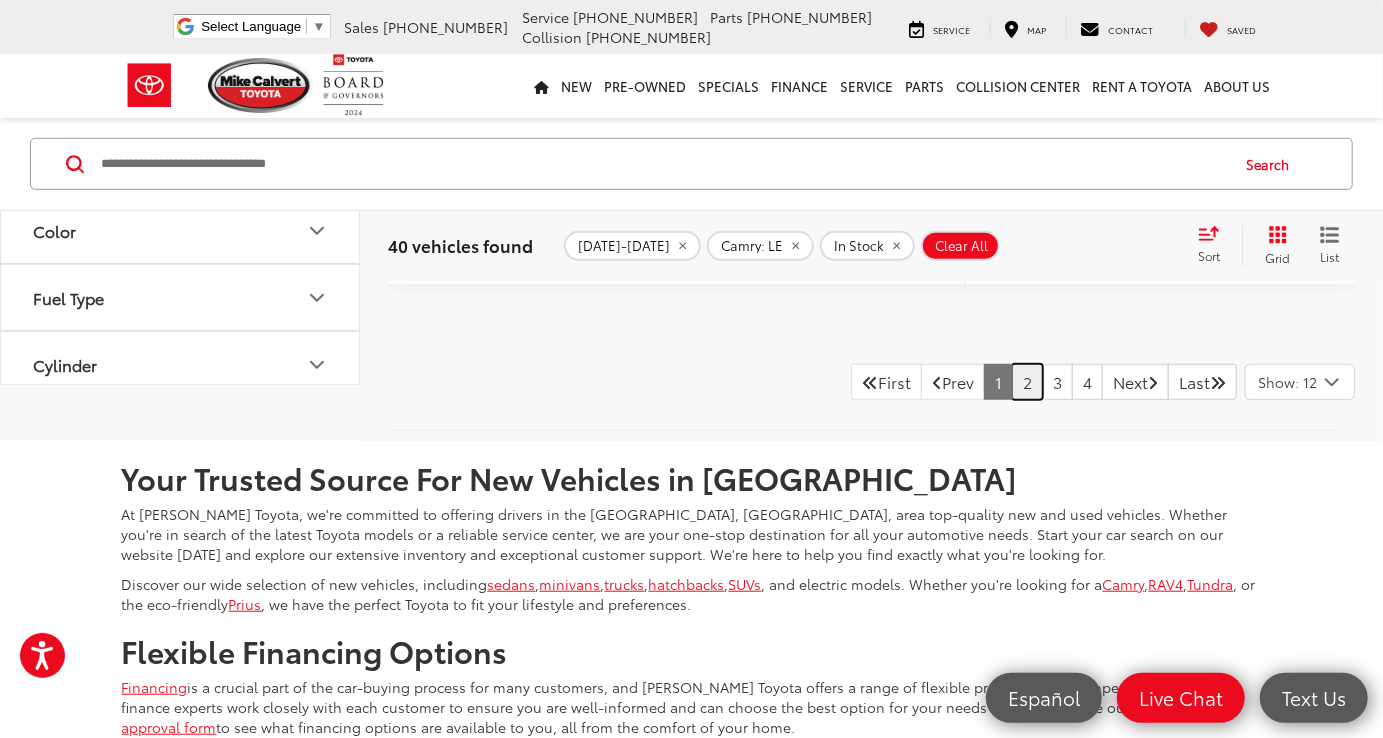 click on "2" at bounding box center [1027, 382] 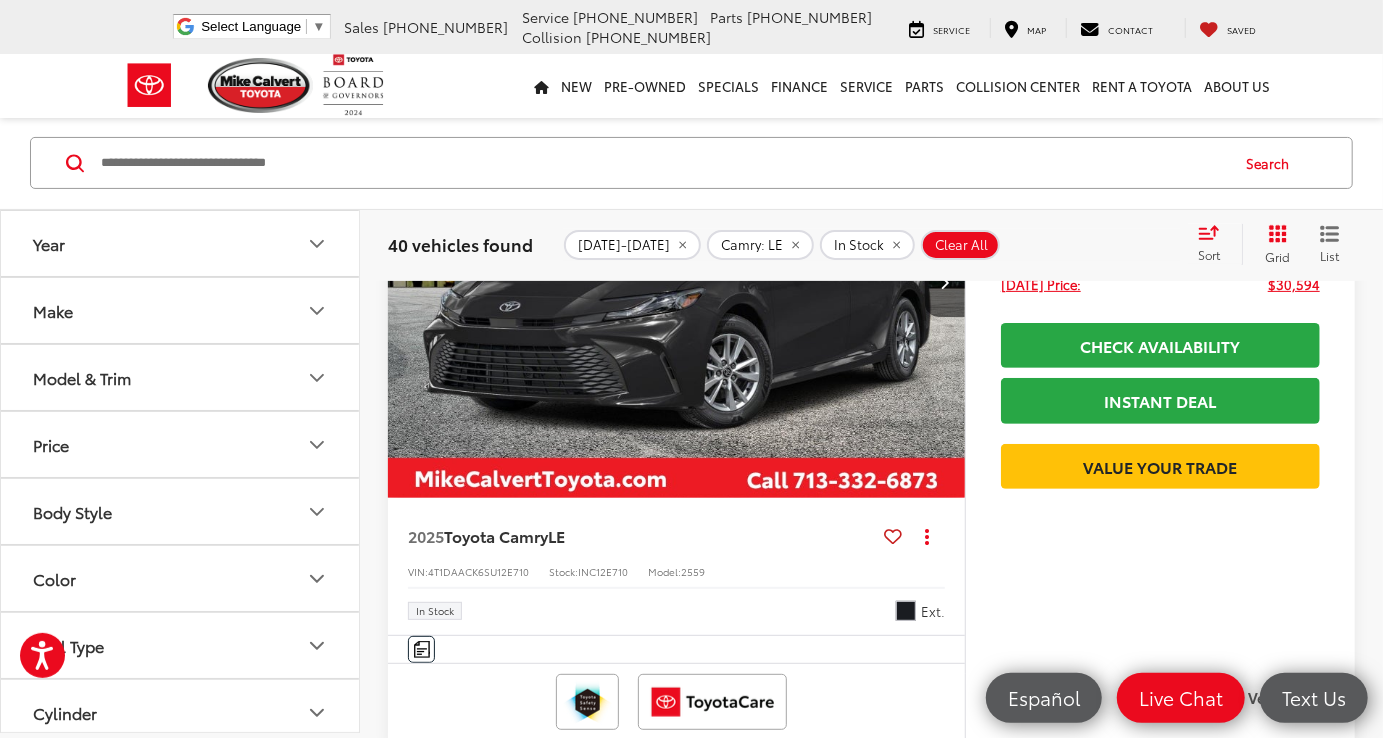scroll, scrollTop: 8866, scrollLeft: 0, axis: vertical 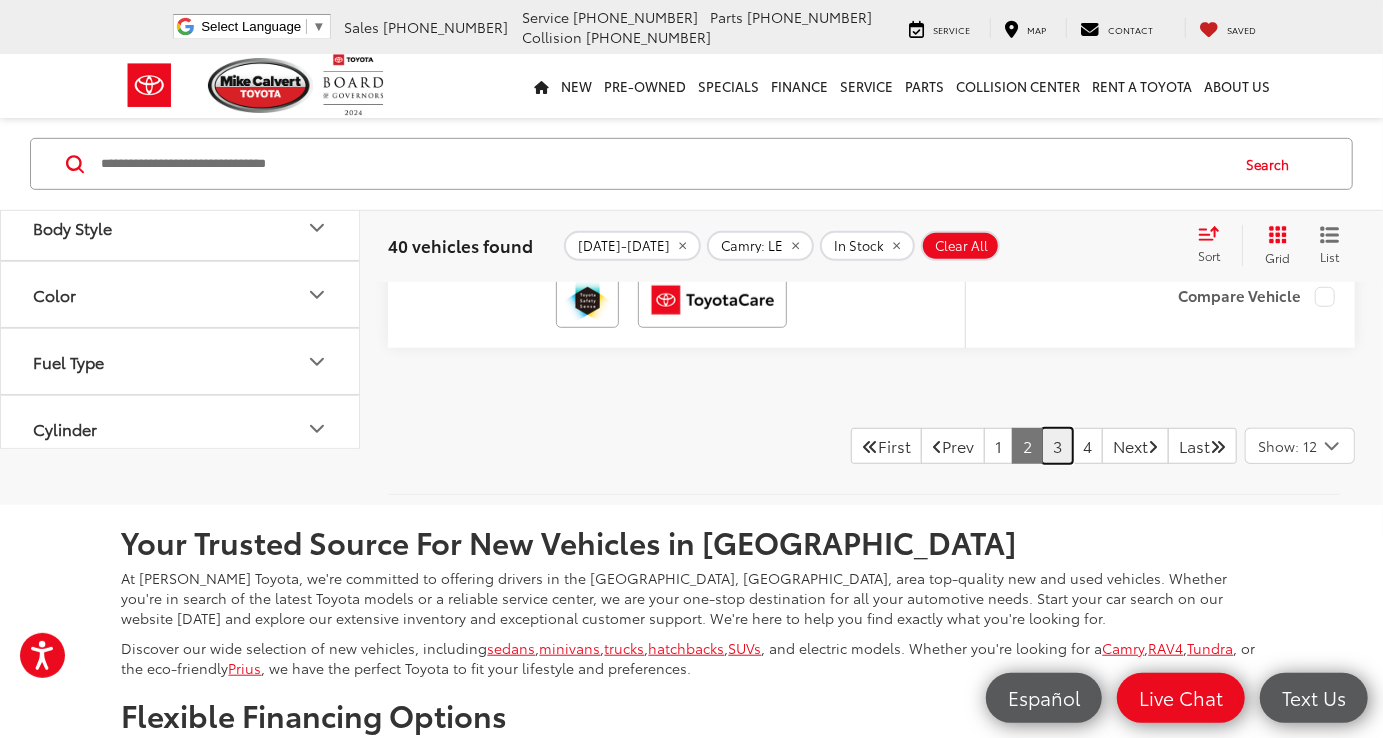click on "3" at bounding box center [1057, 446] 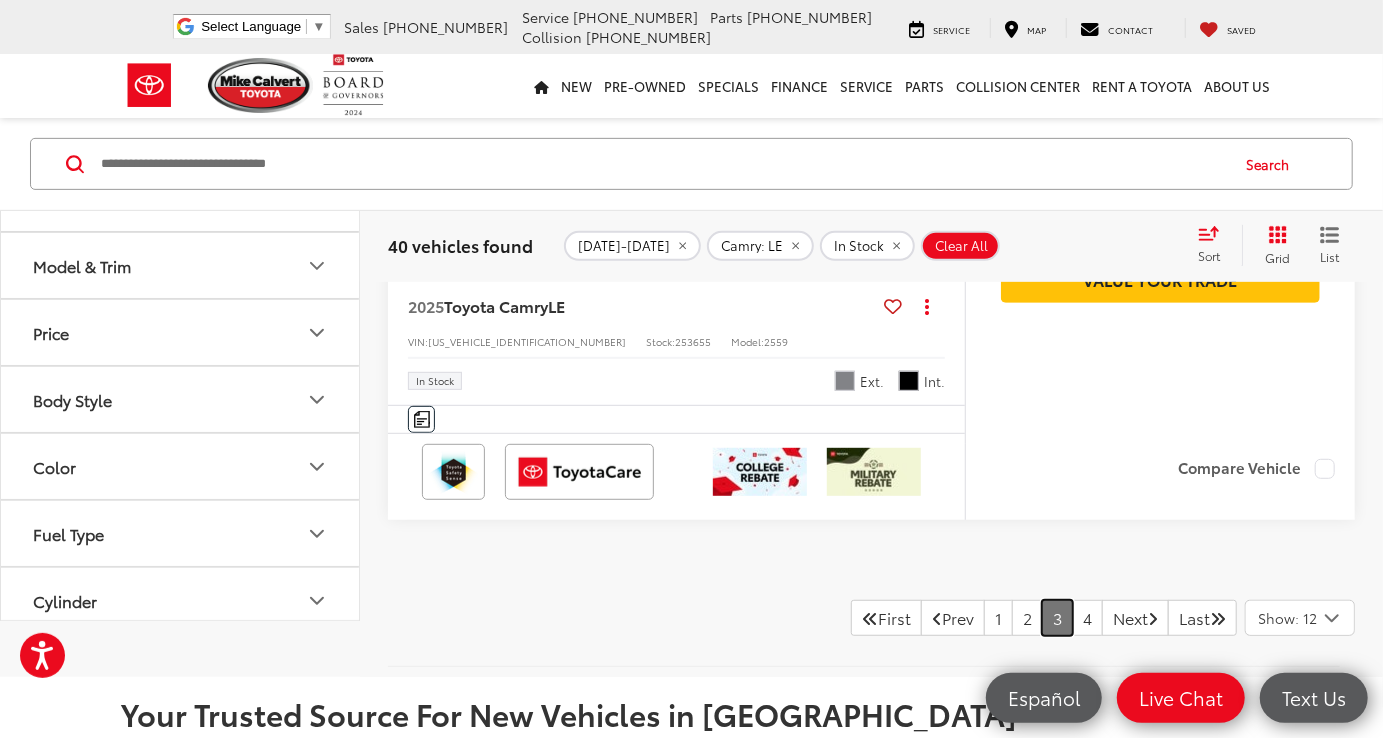 scroll, scrollTop: 8766, scrollLeft: 0, axis: vertical 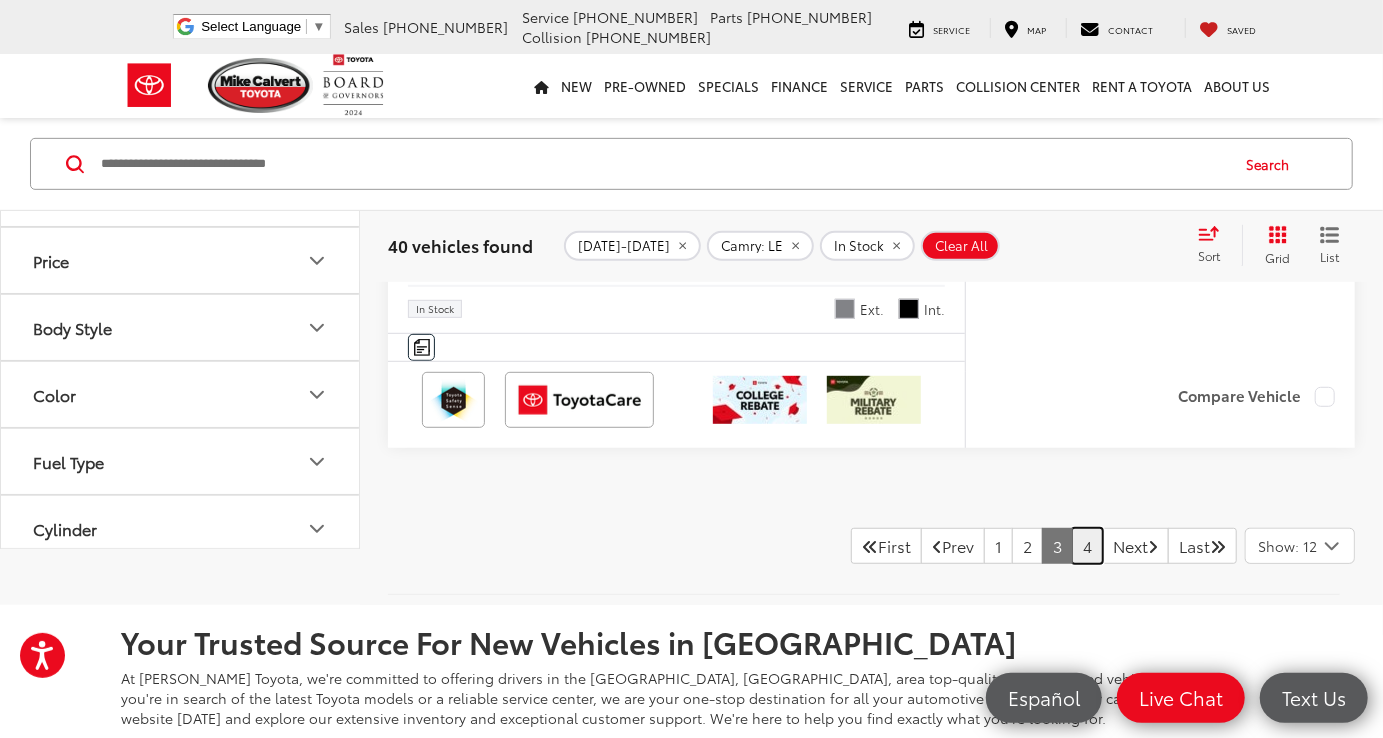 click on "4" at bounding box center (1087, 546) 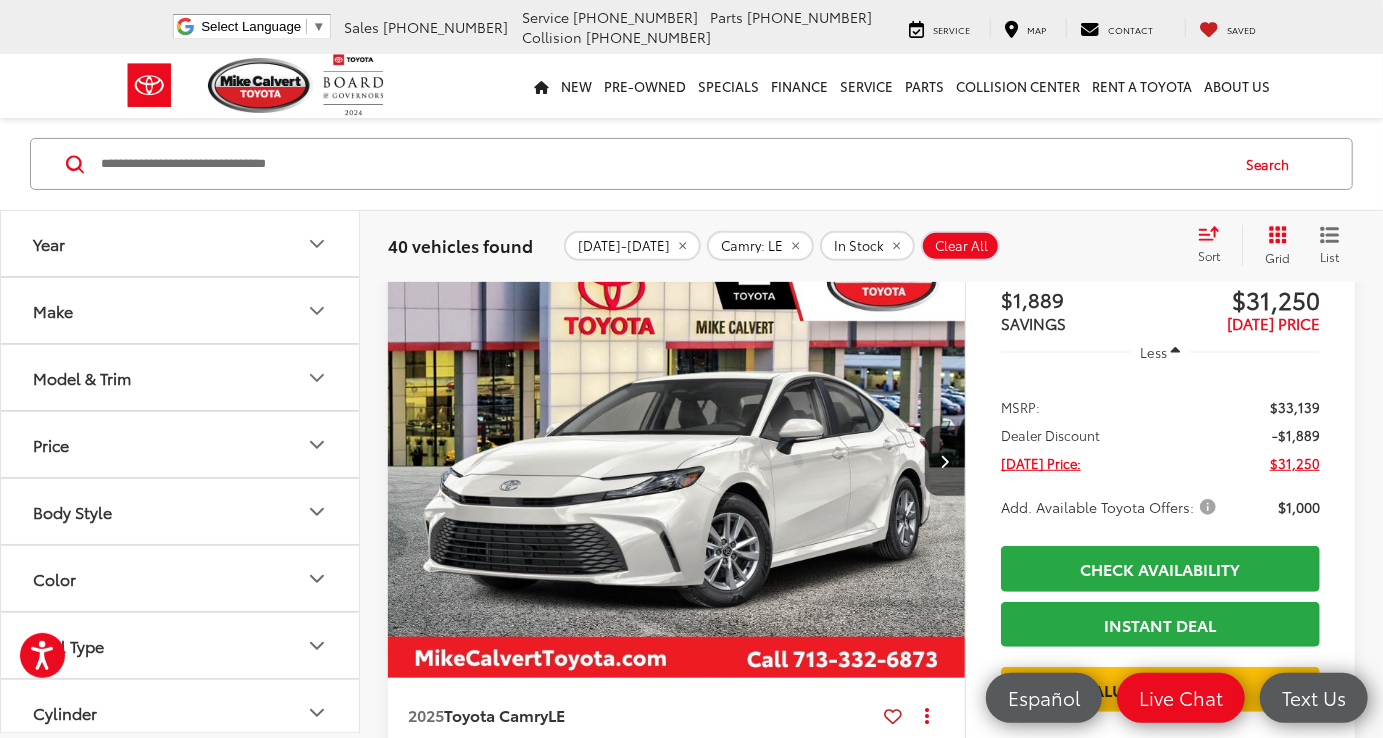 scroll, scrollTop: 400, scrollLeft: 0, axis: vertical 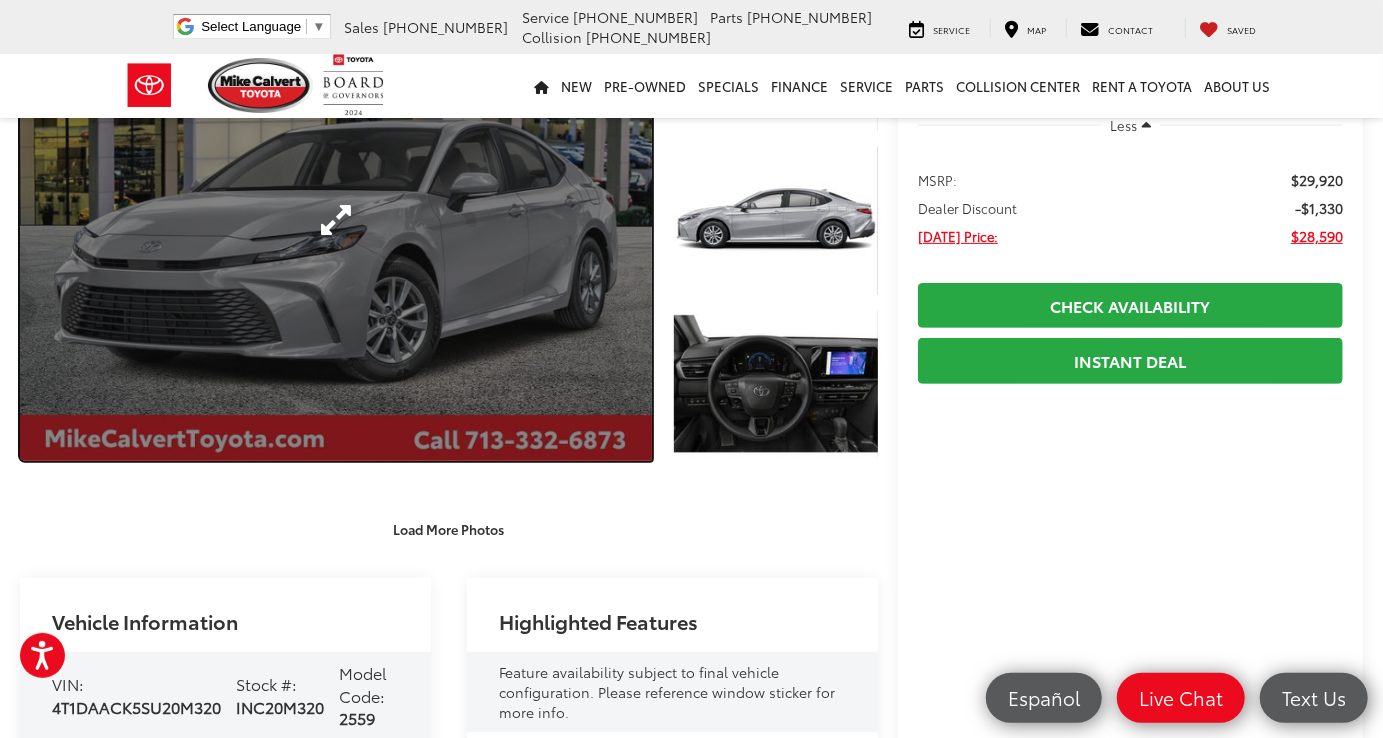 click at bounding box center (336, 220) 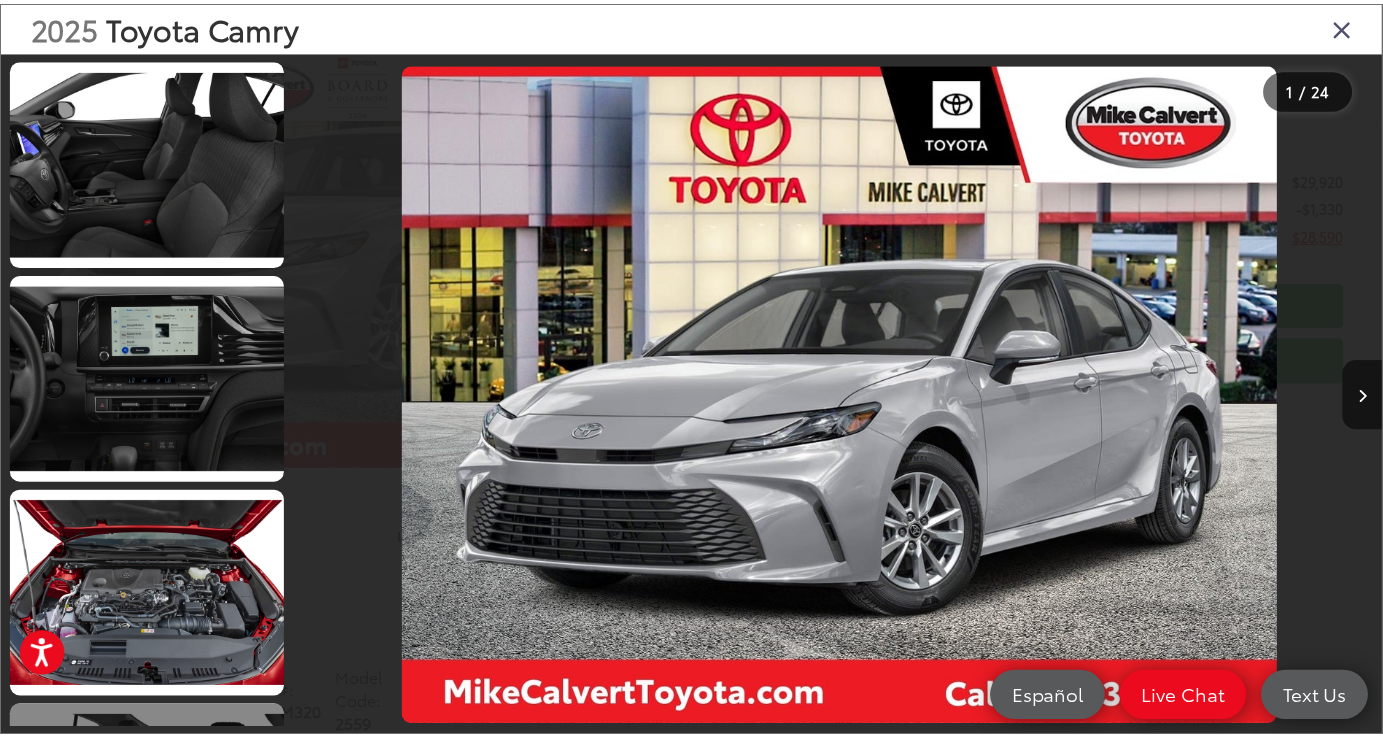 scroll, scrollTop: 3614, scrollLeft: 0, axis: vertical 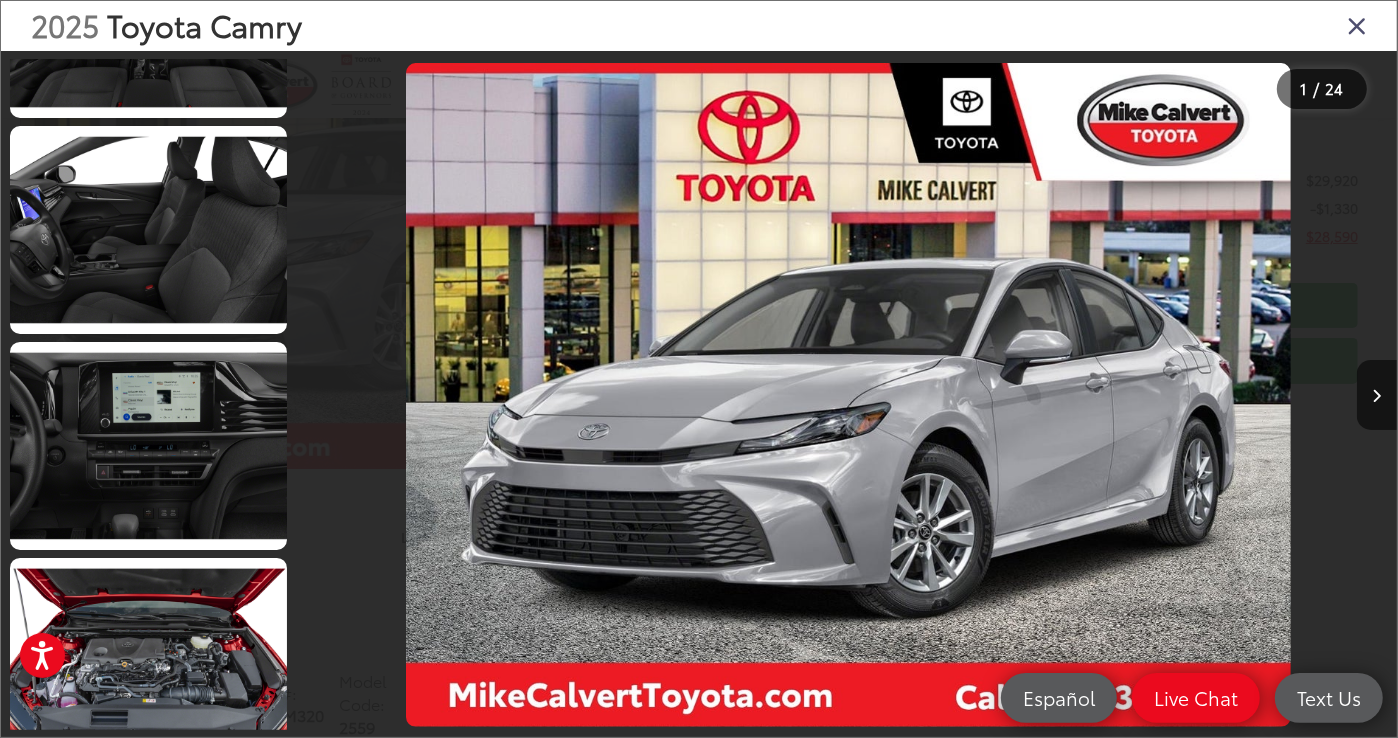 click at bounding box center [1357, 25] 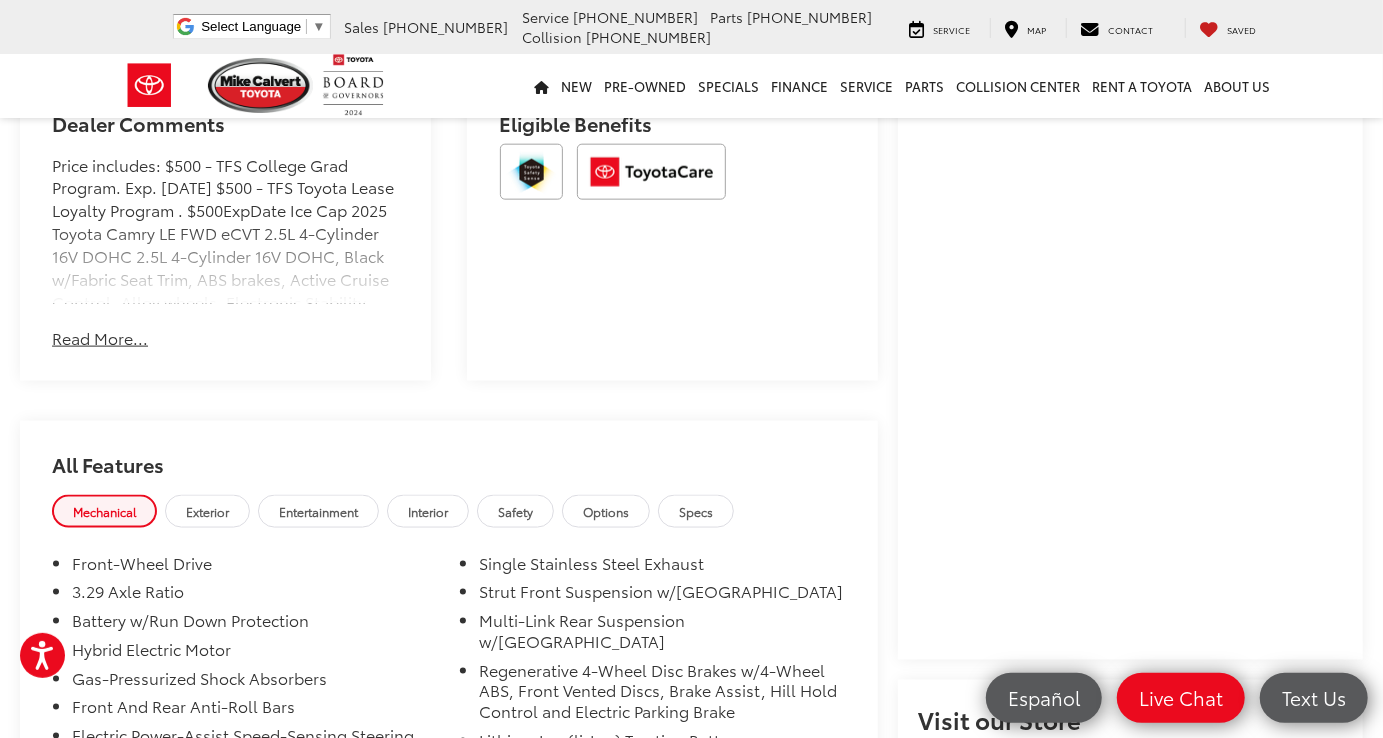 scroll, scrollTop: 1300, scrollLeft: 0, axis: vertical 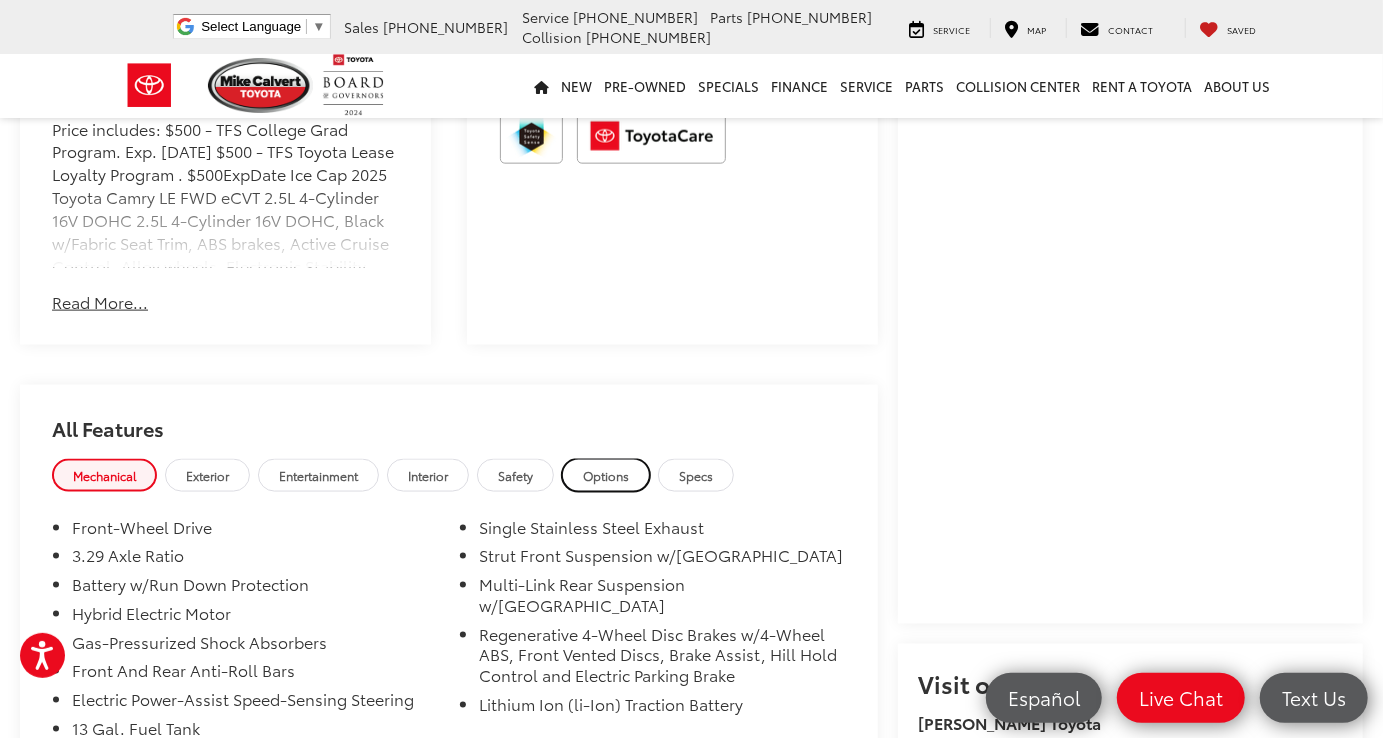 click on "Options" at bounding box center (606, 475) 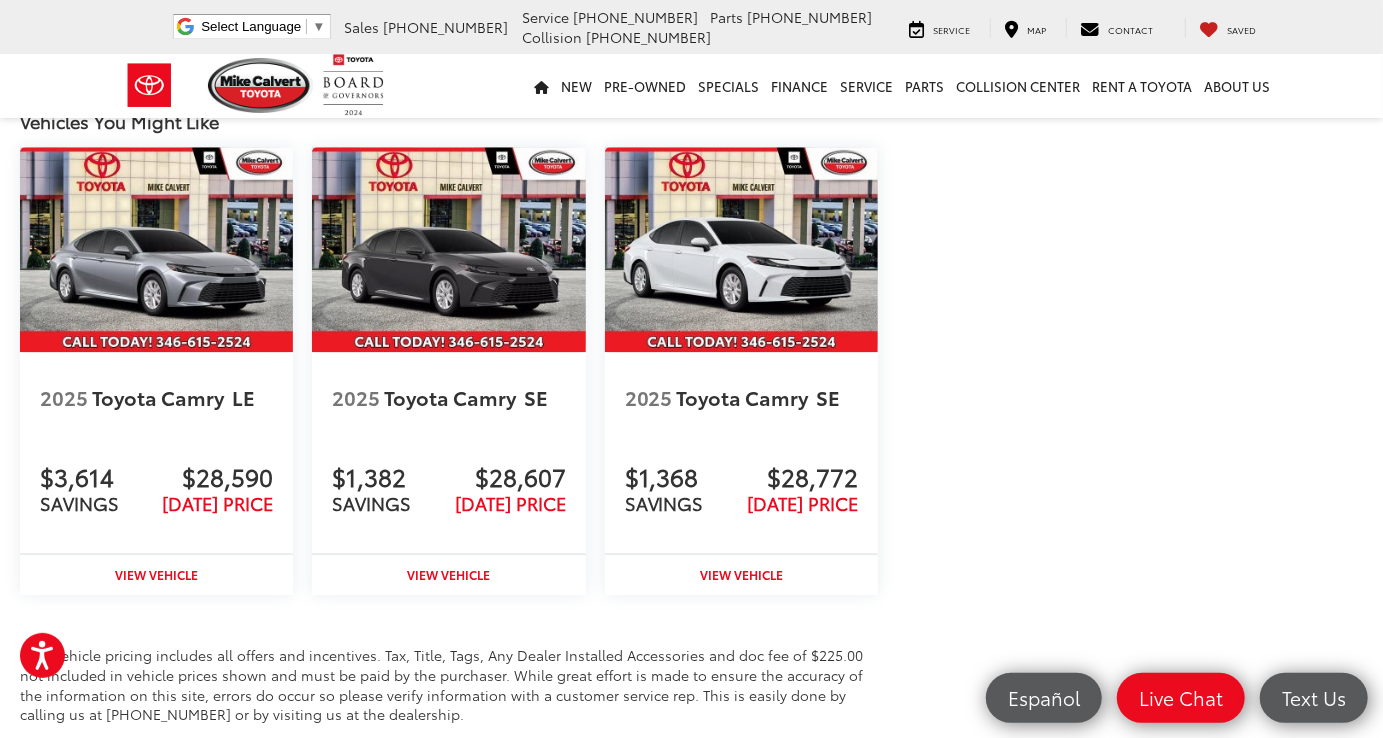 scroll, scrollTop: 3000, scrollLeft: 0, axis: vertical 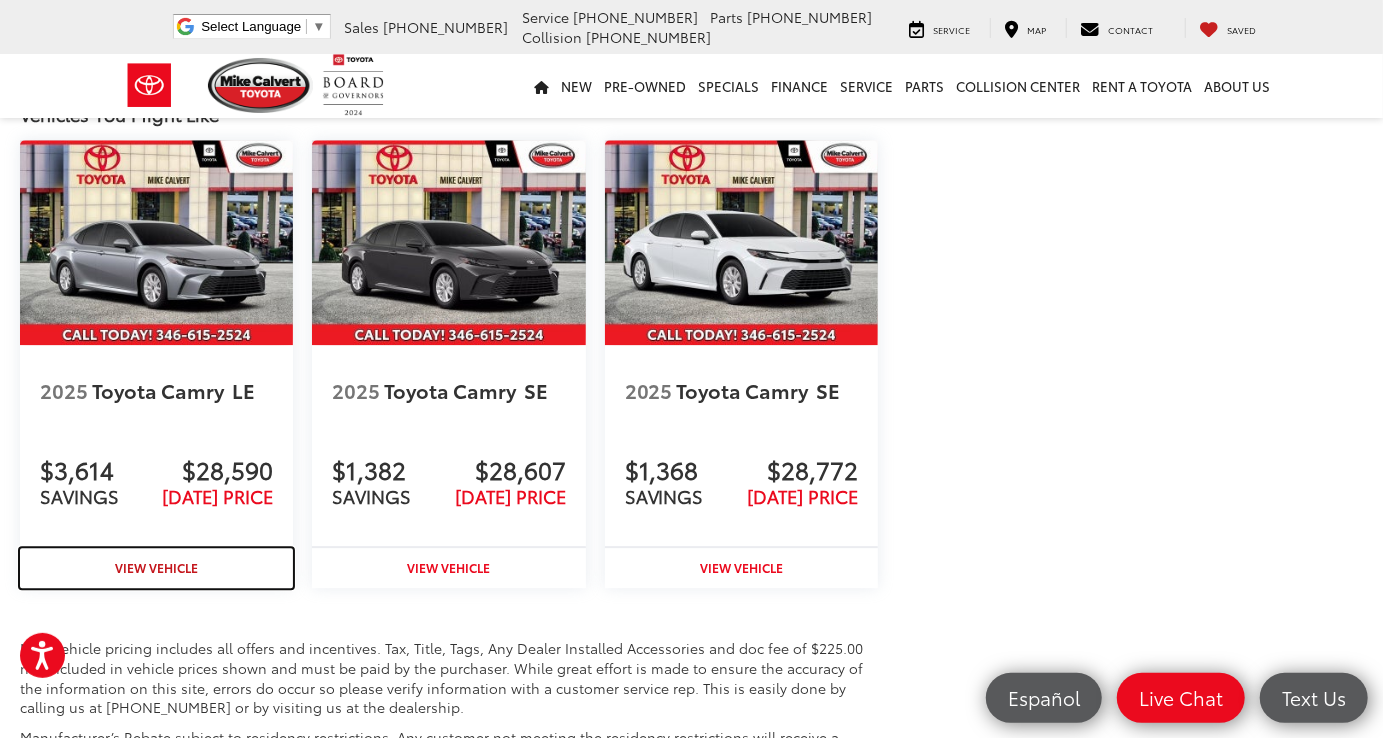 click on "View Vehicle" at bounding box center [156, 567] 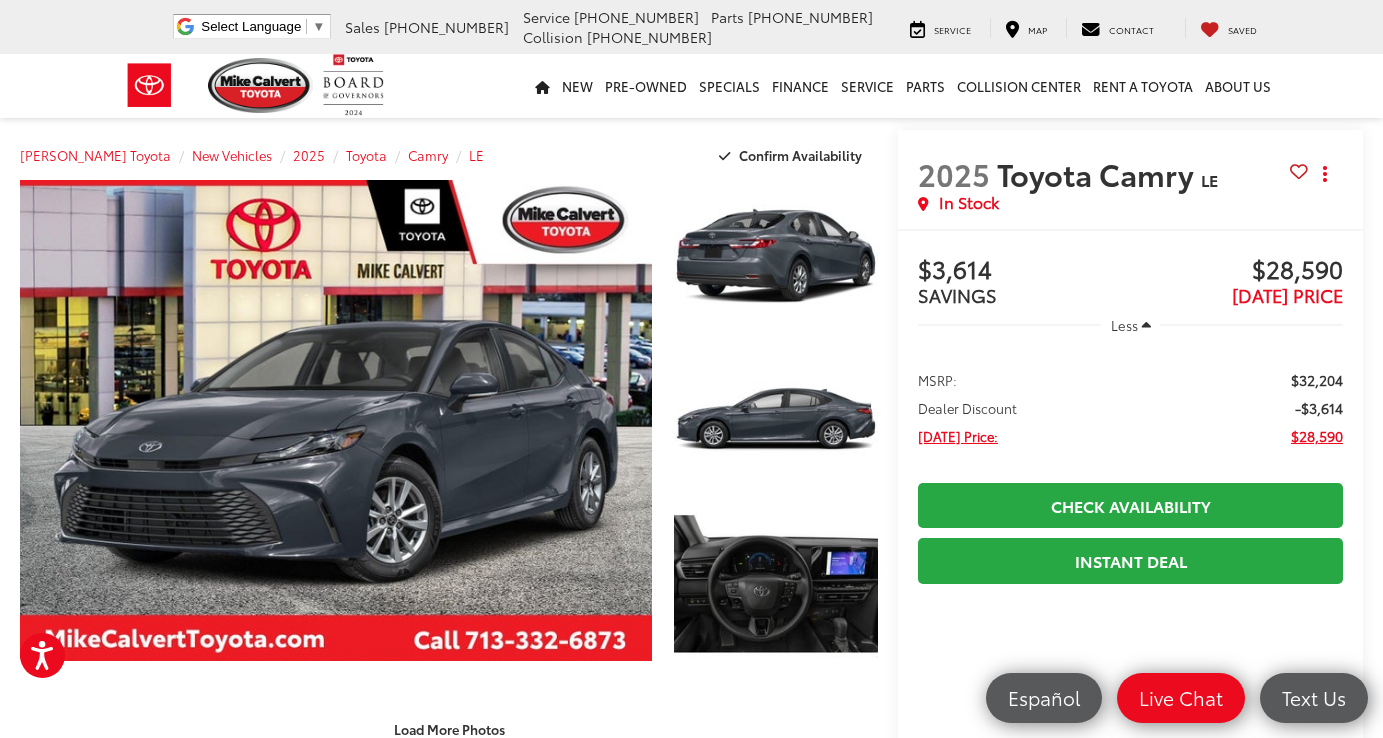 scroll, scrollTop: 0, scrollLeft: 0, axis: both 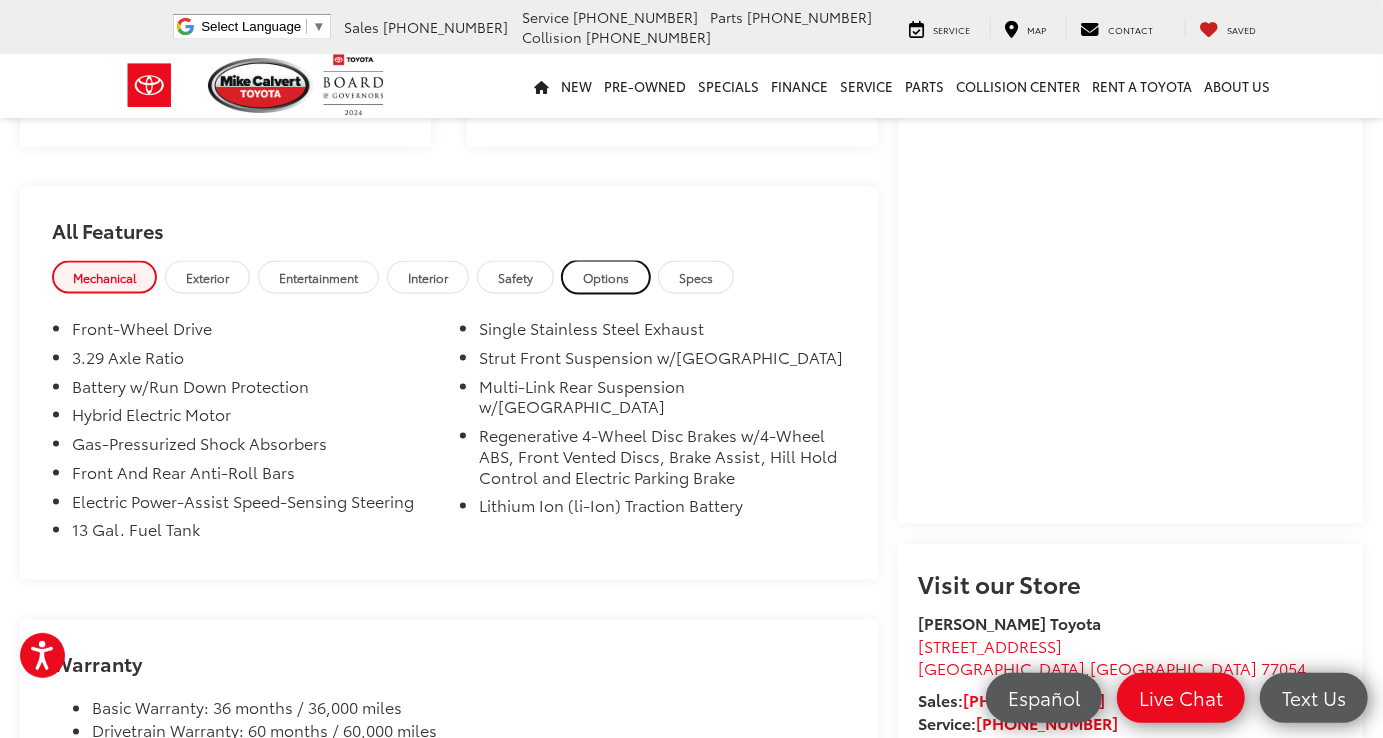 click on "Options" at bounding box center (606, 277) 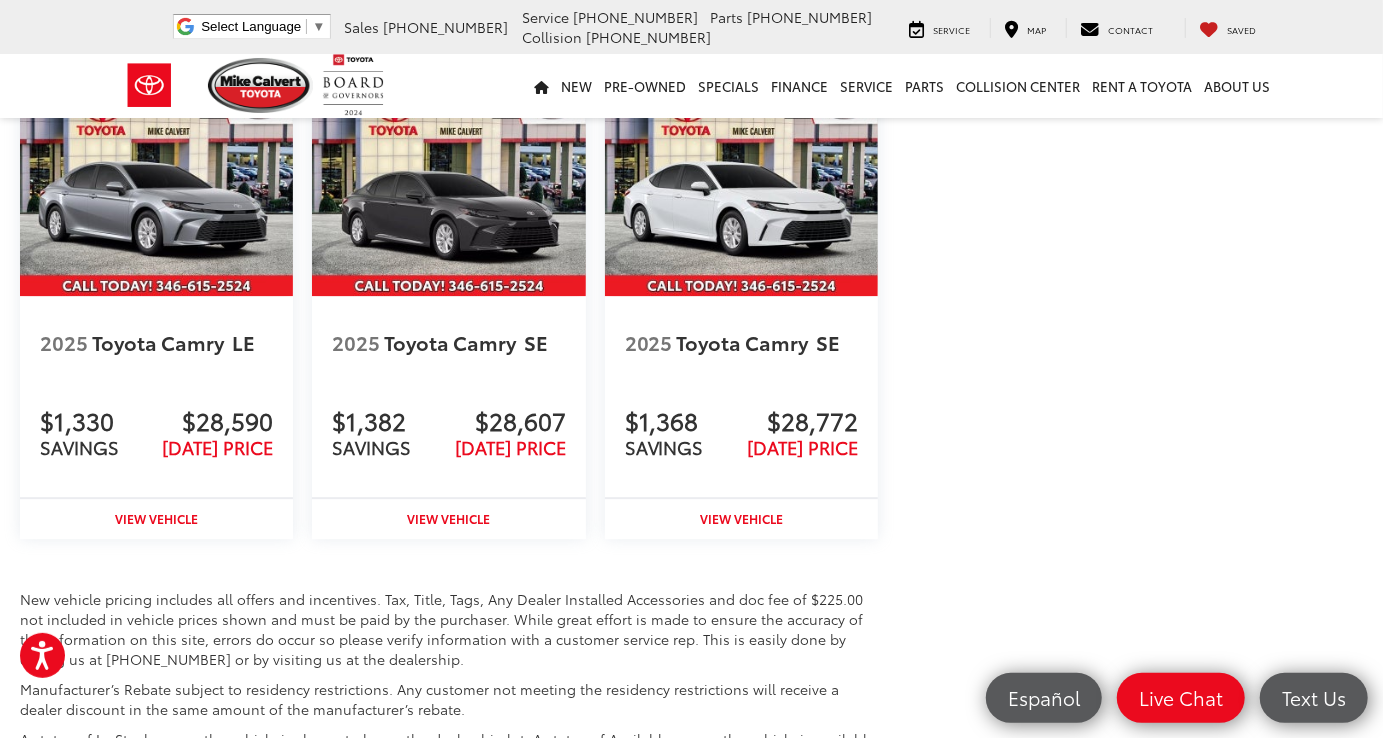 scroll, scrollTop: 3218, scrollLeft: 0, axis: vertical 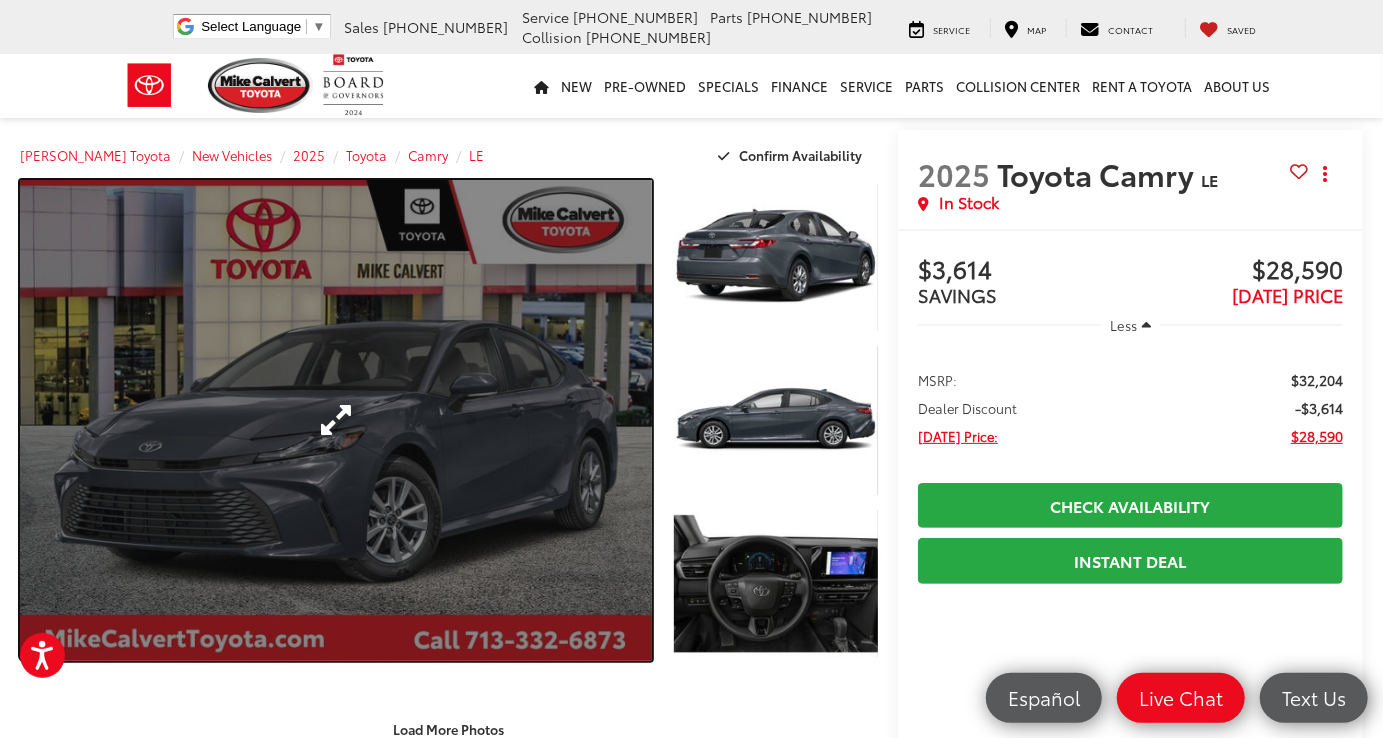 click at bounding box center [336, 420] 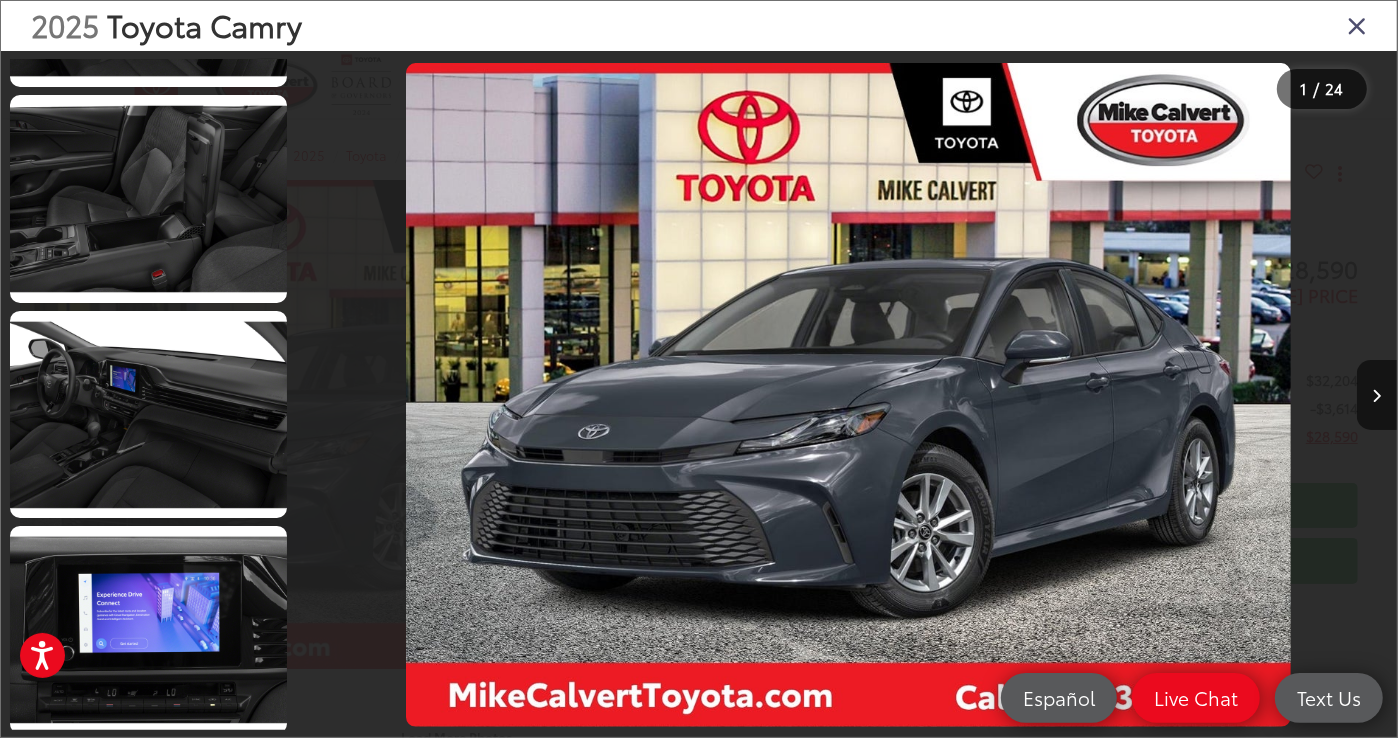 scroll, scrollTop: 4514, scrollLeft: 0, axis: vertical 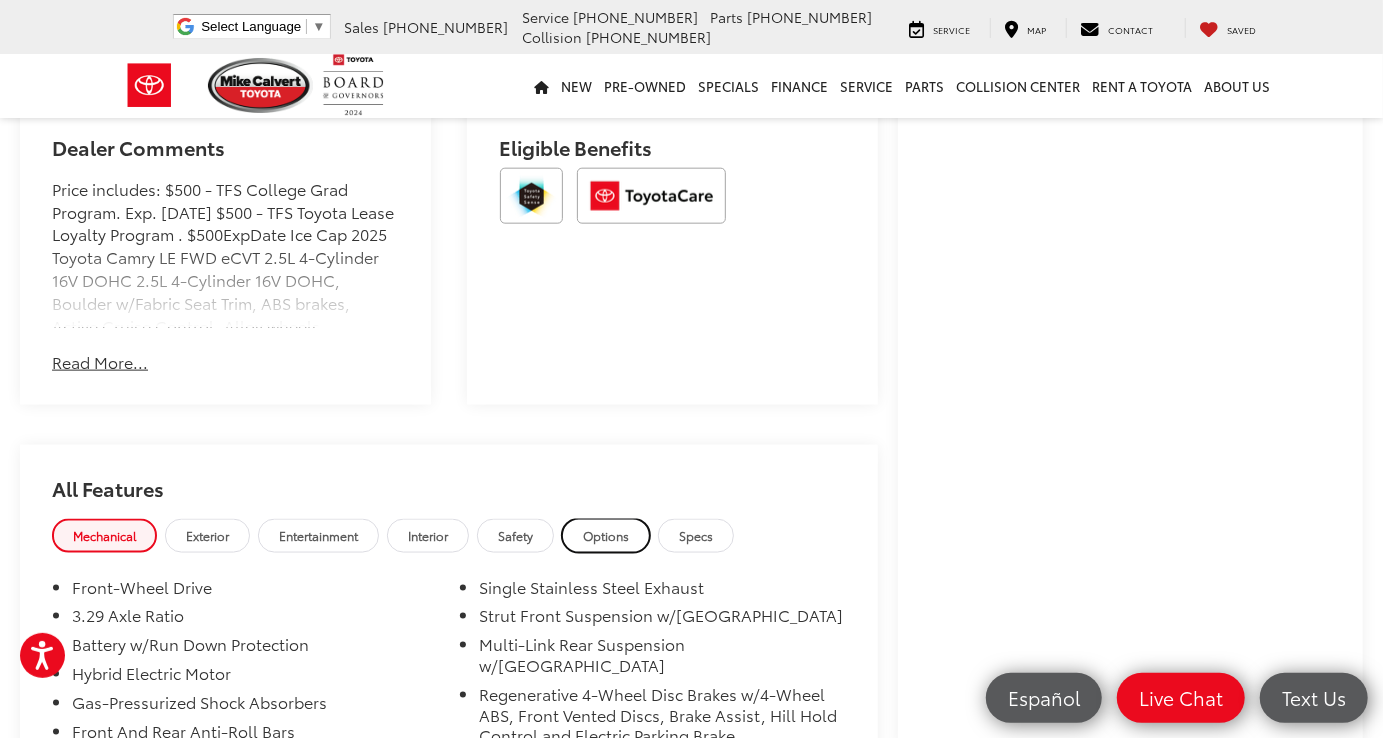 click on "Options" at bounding box center (606, 535) 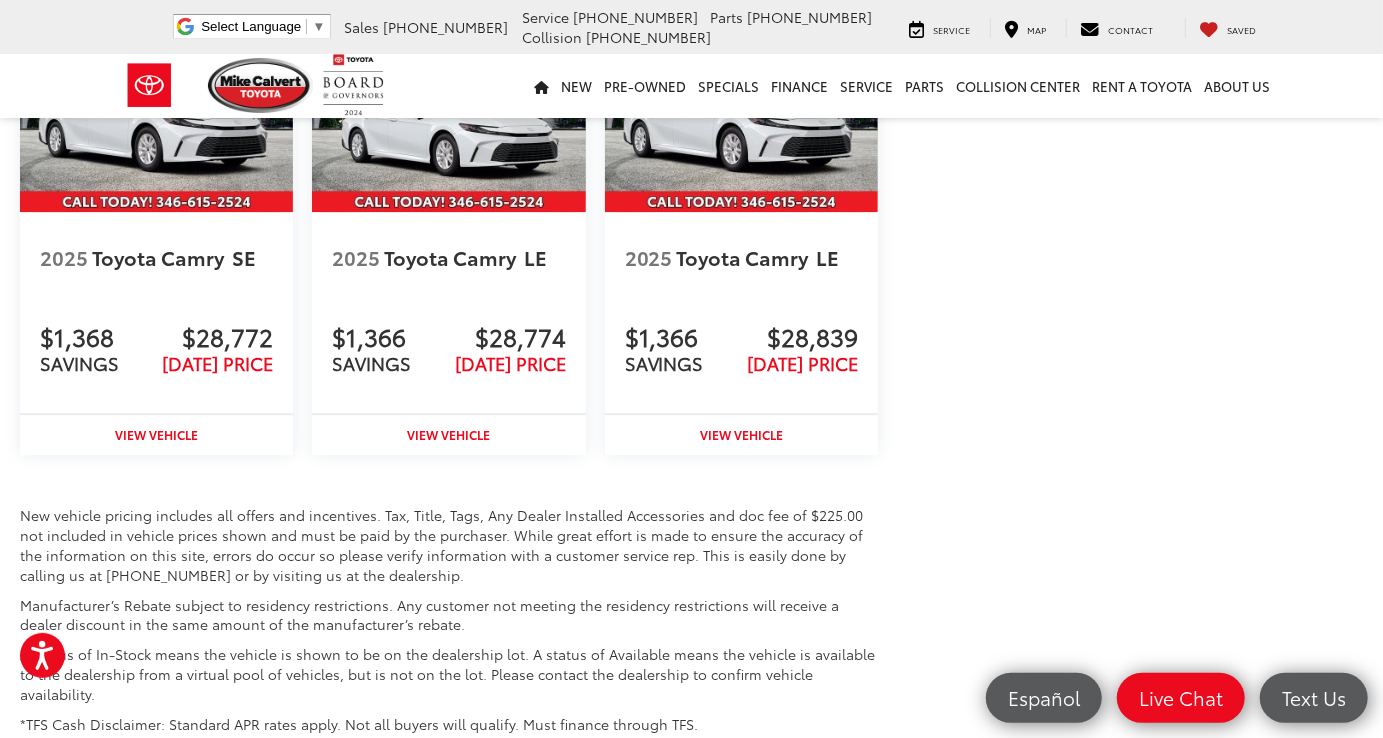 scroll, scrollTop: 3100, scrollLeft: 0, axis: vertical 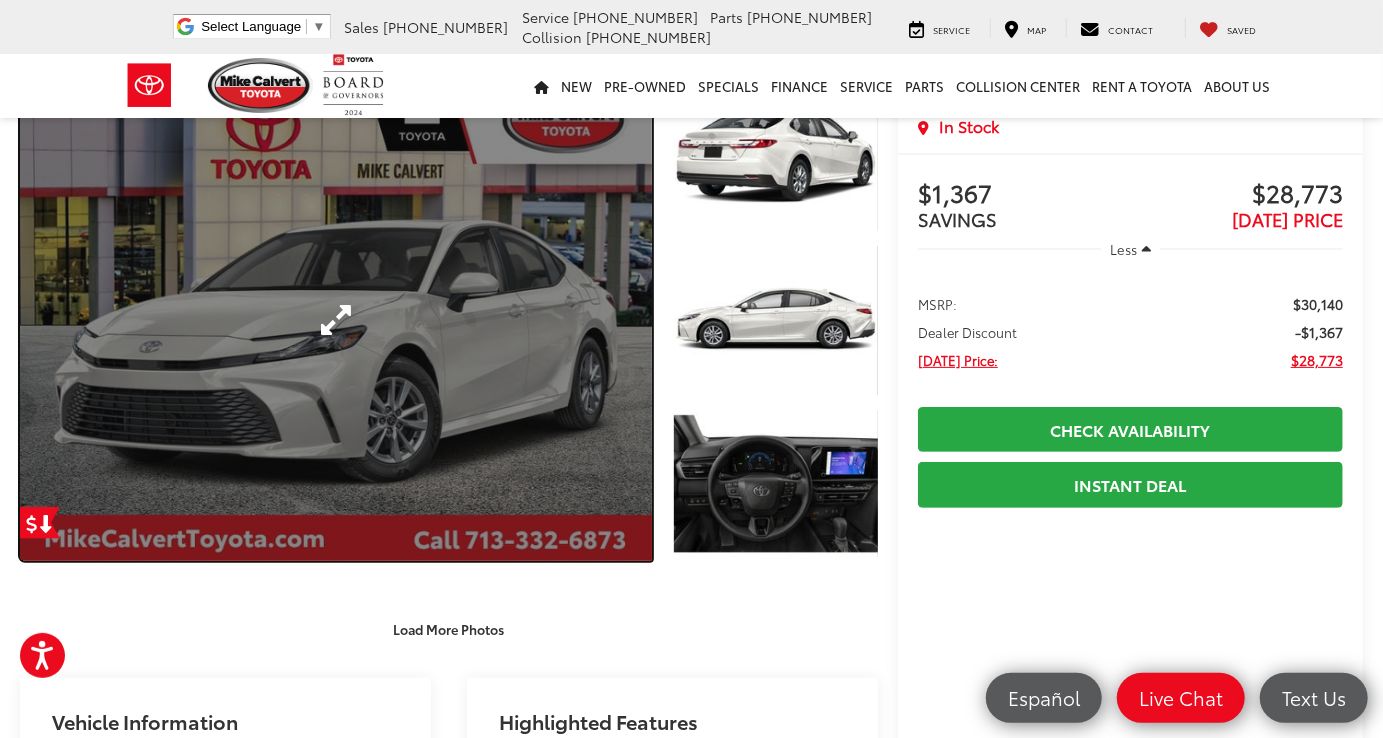 click at bounding box center (336, 320) 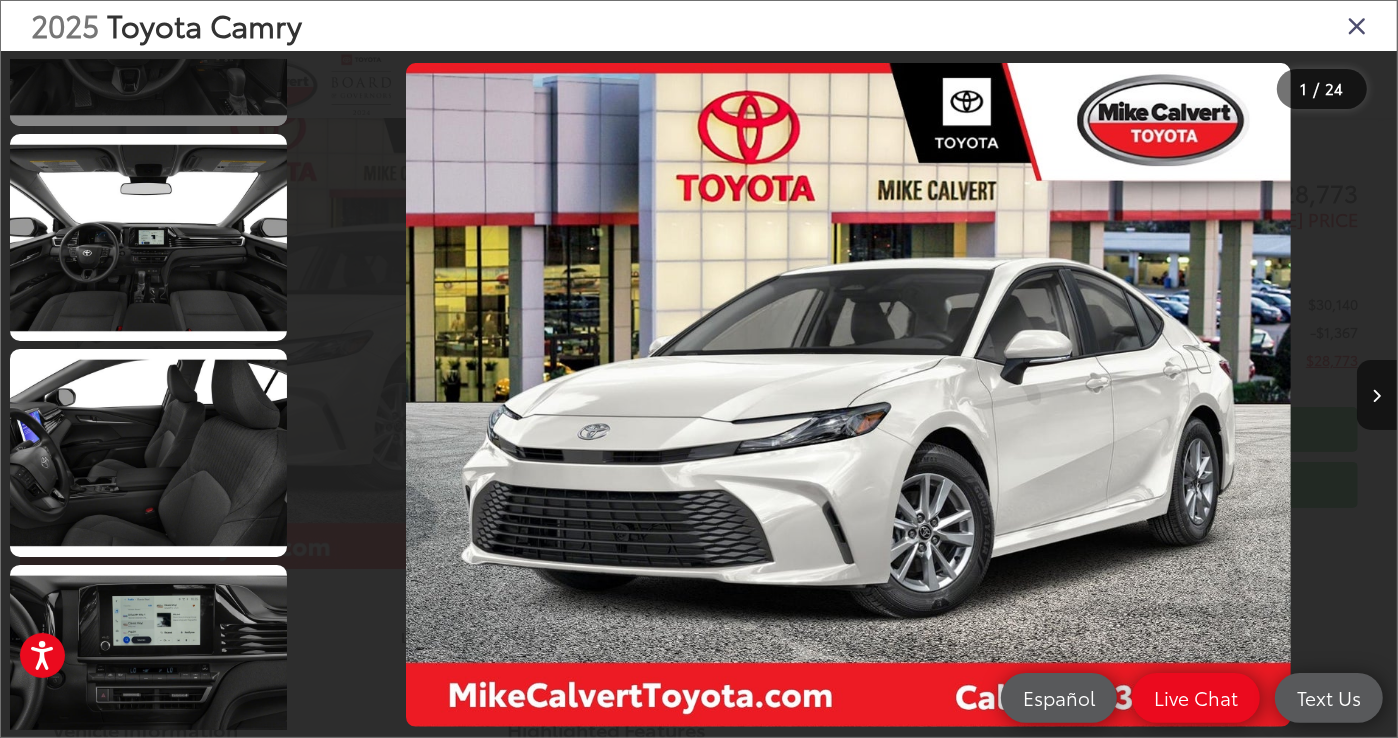scroll, scrollTop: 1100, scrollLeft: 0, axis: vertical 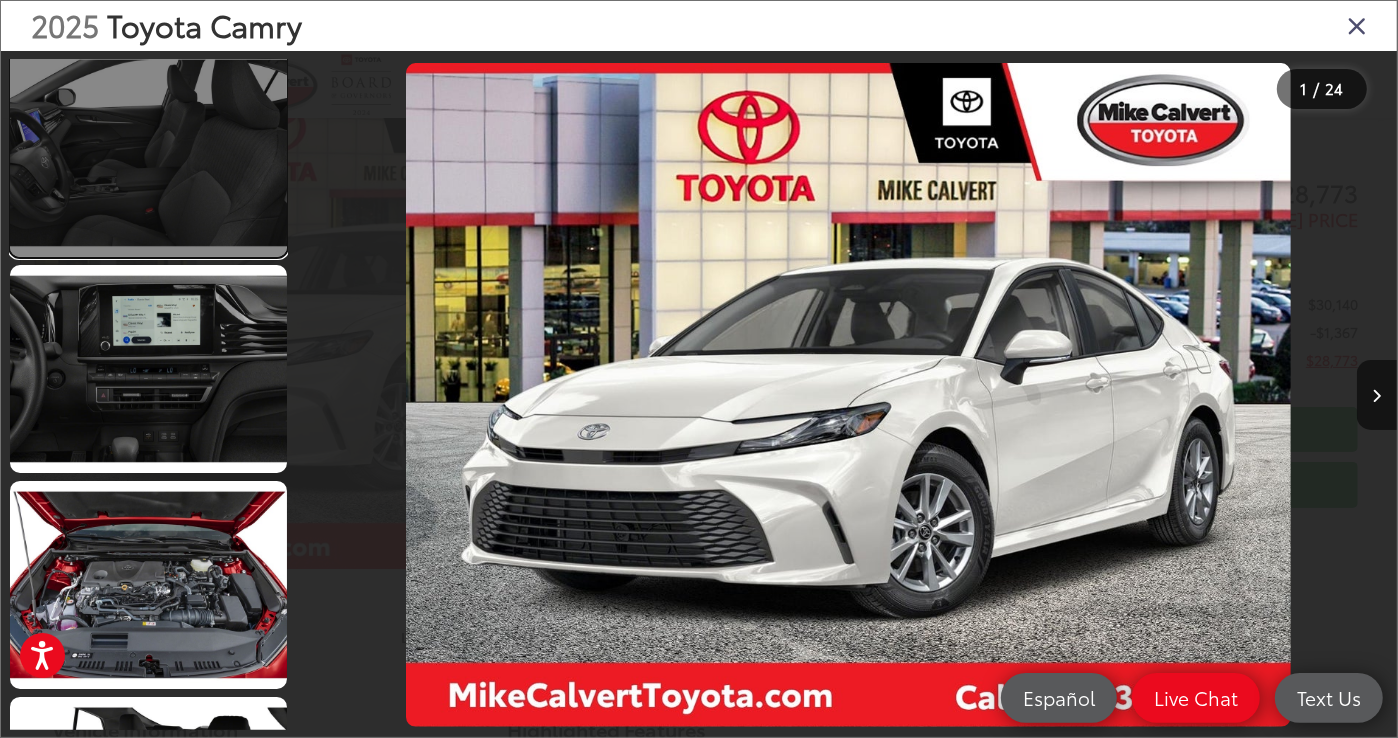 click at bounding box center [148, 153] 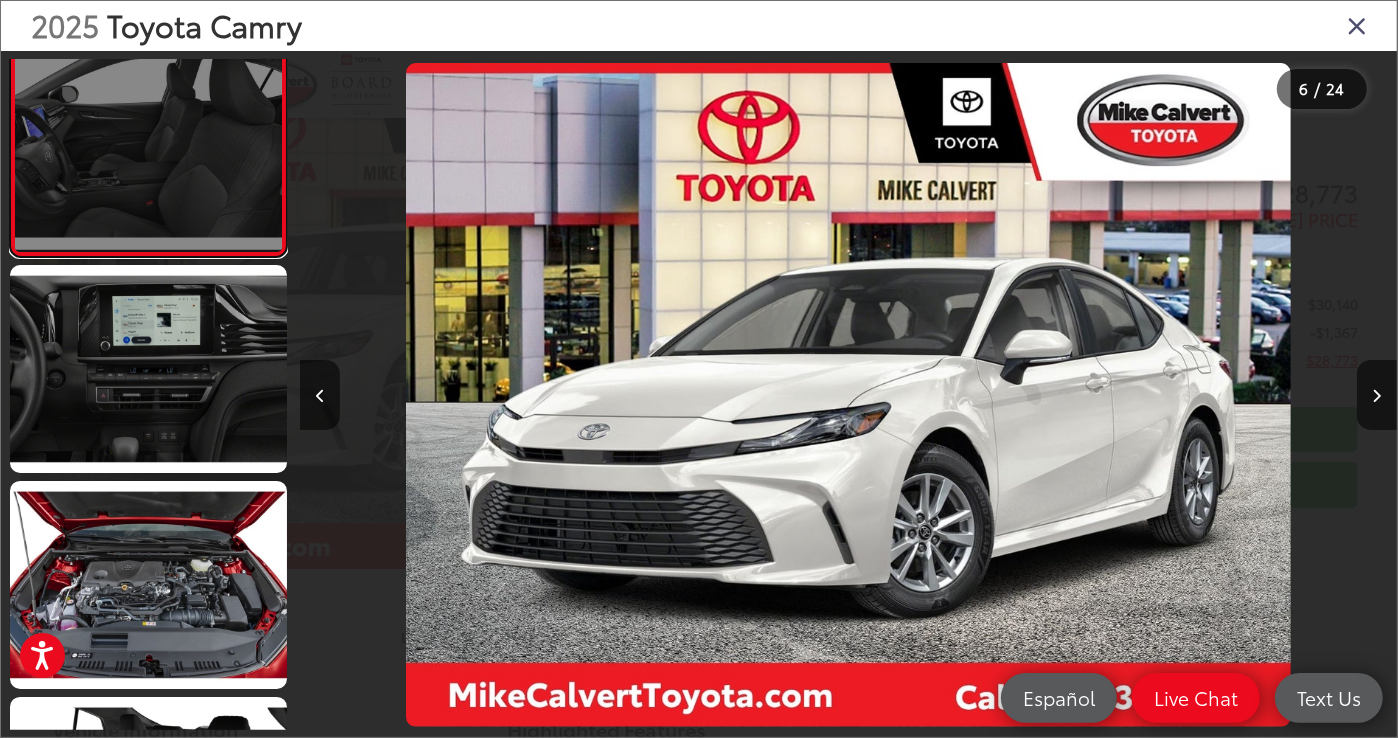 scroll, scrollTop: 922, scrollLeft: 0, axis: vertical 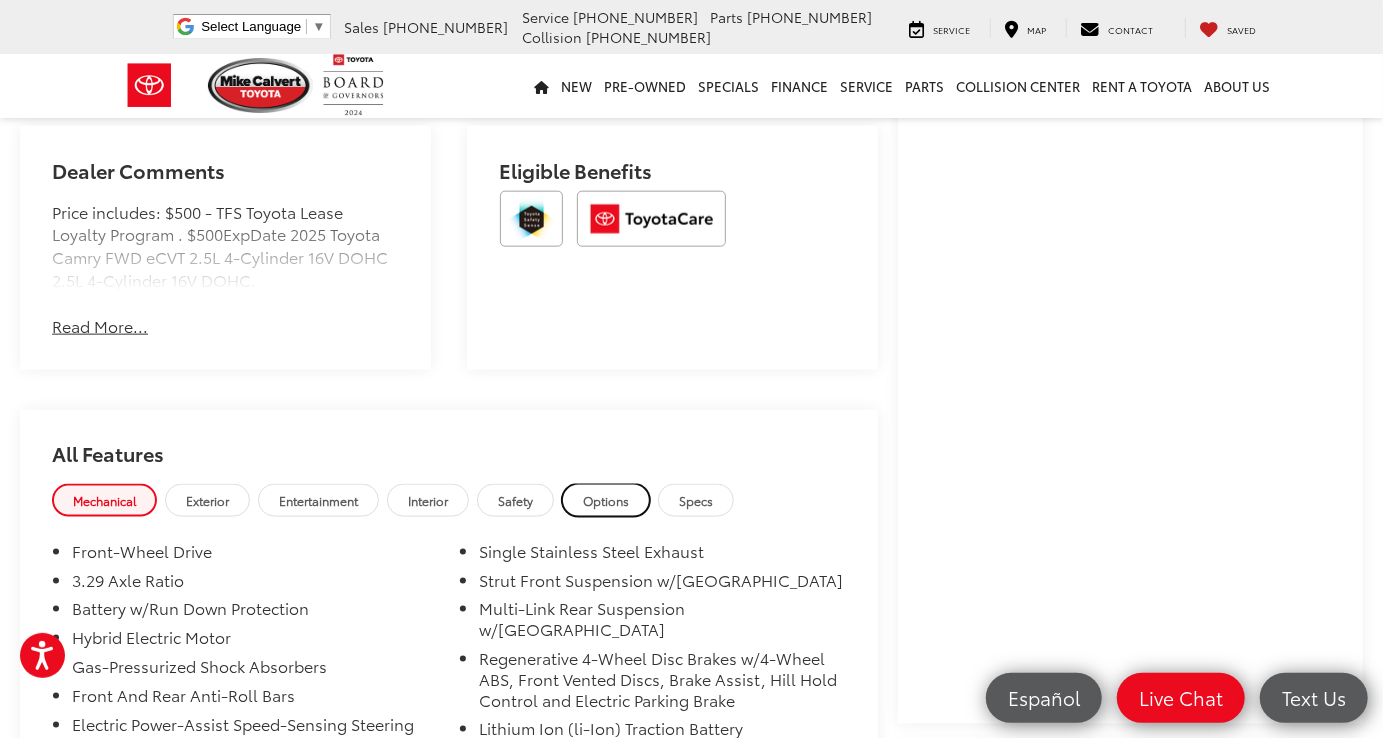 click on "Options" at bounding box center [606, 500] 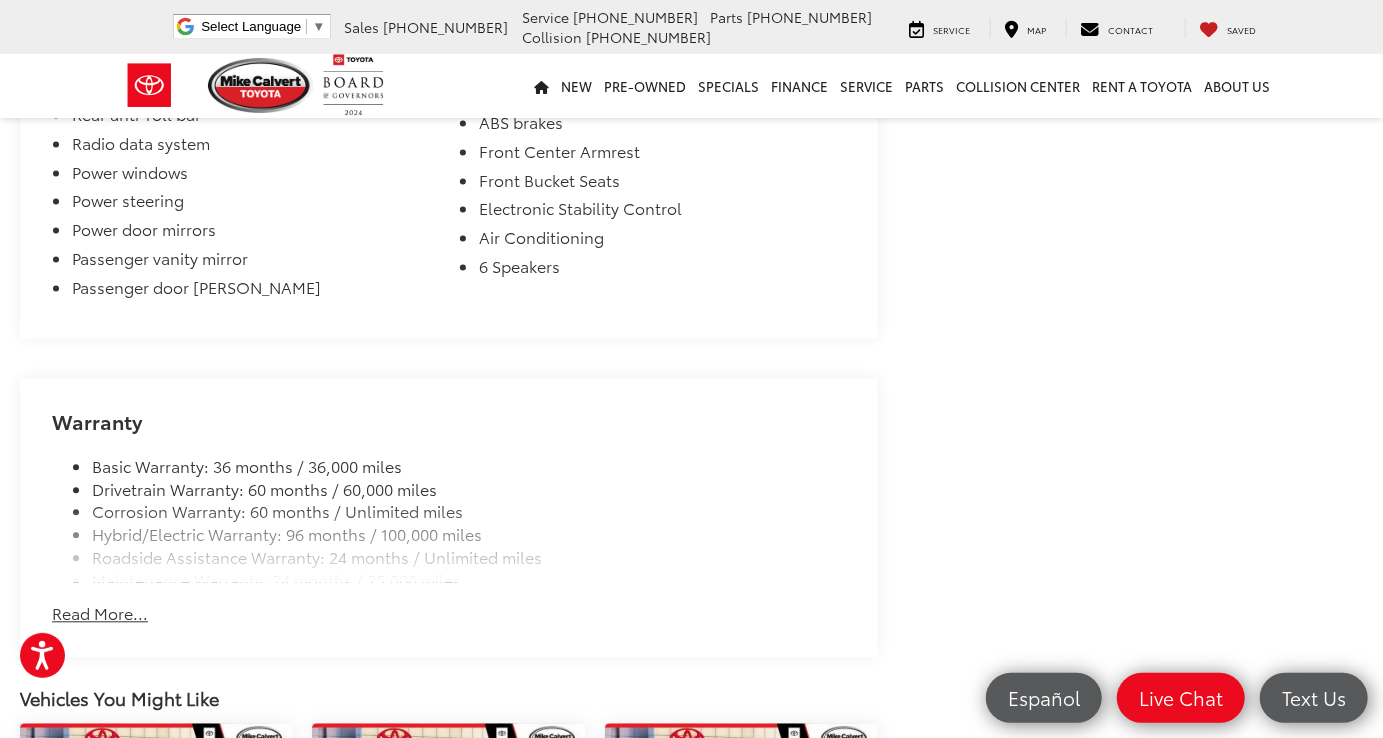scroll, scrollTop: 2300, scrollLeft: 0, axis: vertical 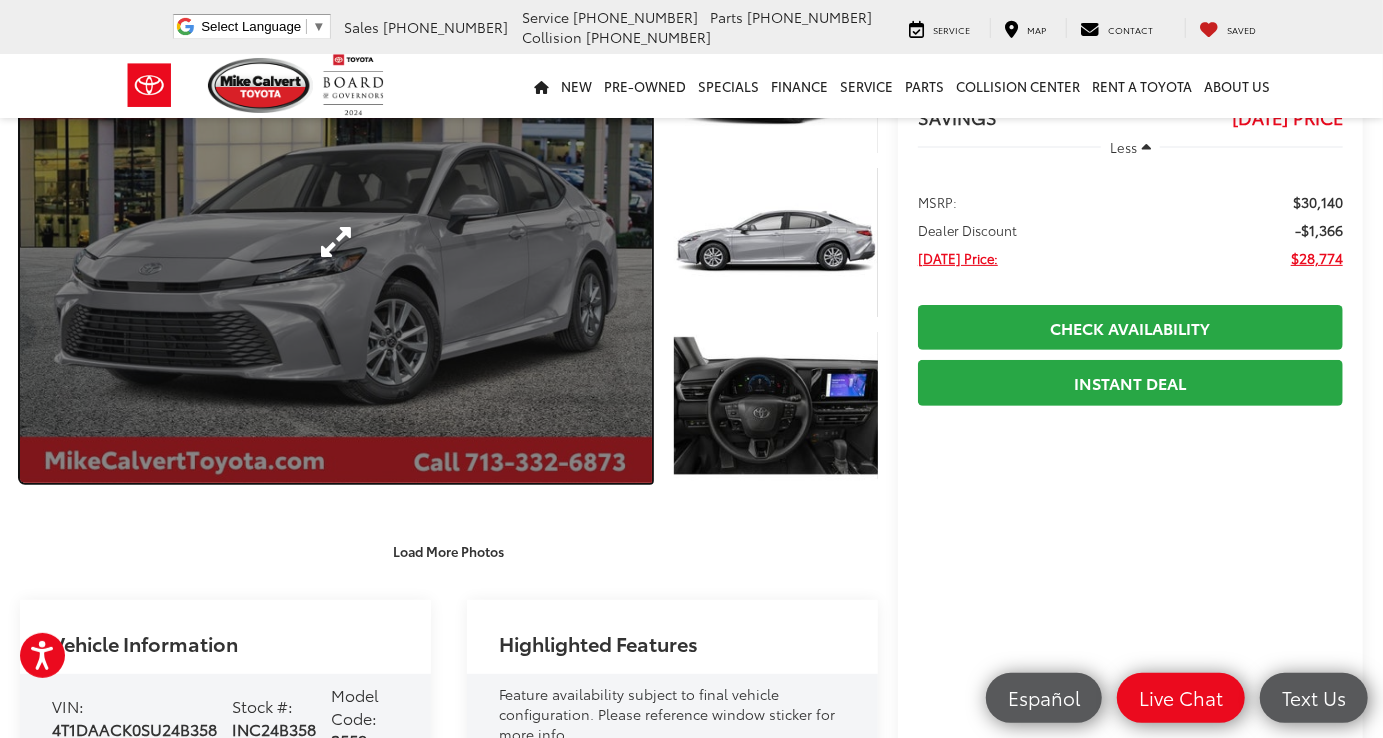 click at bounding box center (336, 242) 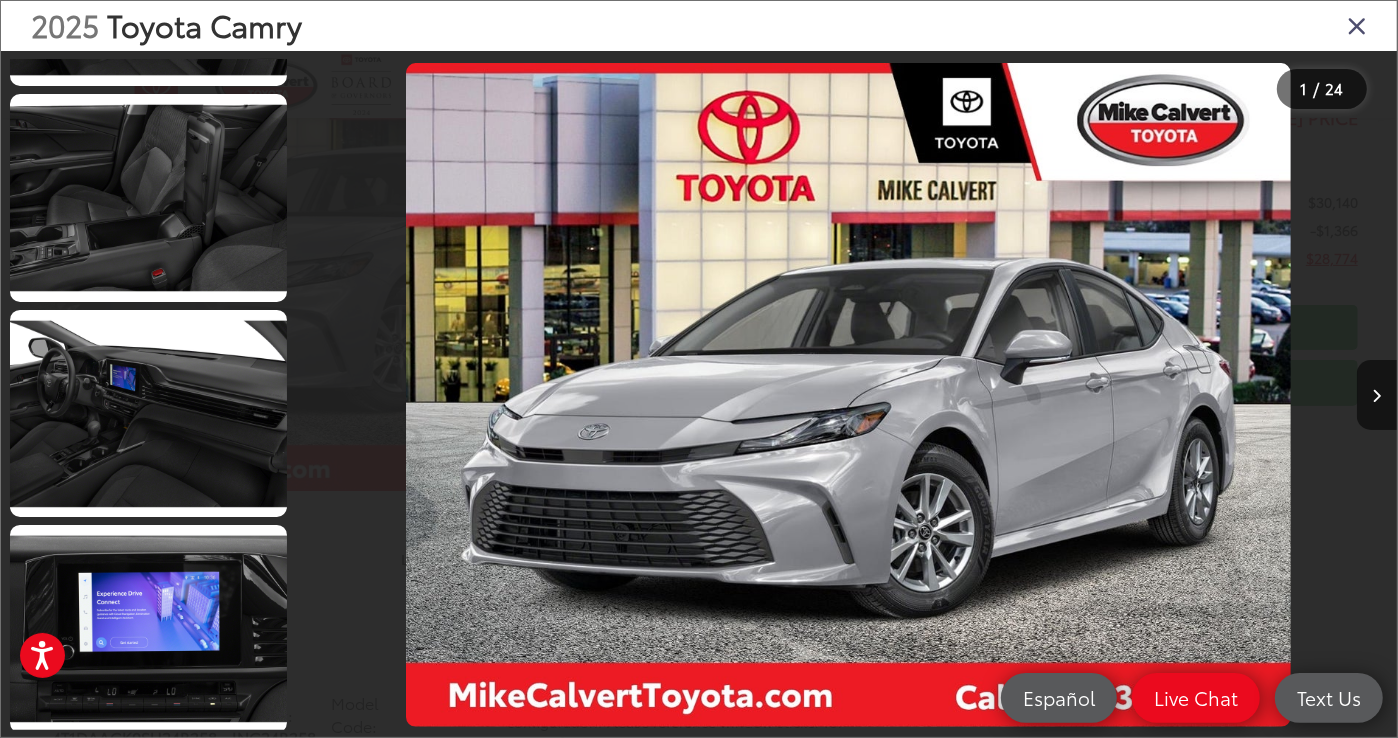 scroll, scrollTop: 4514, scrollLeft: 0, axis: vertical 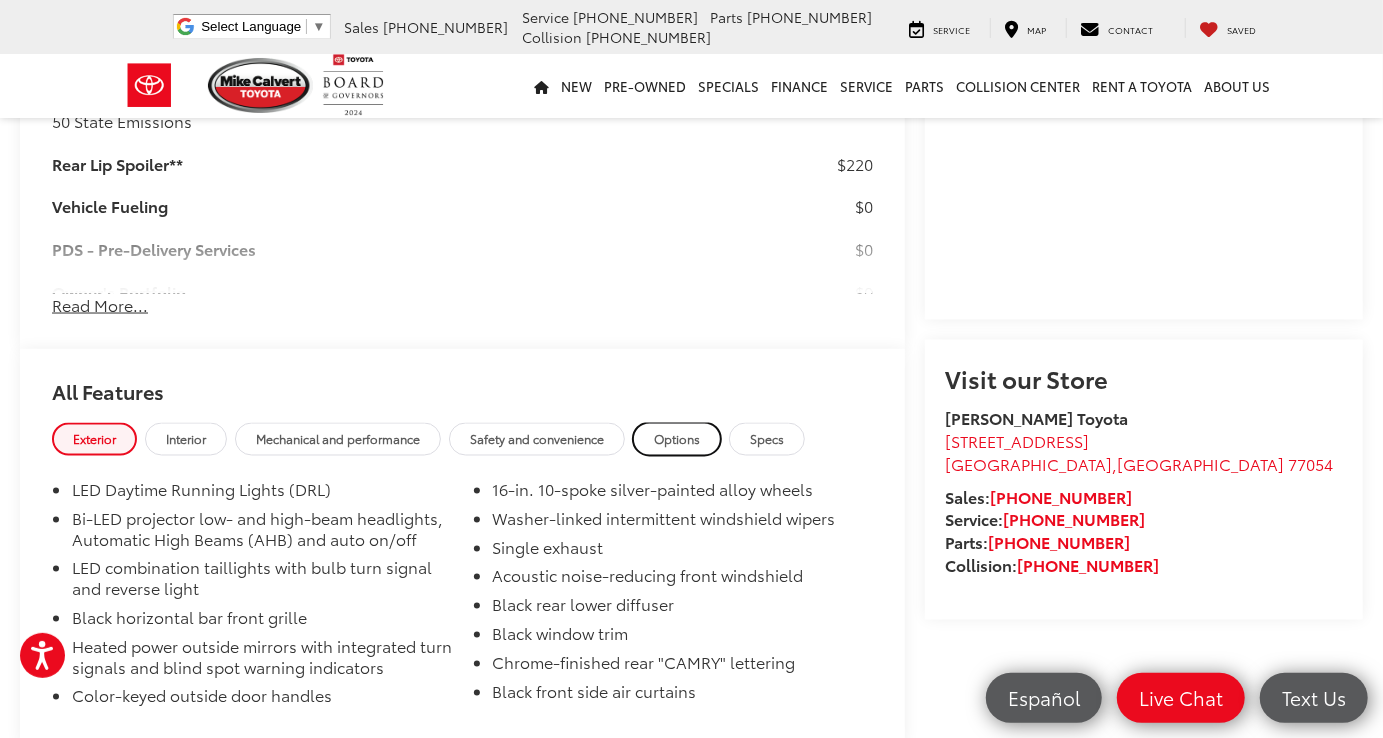 click on "Options" at bounding box center (677, 439) 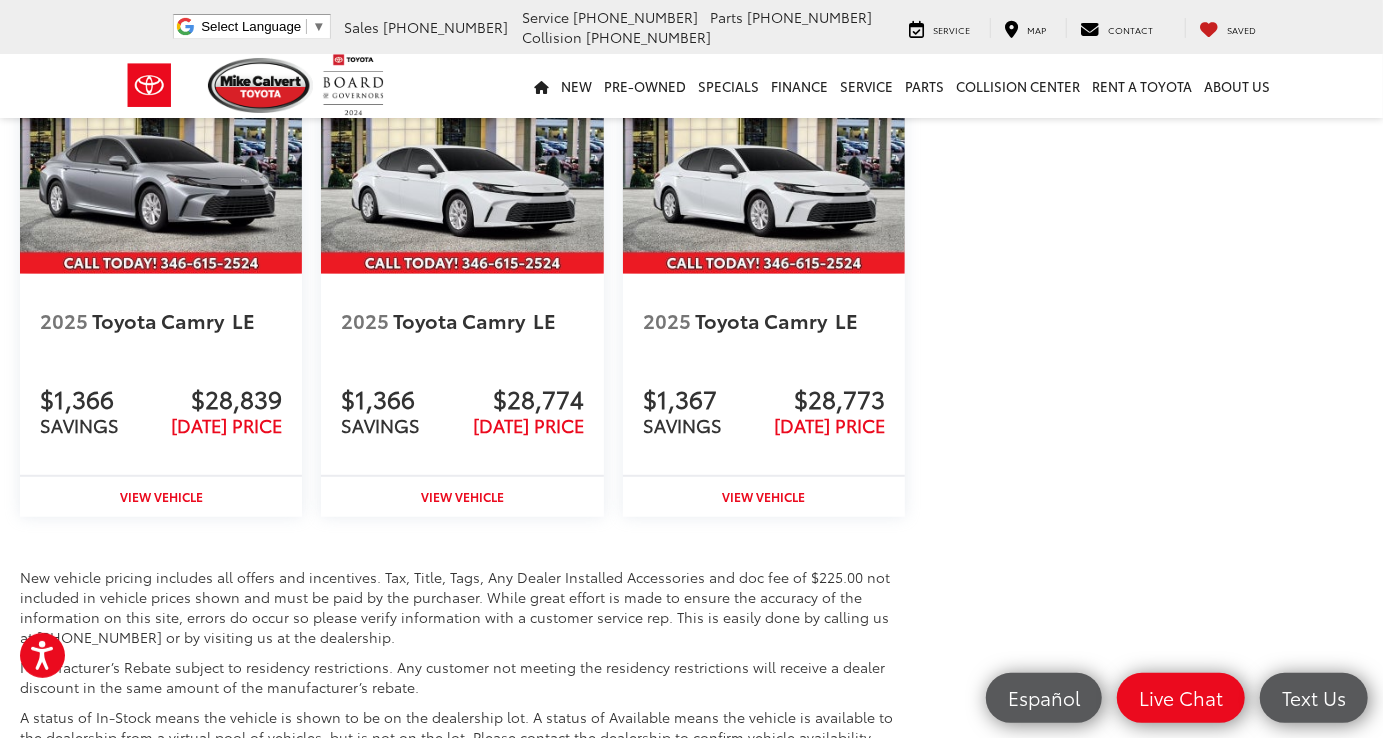 scroll, scrollTop: 4600, scrollLeft: 0, axis: vertical 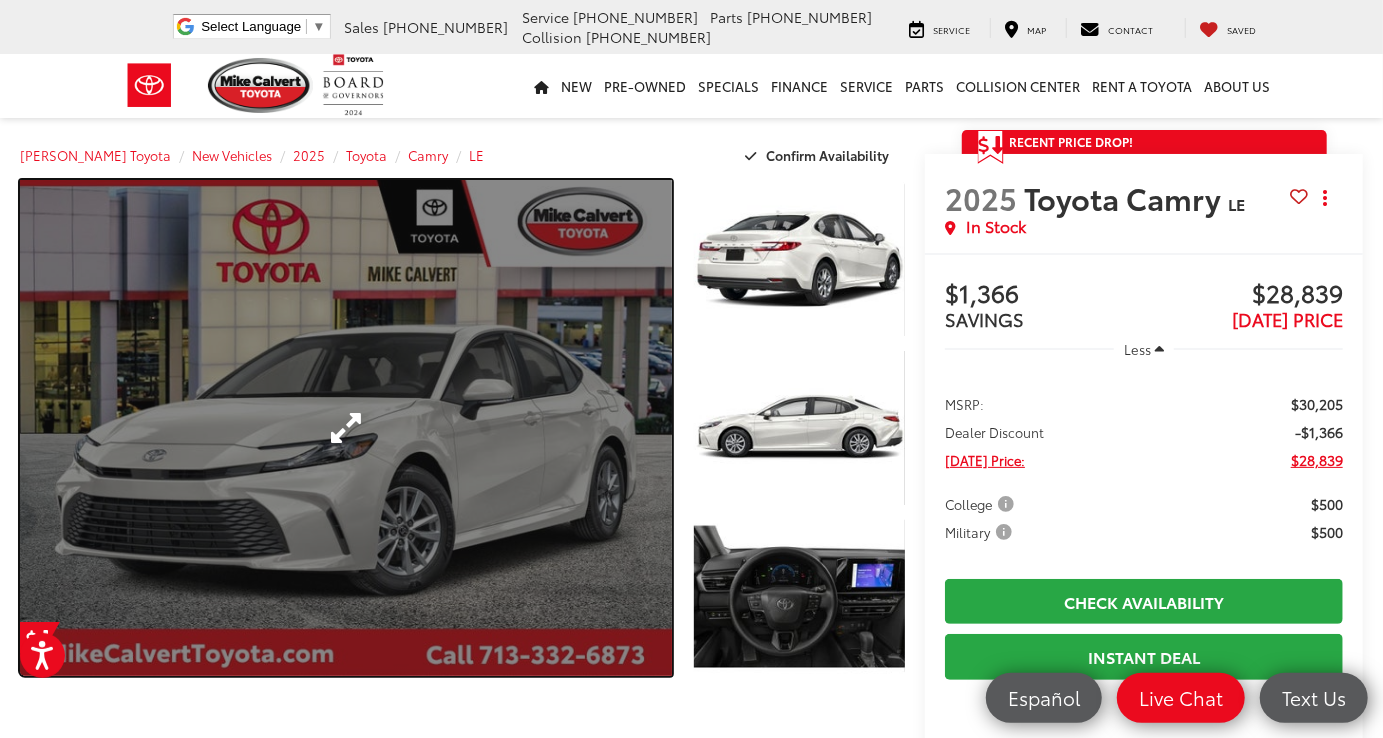 click at bounding box center [346, 428] 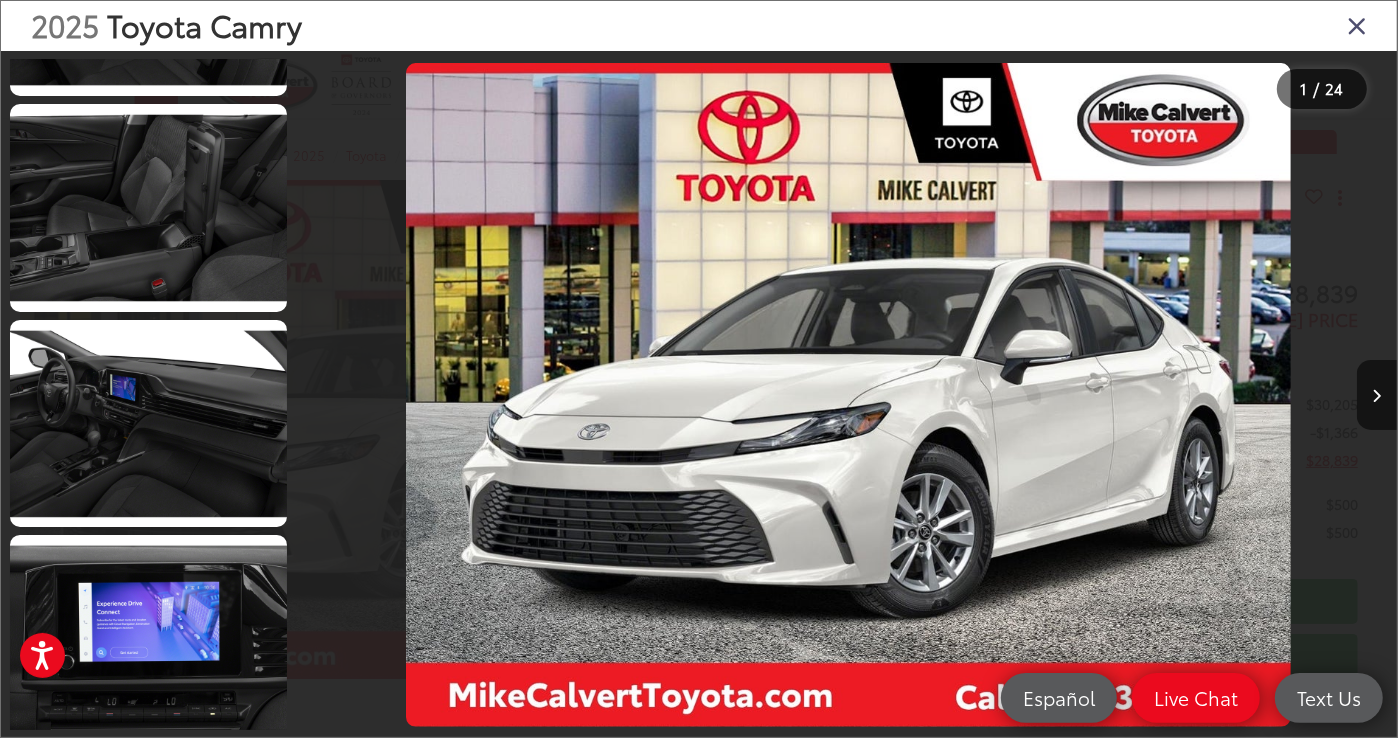 scroll, scrollTop: 4514, scrollLeft: 0, axis: vertical 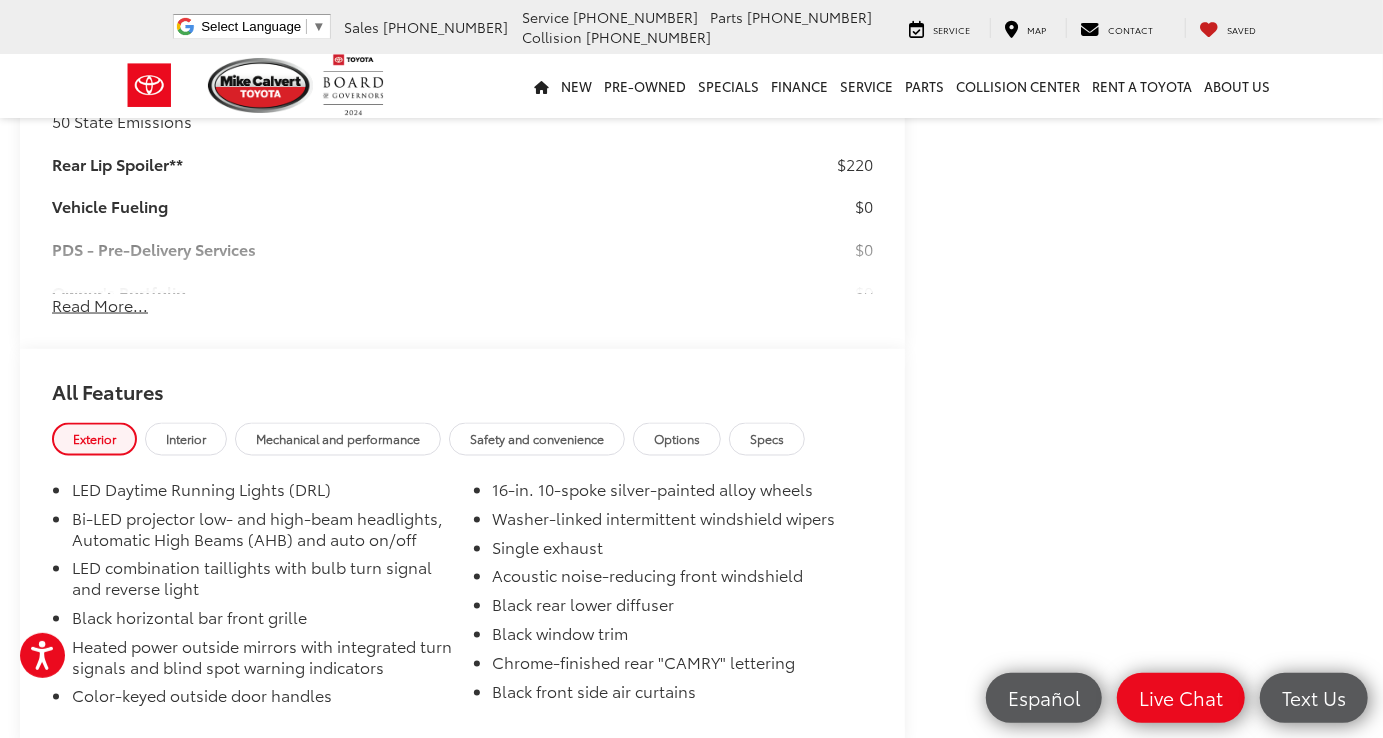 click on "Read More..." at bounding box center (100, 305) 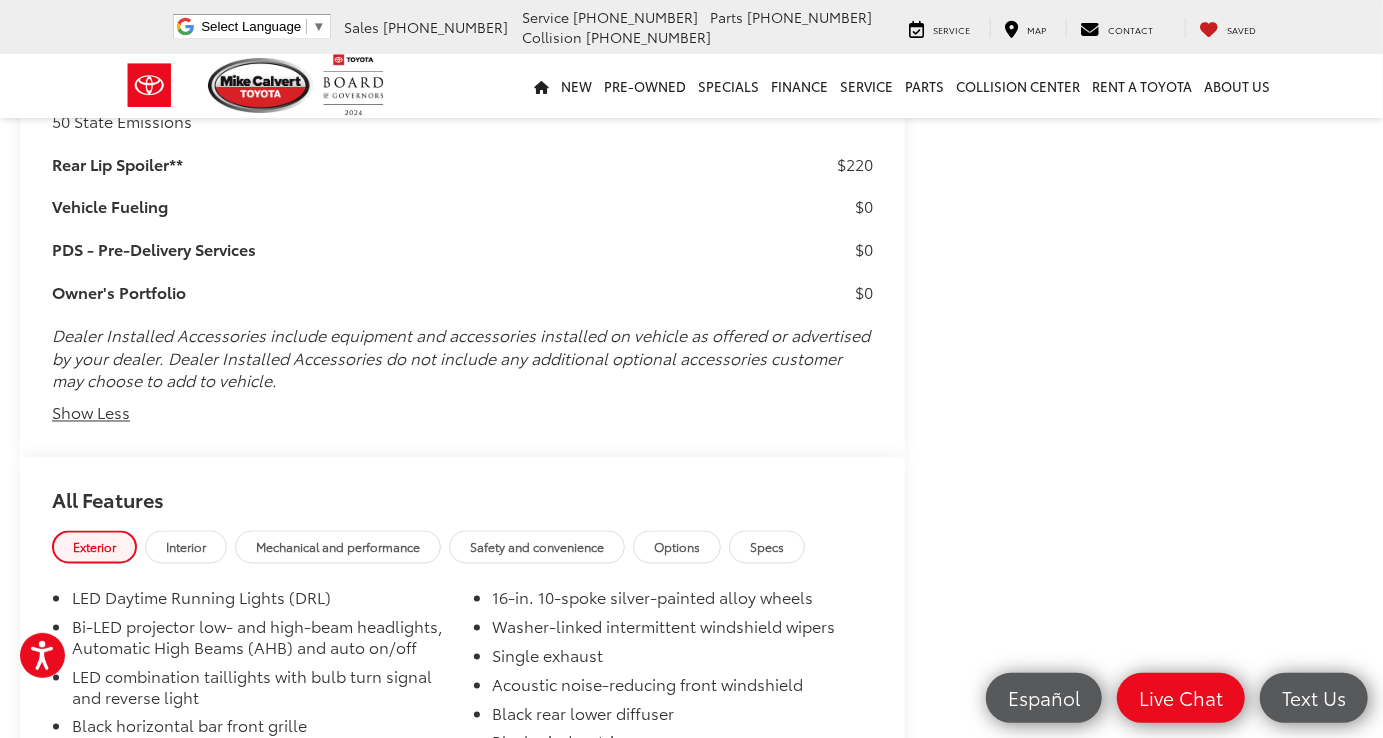 scroll, scrollTop: 1804, scrollLeft: 0, axis: vertical 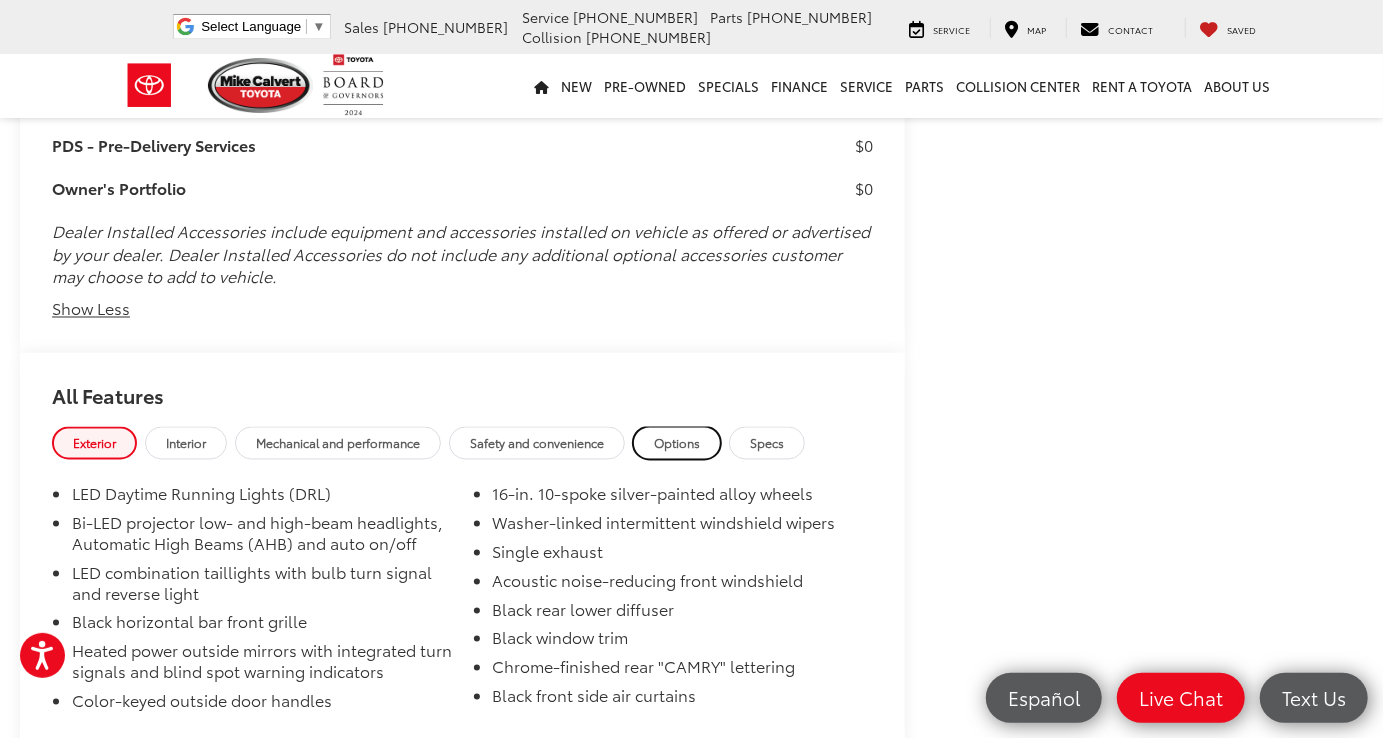 click on "Options" at bounding box center (677, 443) 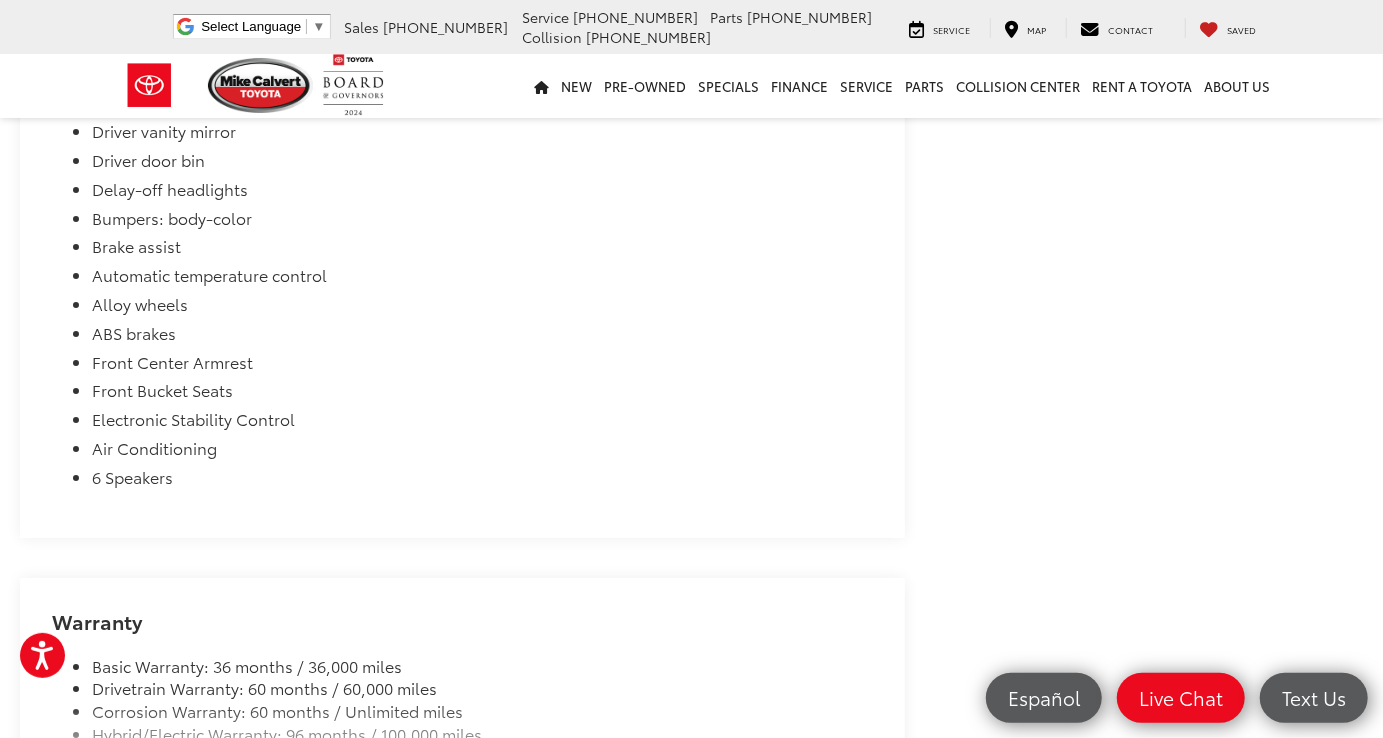scroll, scrollTop: 4104, scrollLeft: 0, axis: vertical 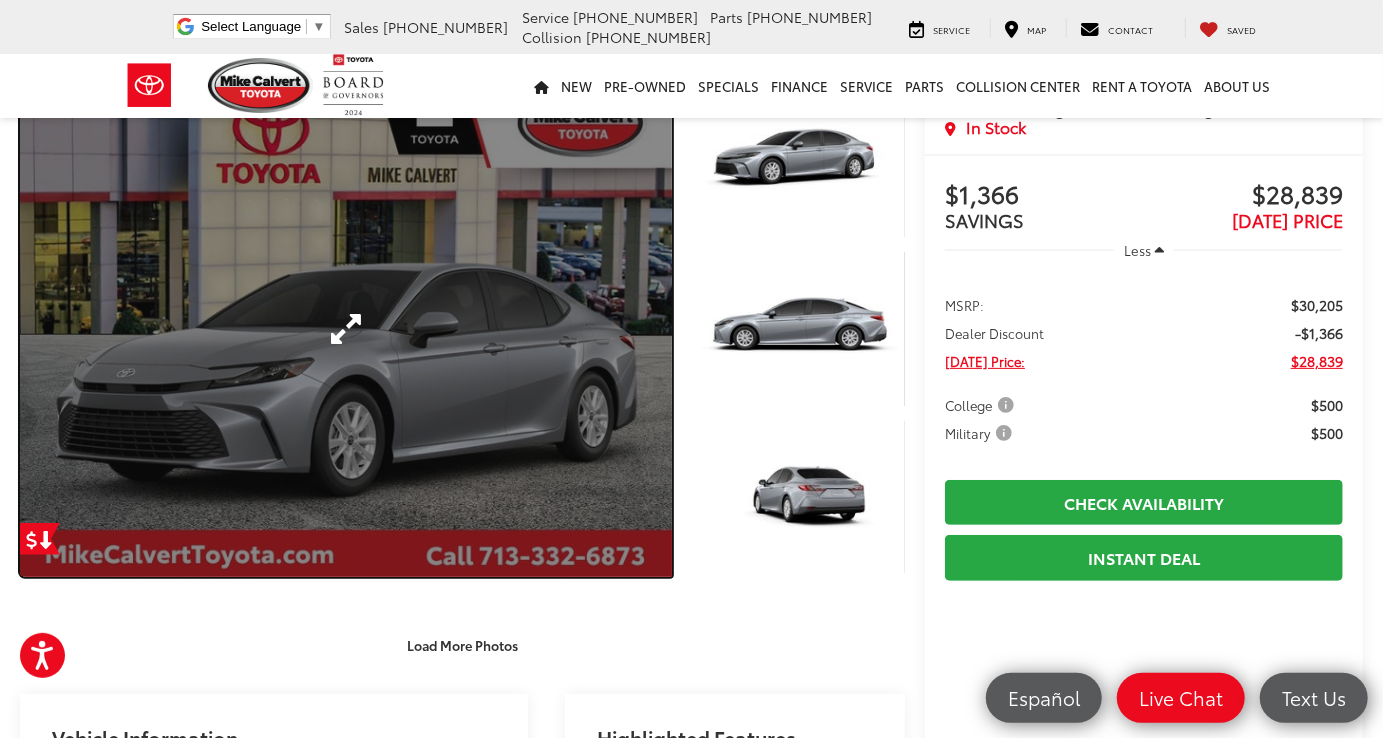 click at bounding box center [346, 329] 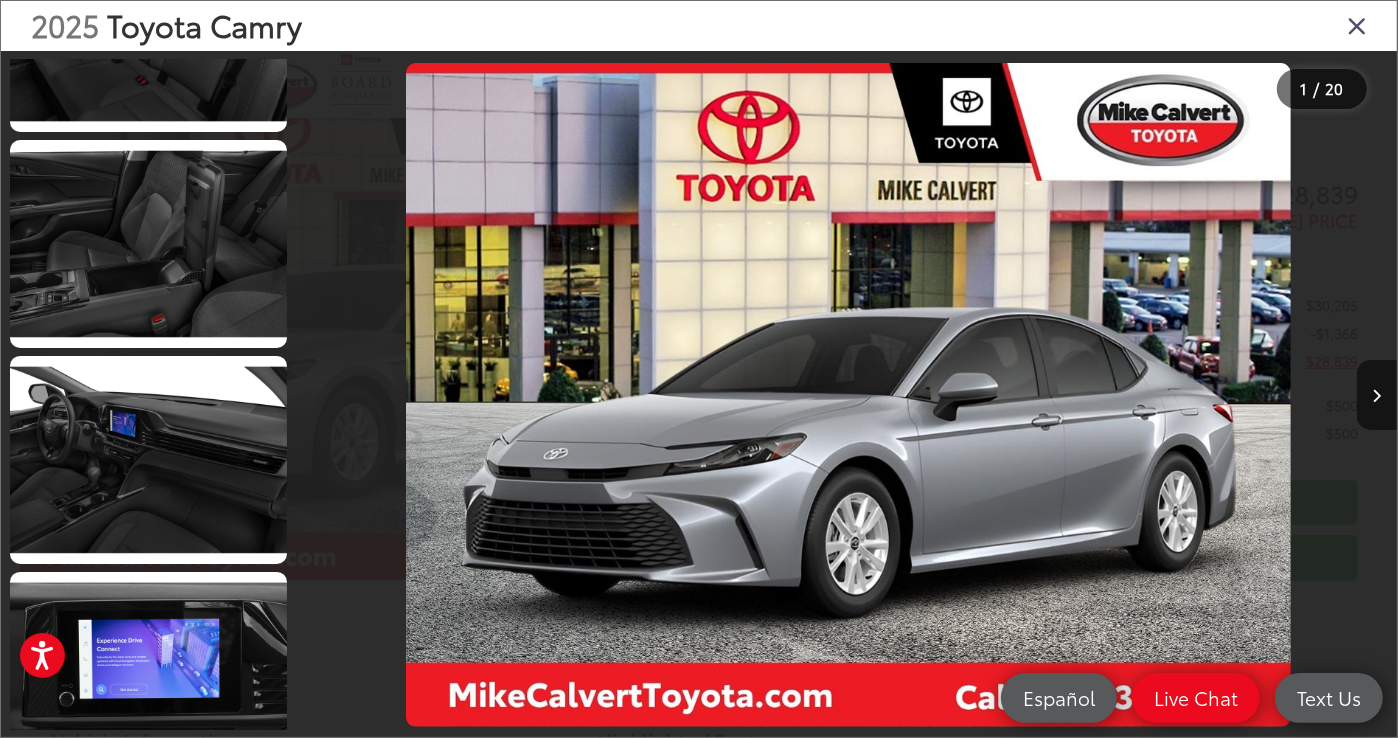 scroll, scrollTop: 3650, scrollLeft: 0, axis: vertical 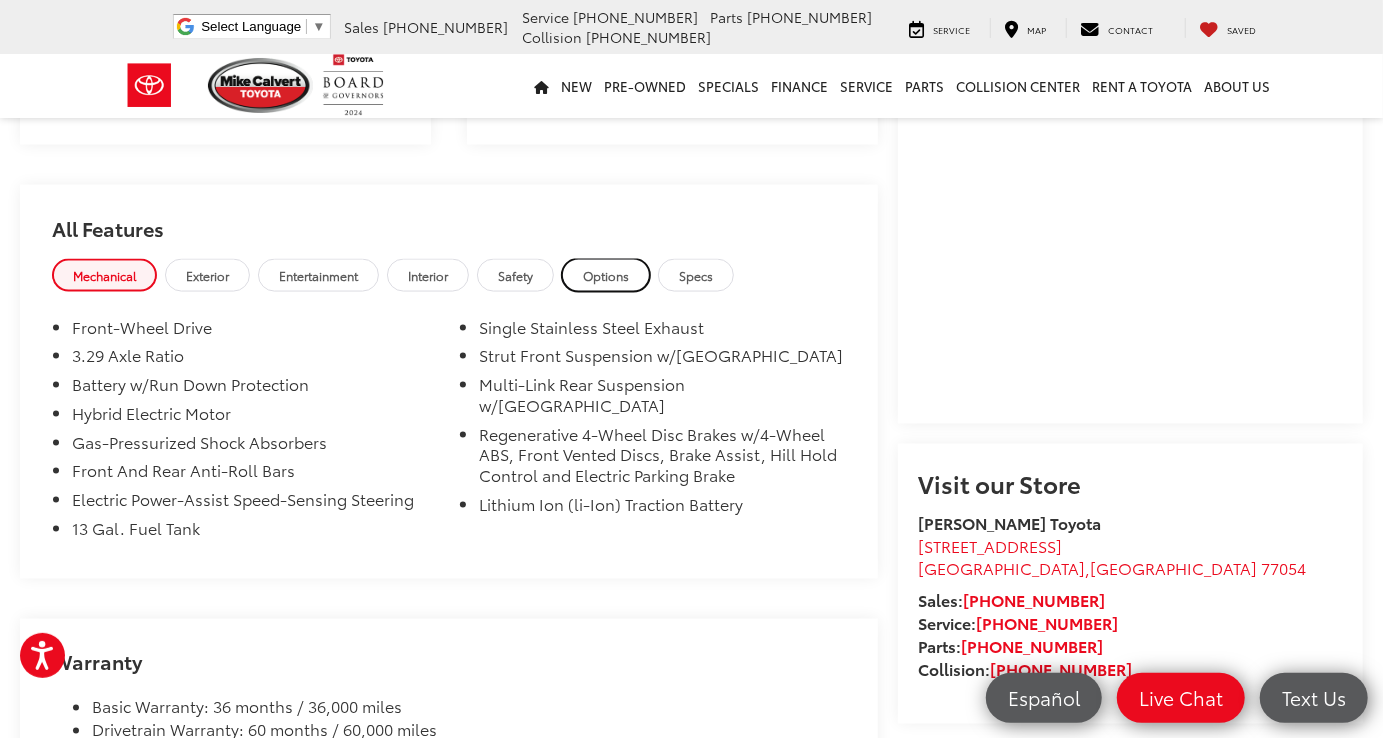 click on "Options" at bounding box center (606, 275) 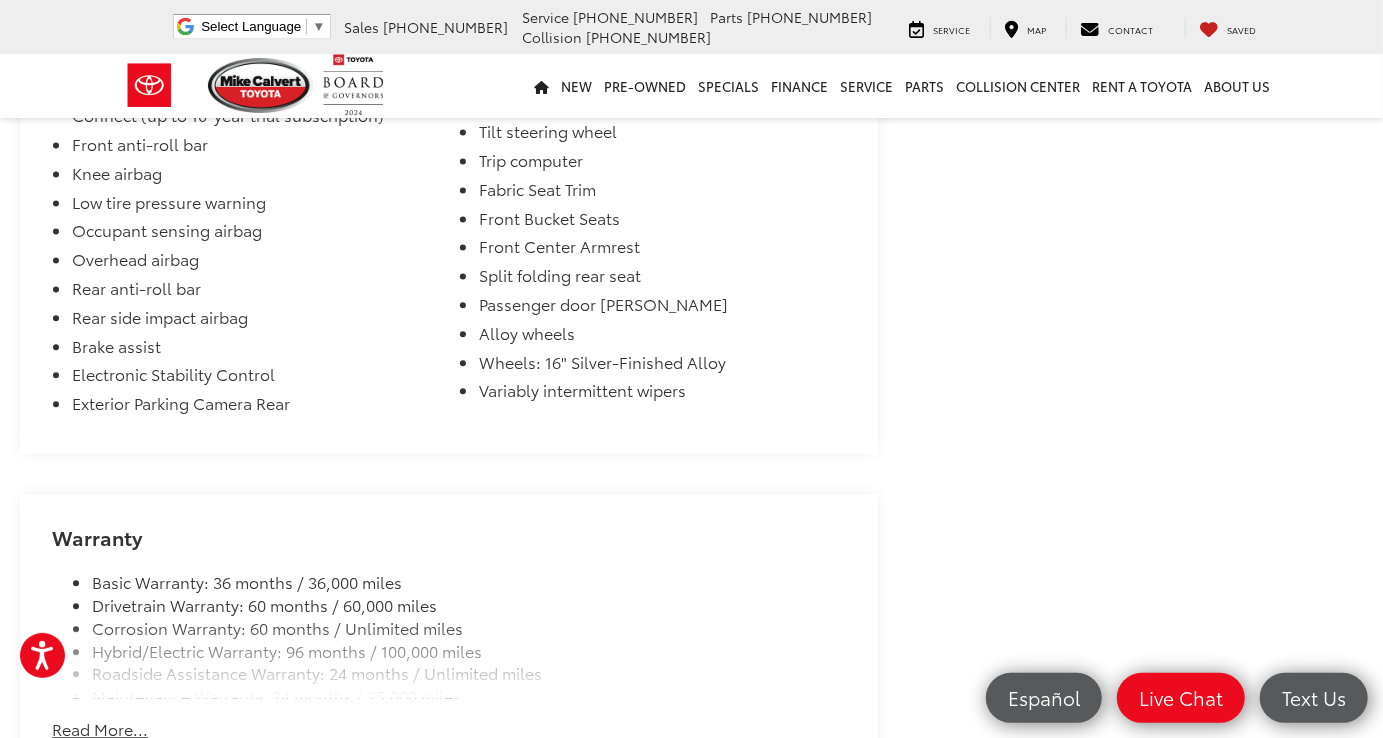 scroll, scrollTop: 2500, scrollLeft: 0, axis: vertical 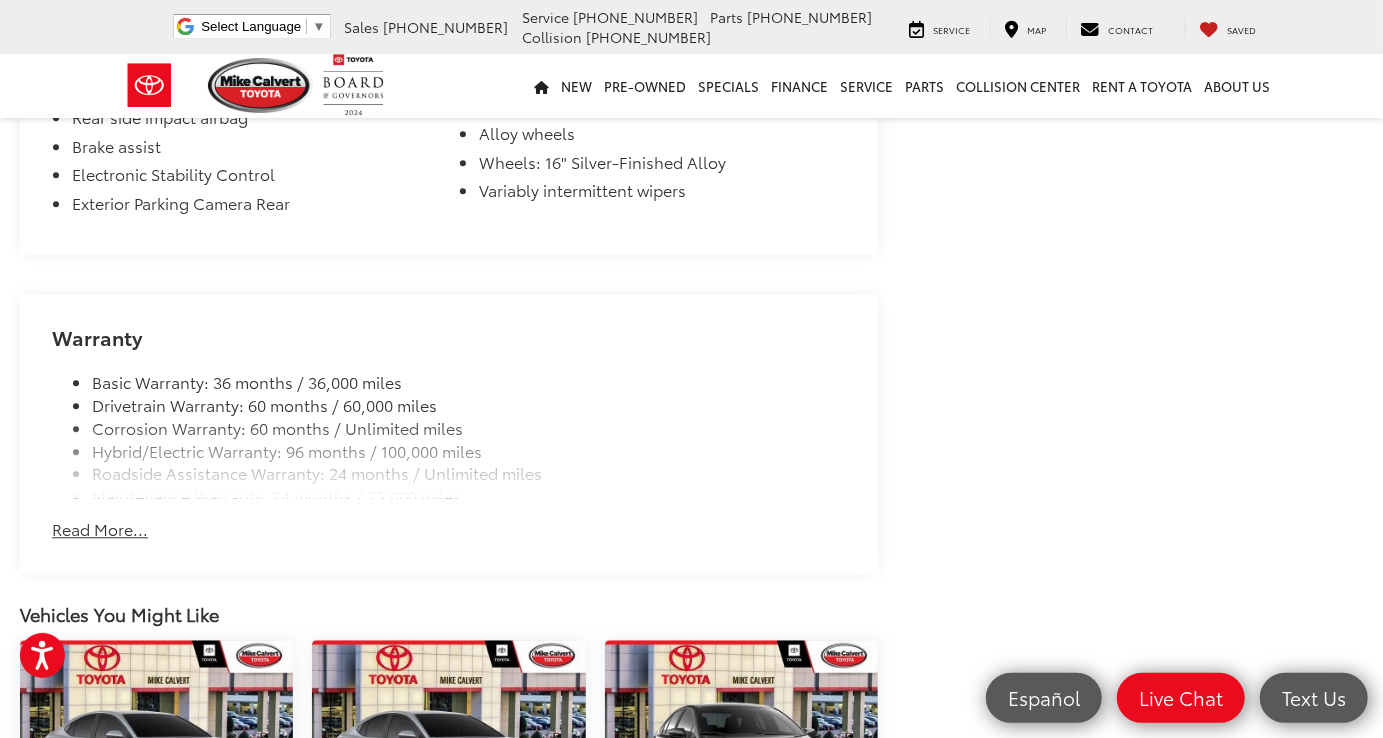 click on "Read More..." at bounding box center (100, 529) 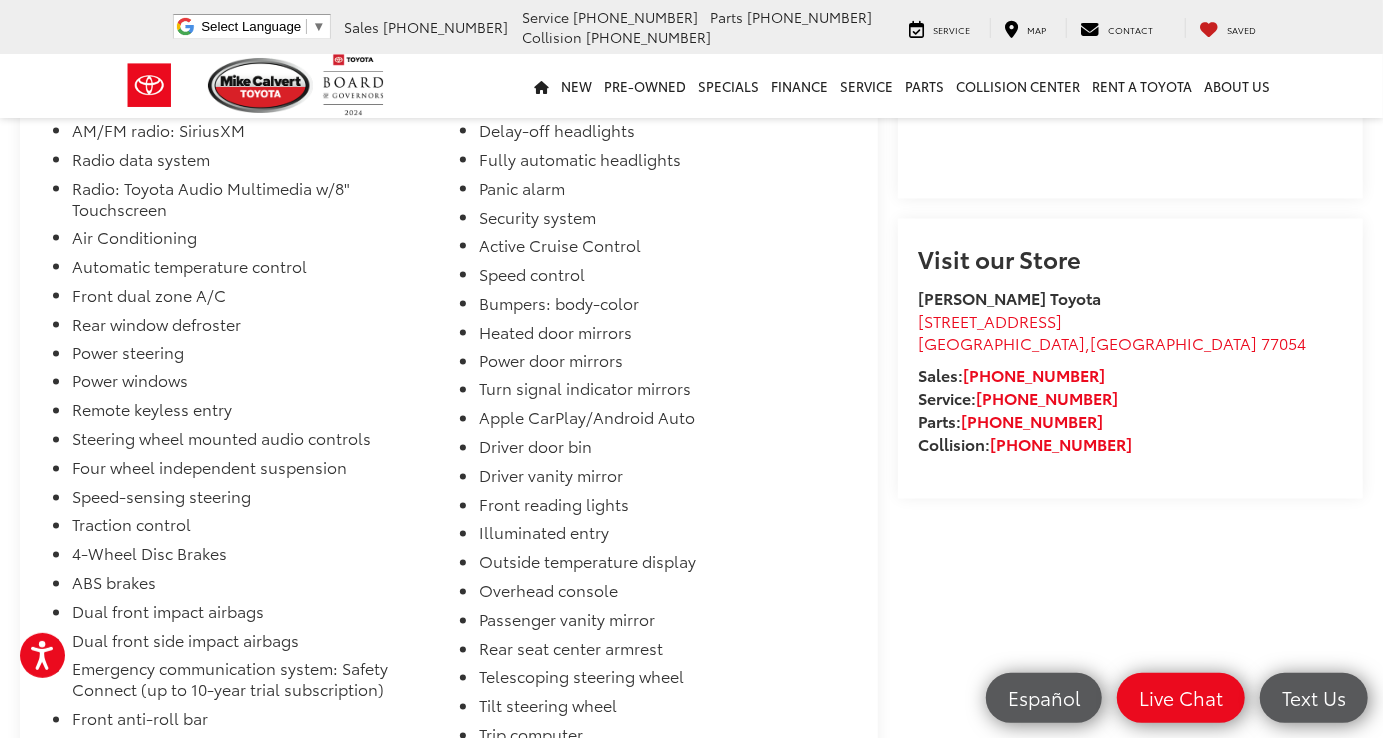 scroll, scrollTop: 1400, scrollLeft: 0, axis: vertical 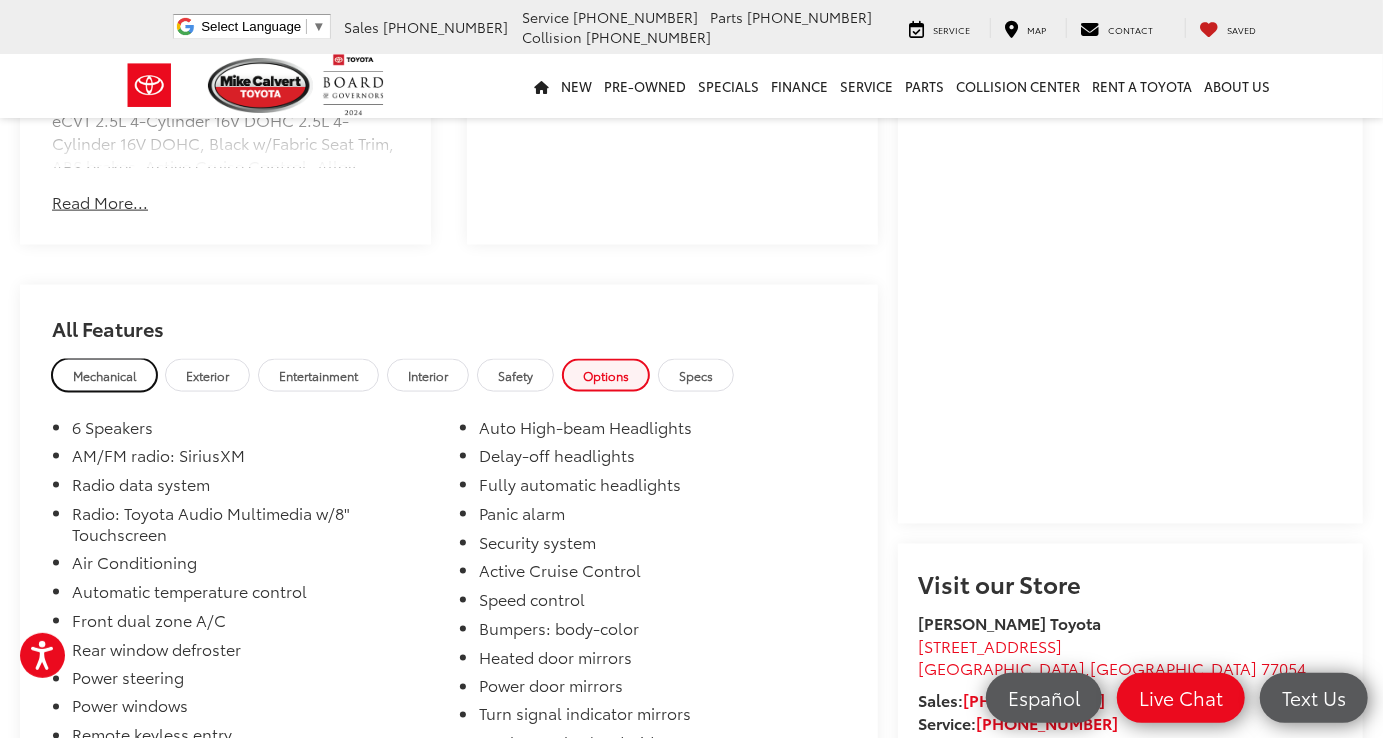 click on "Mechanical" at bounding box center [104, 375] 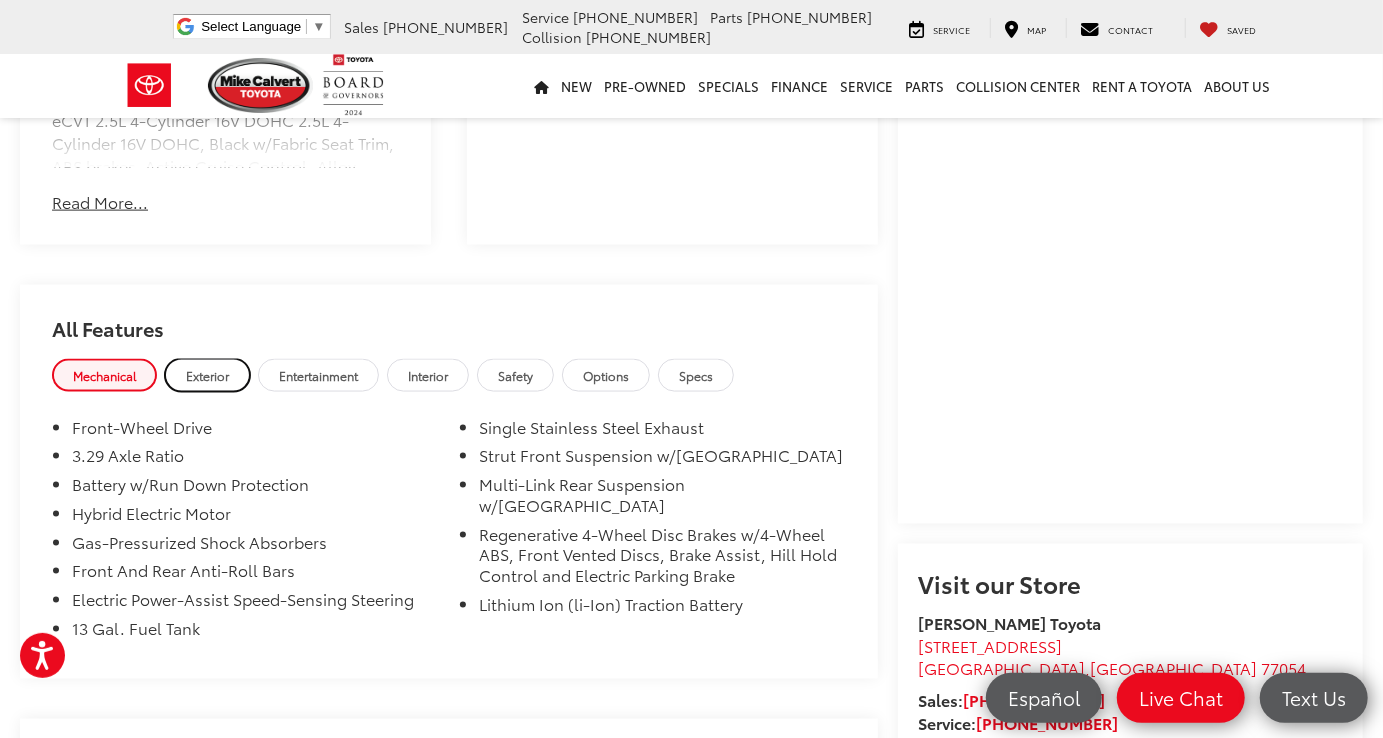 click on "Exterior" at bounding box center [207, 375] 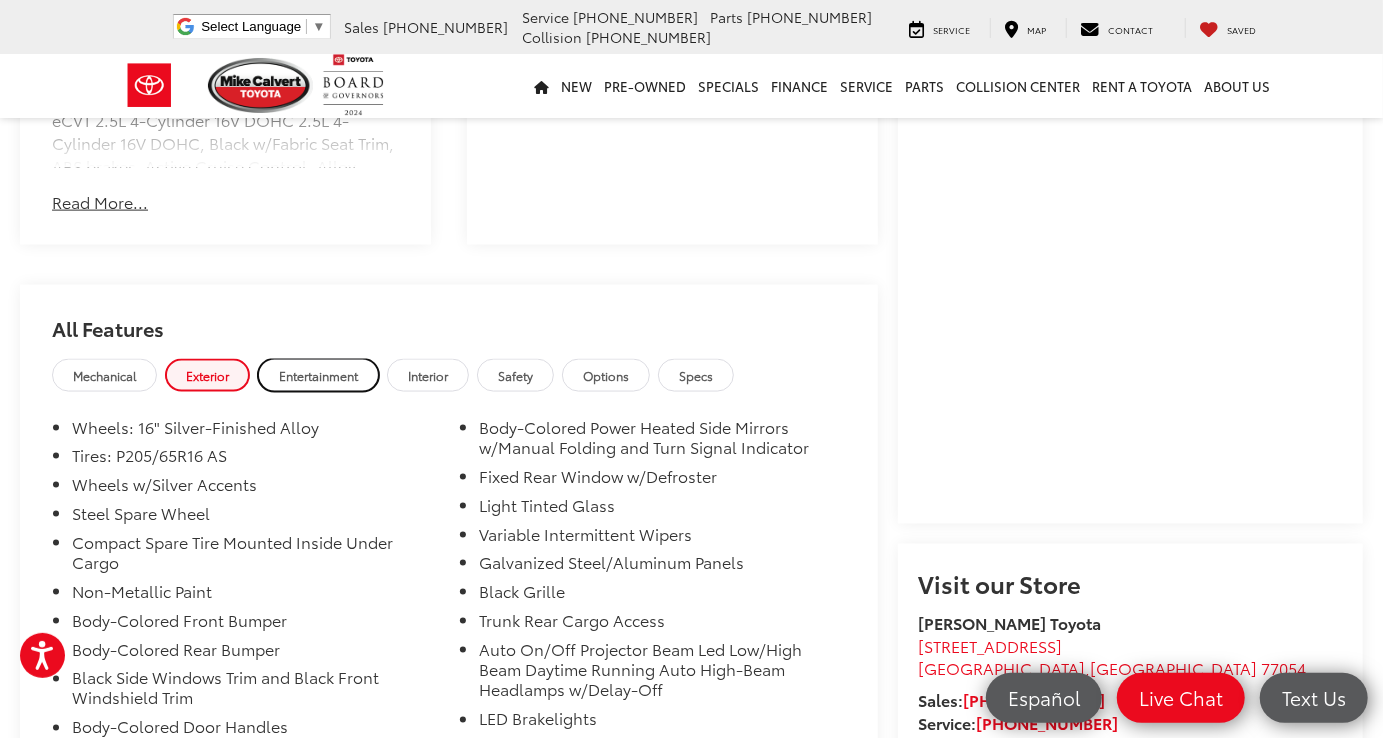 click on "Entertainment" at bounding box center [318, 375] 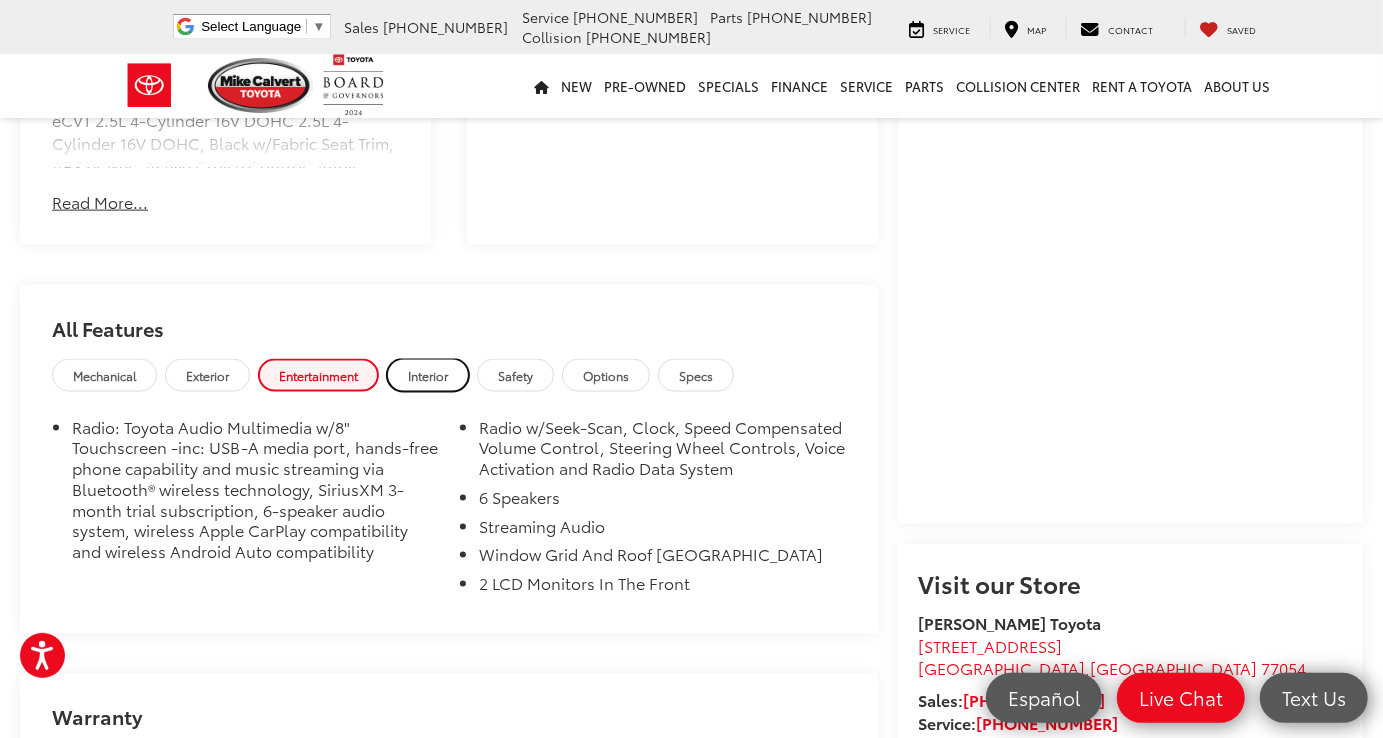 click on "Interior" at bounding box center [428, 375] 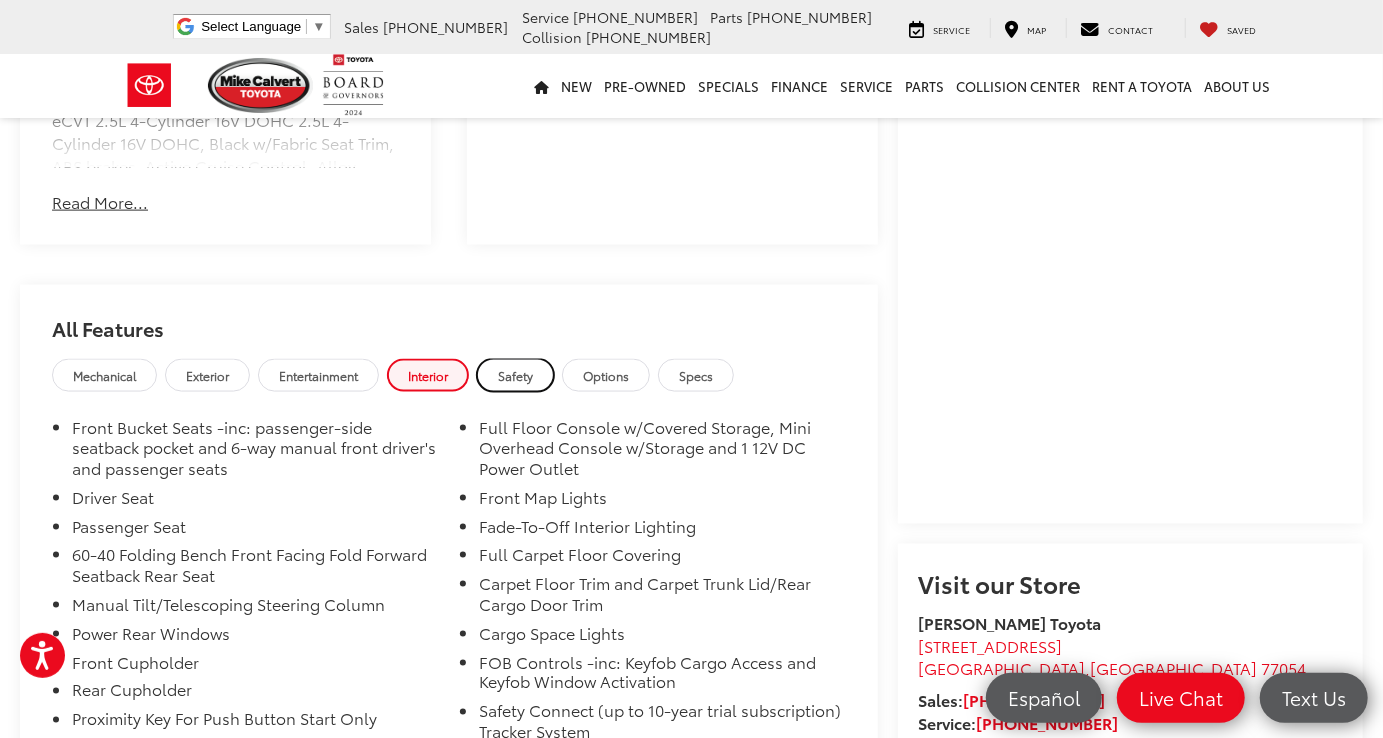 click on "Safety" at bounding box center [515, 375] 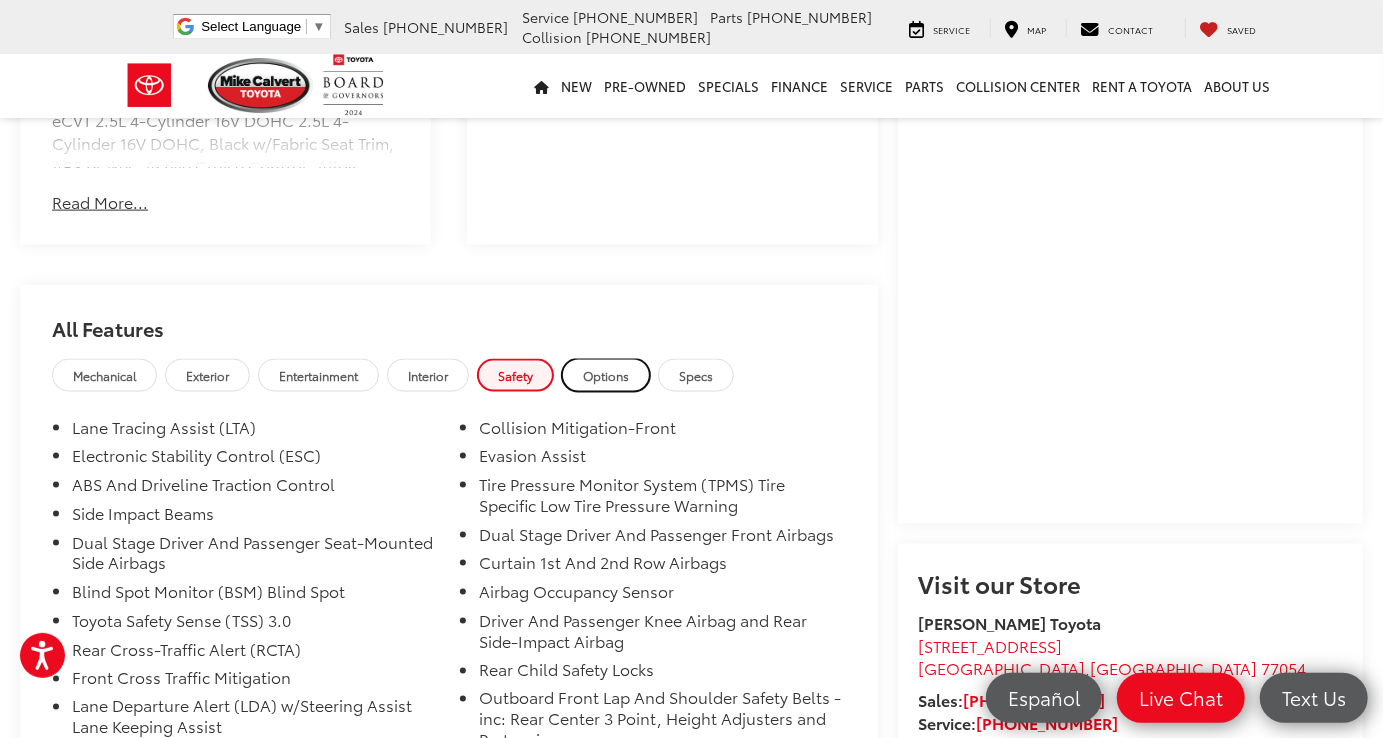 click on "Options" at bounding box center [606, 375] 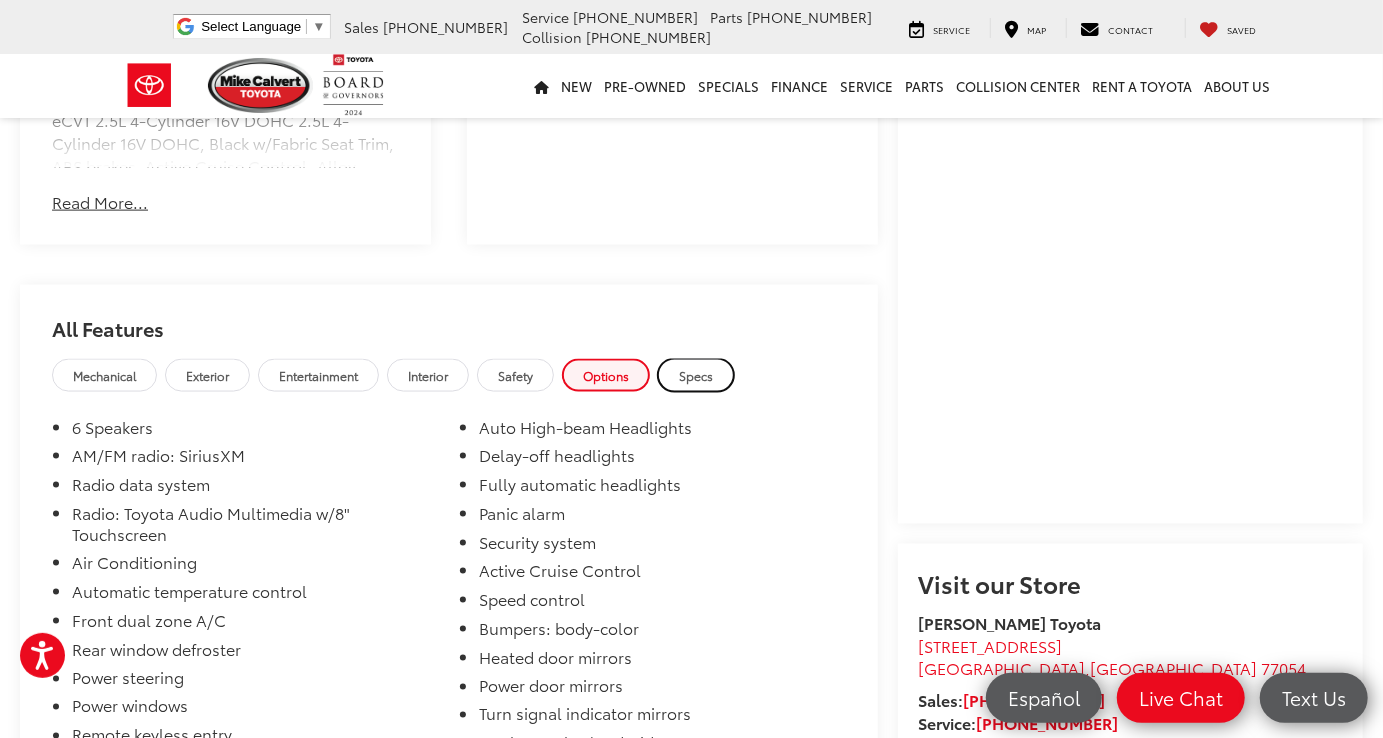 click on "Specs" at bounding box center (696, 375) 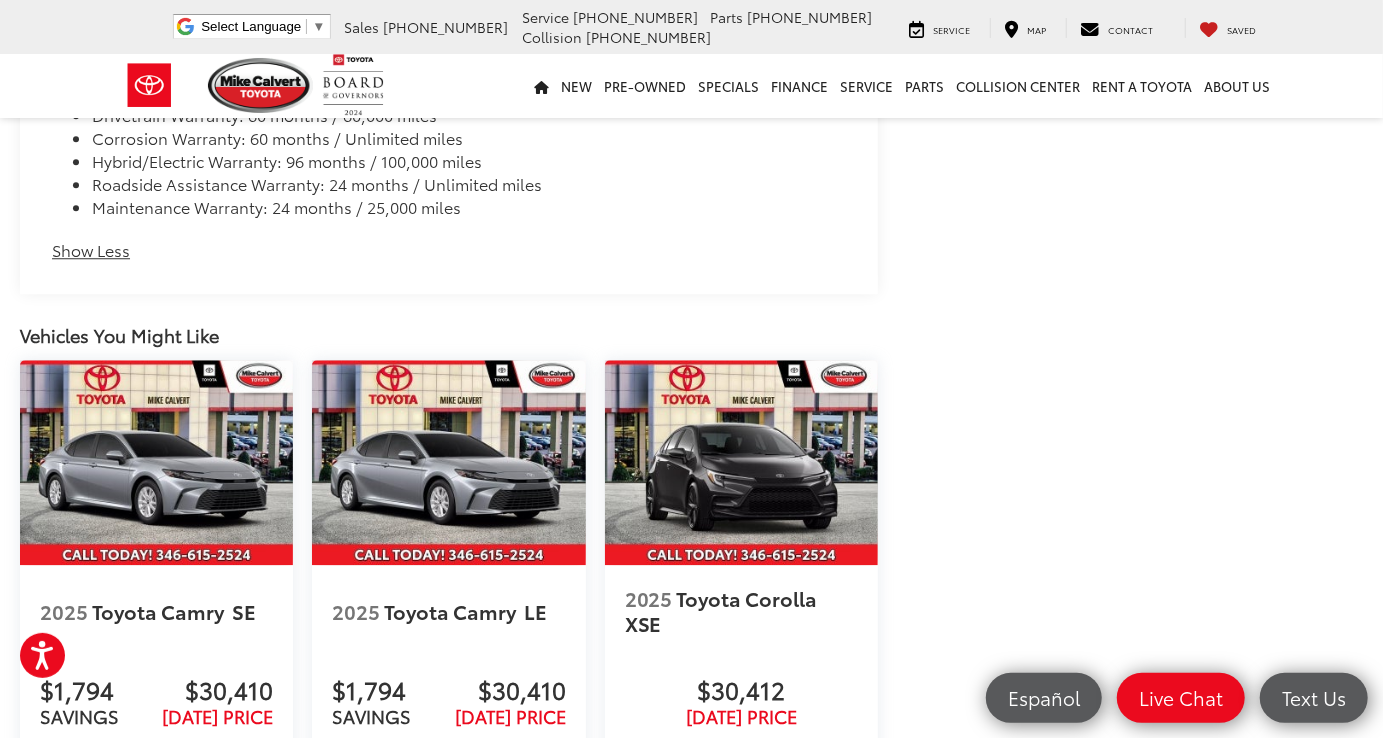 scroll, scrollTop: 3100, scrollLeft: 0, axis: vertical 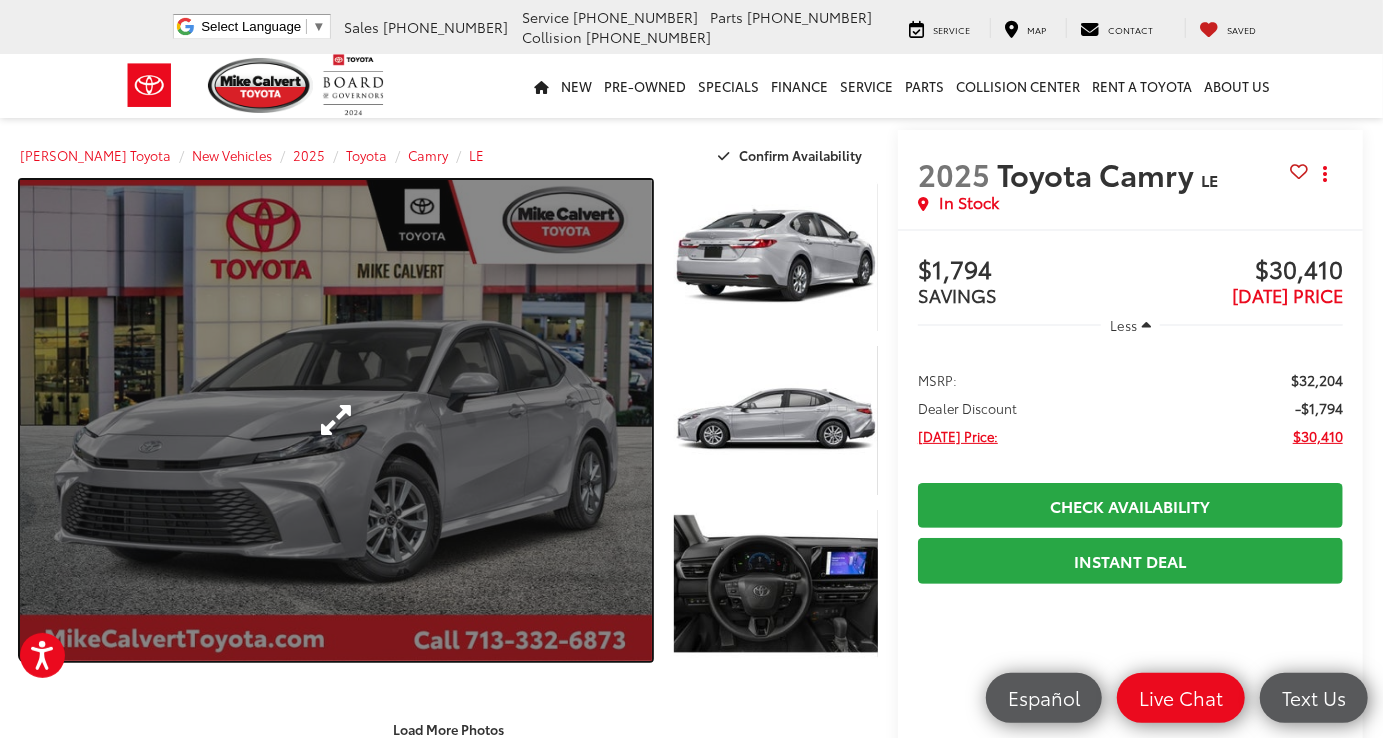 click at bounding box center (336, 420) 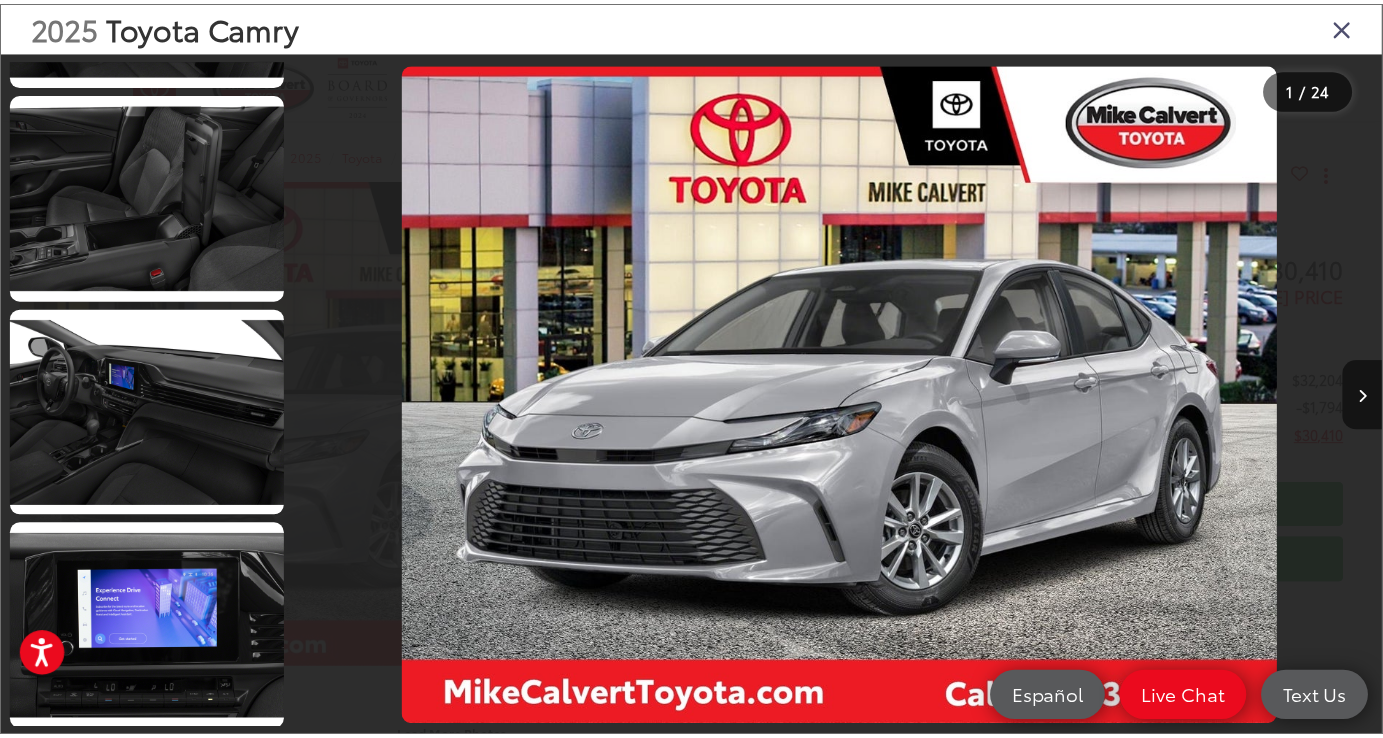 scroll, scrollTop: 4514, scrollLeft: 0, axis: vertical 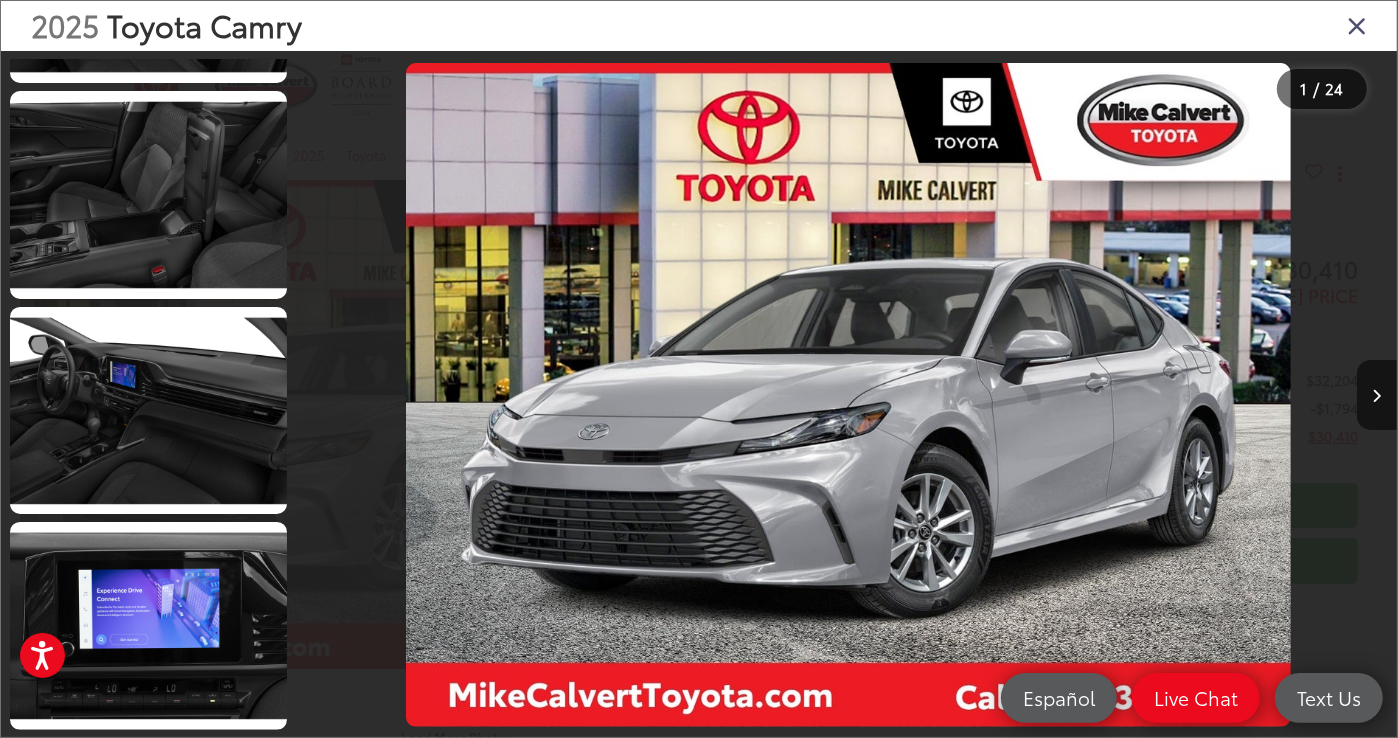 click at bounding box center (1357, 25) 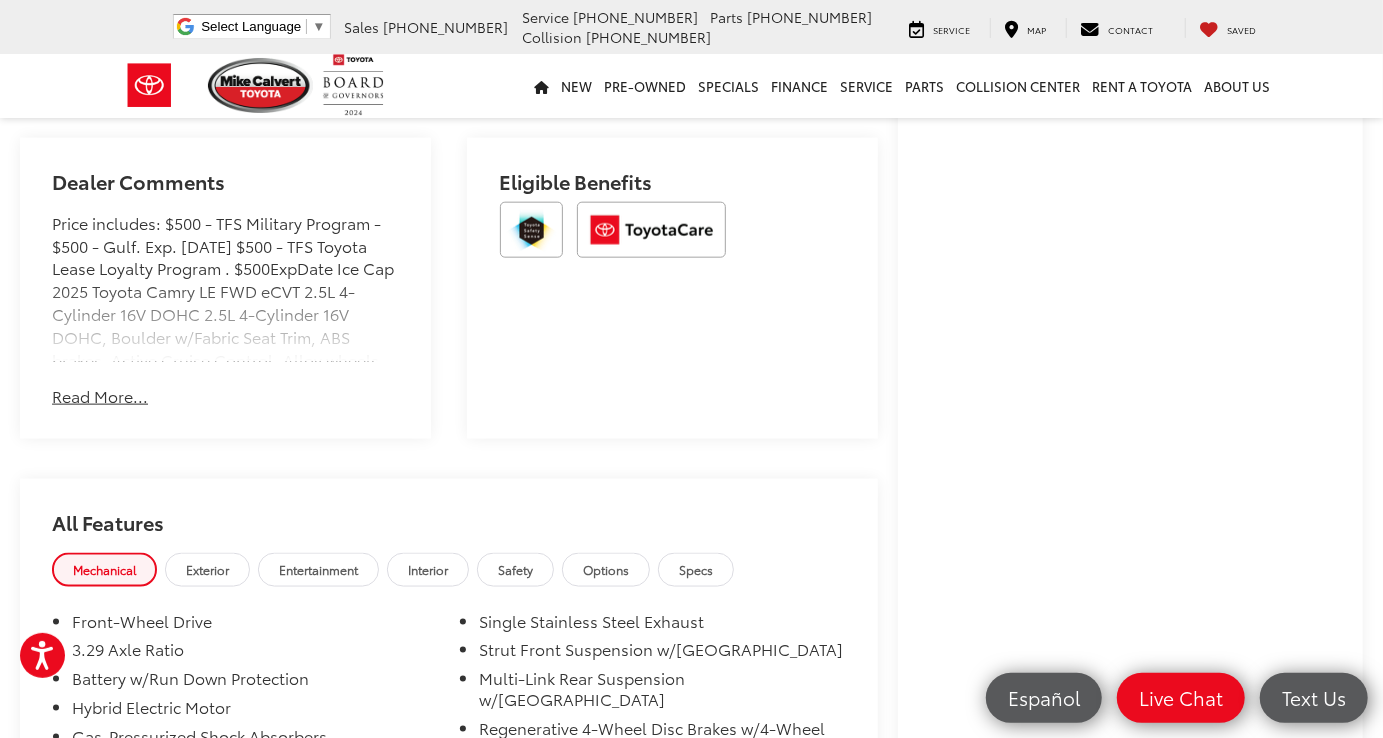 scroll, scrollTop: 1200, scrollLeft: 0, axis: vertical 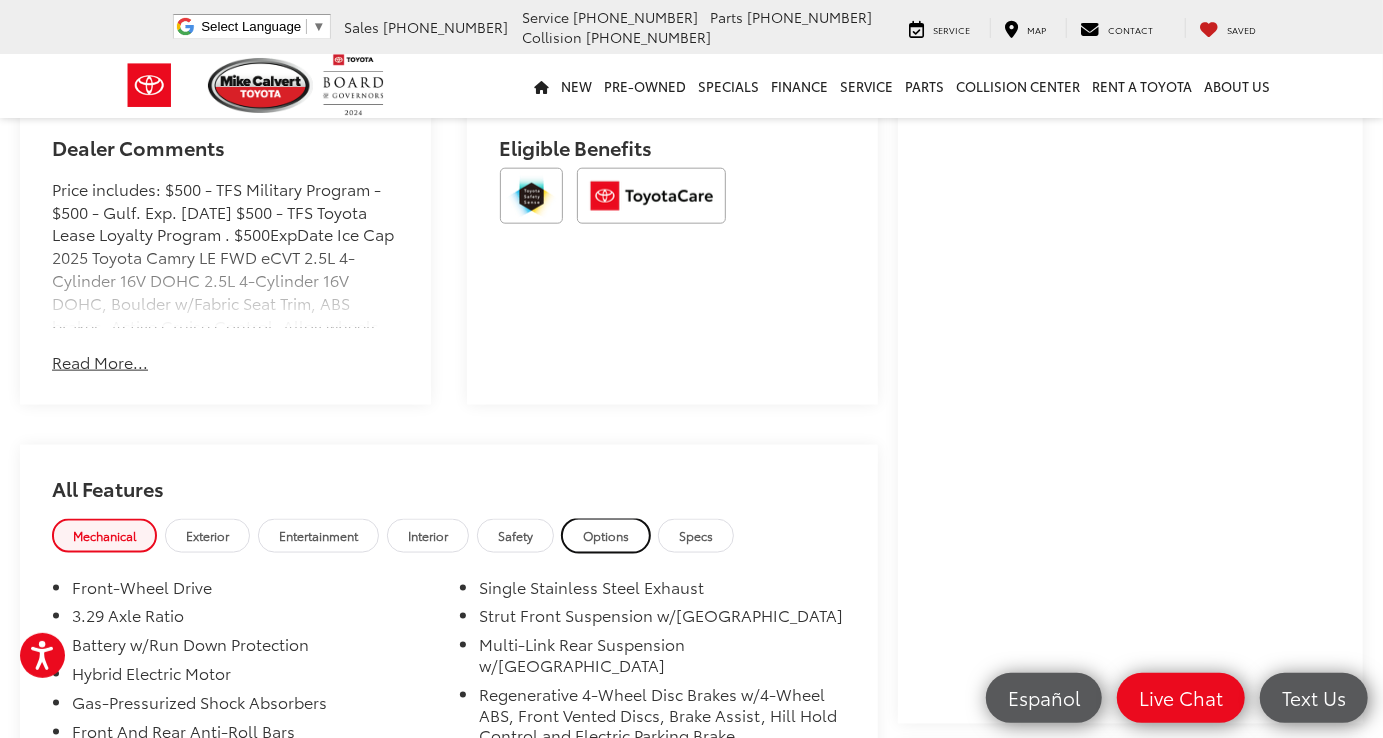 click on "Options" at bounding box center [606, 535] 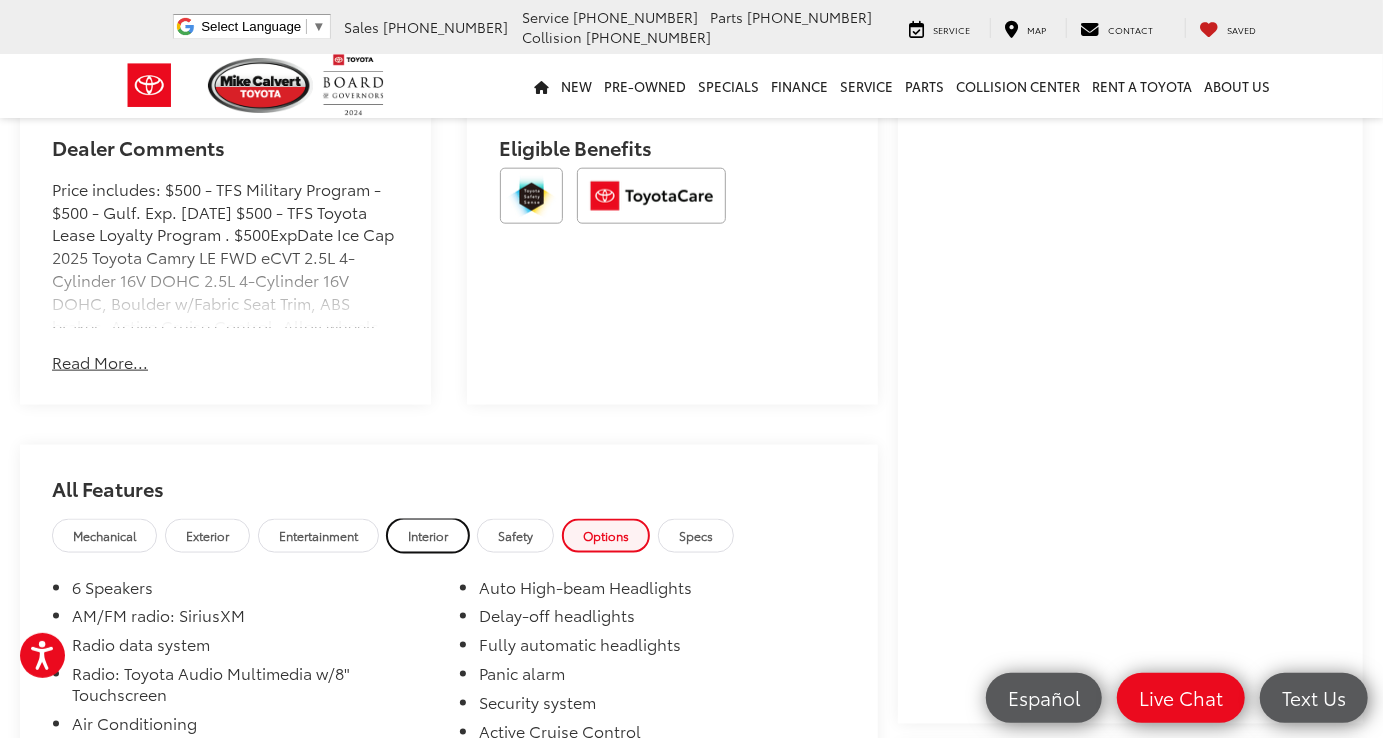 click on "Interior" at bounding box center [428, 535] 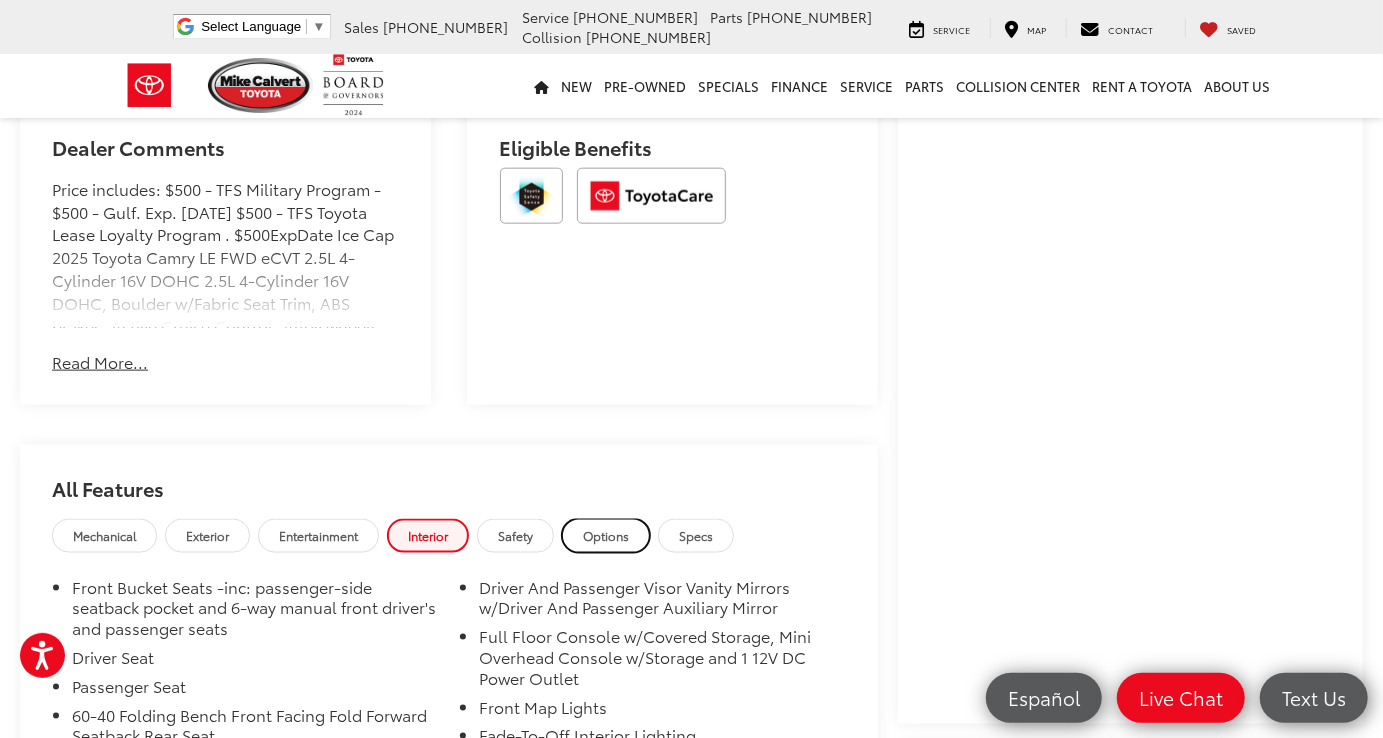 click on "Options" at bounding box center [606, 535] 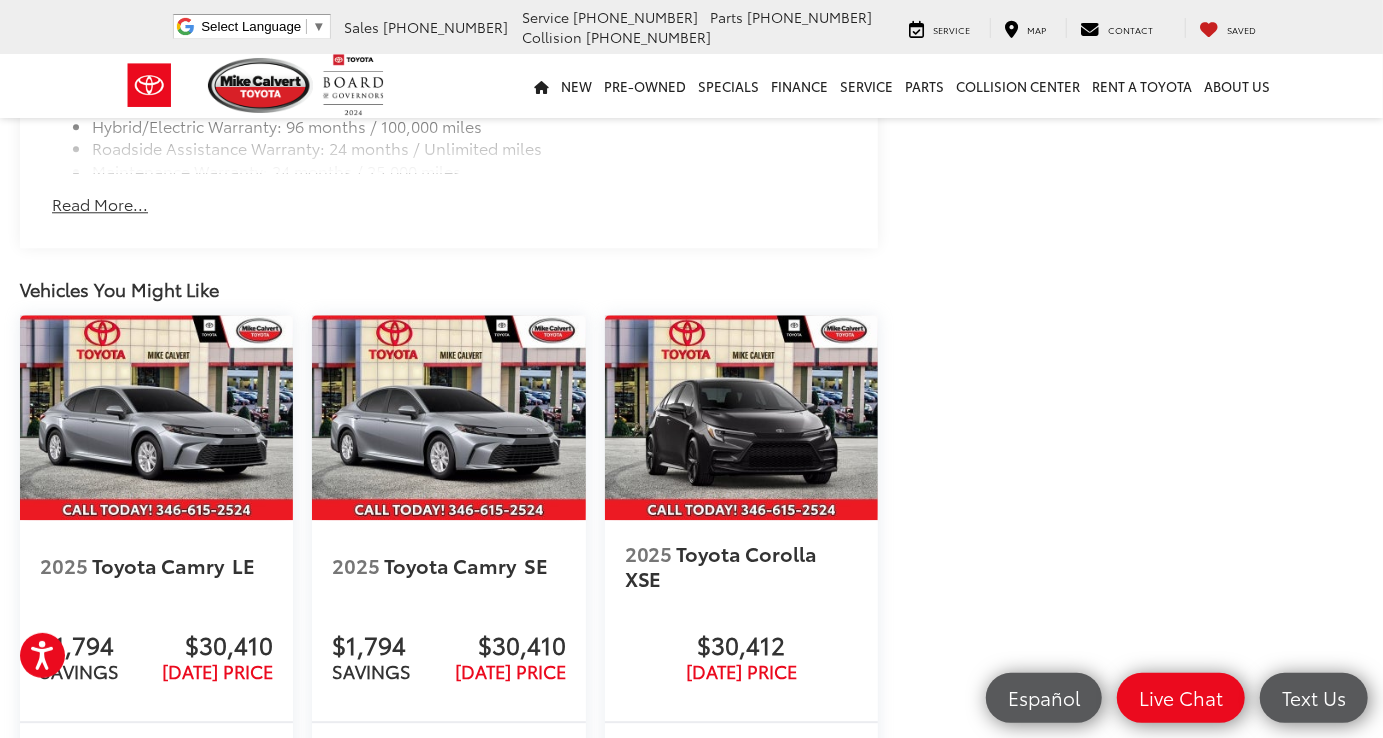 scroll, scrollTop: 2800, scrollLeft: 0, axis: vertical 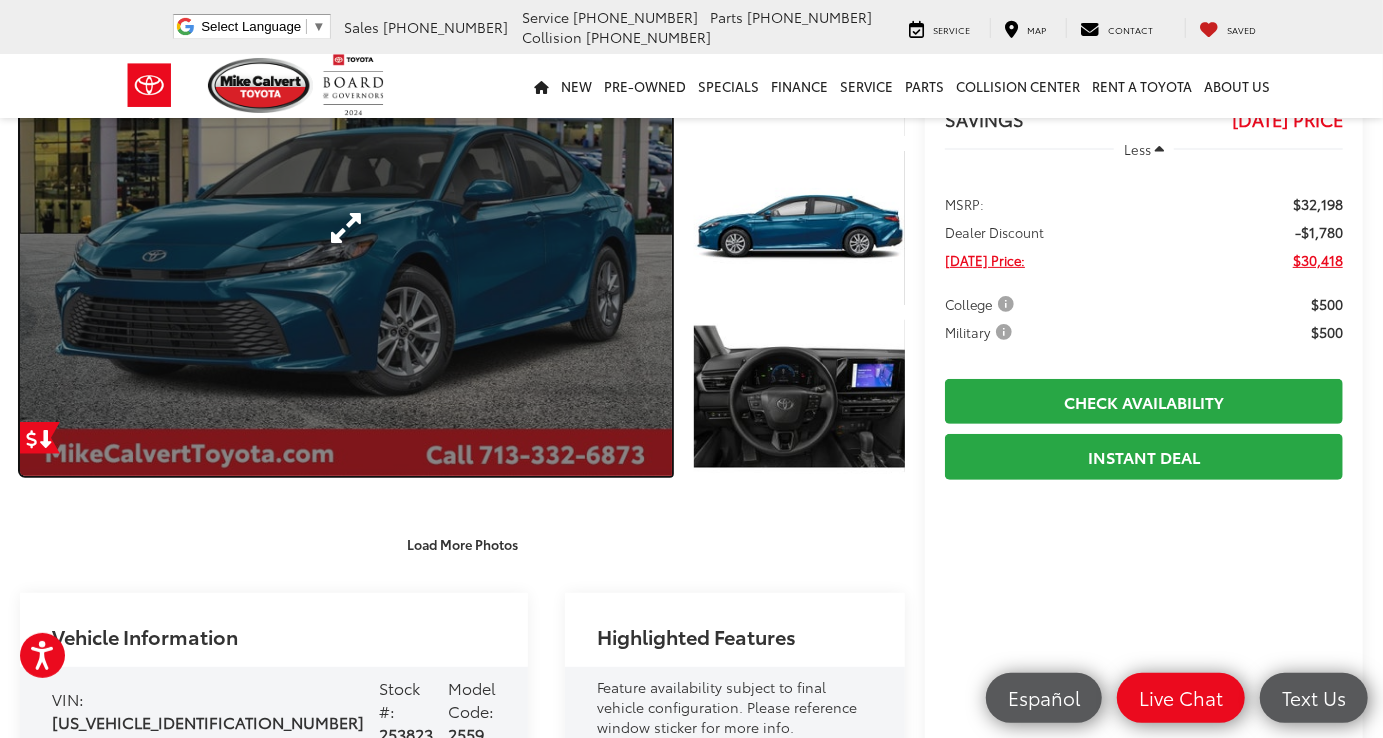 click at bounding box center (346, 228) 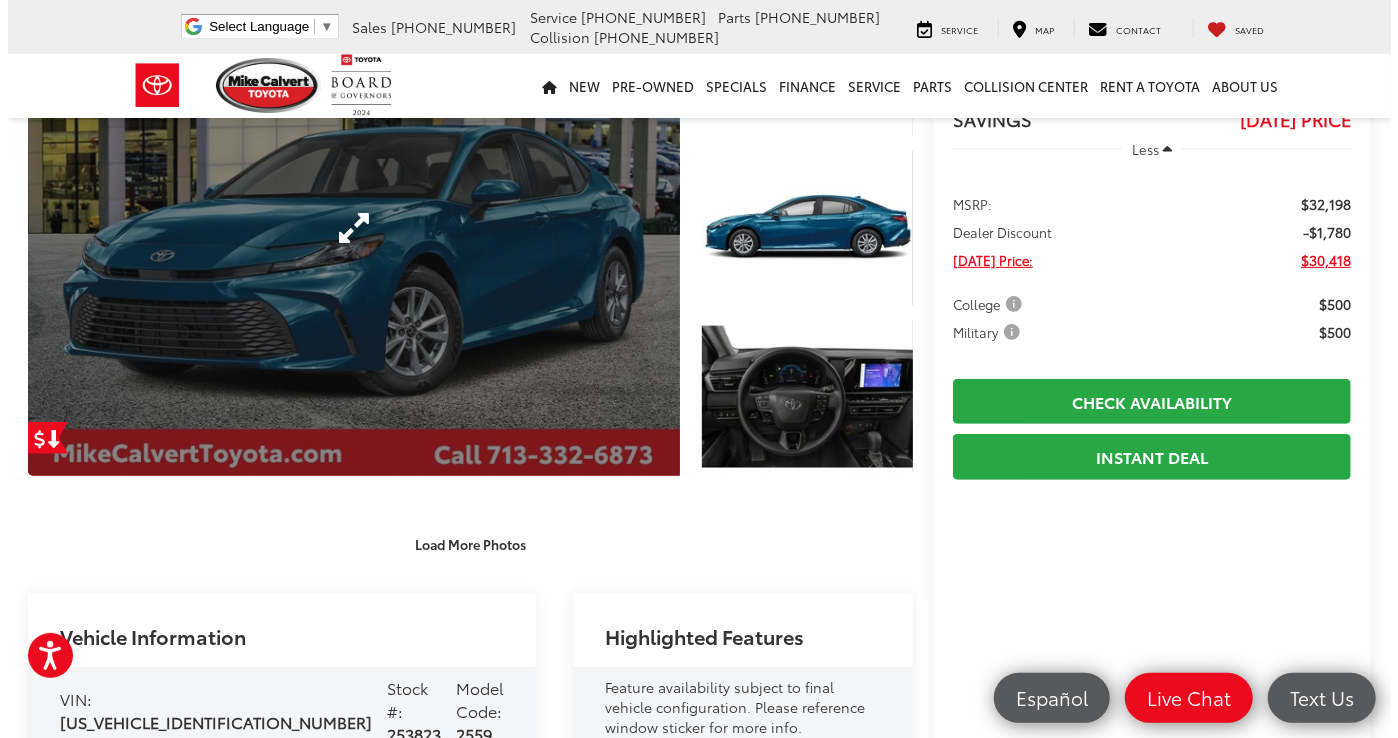 scroll, scrollTop: 202, scrollLeft: 0, axis: vertical 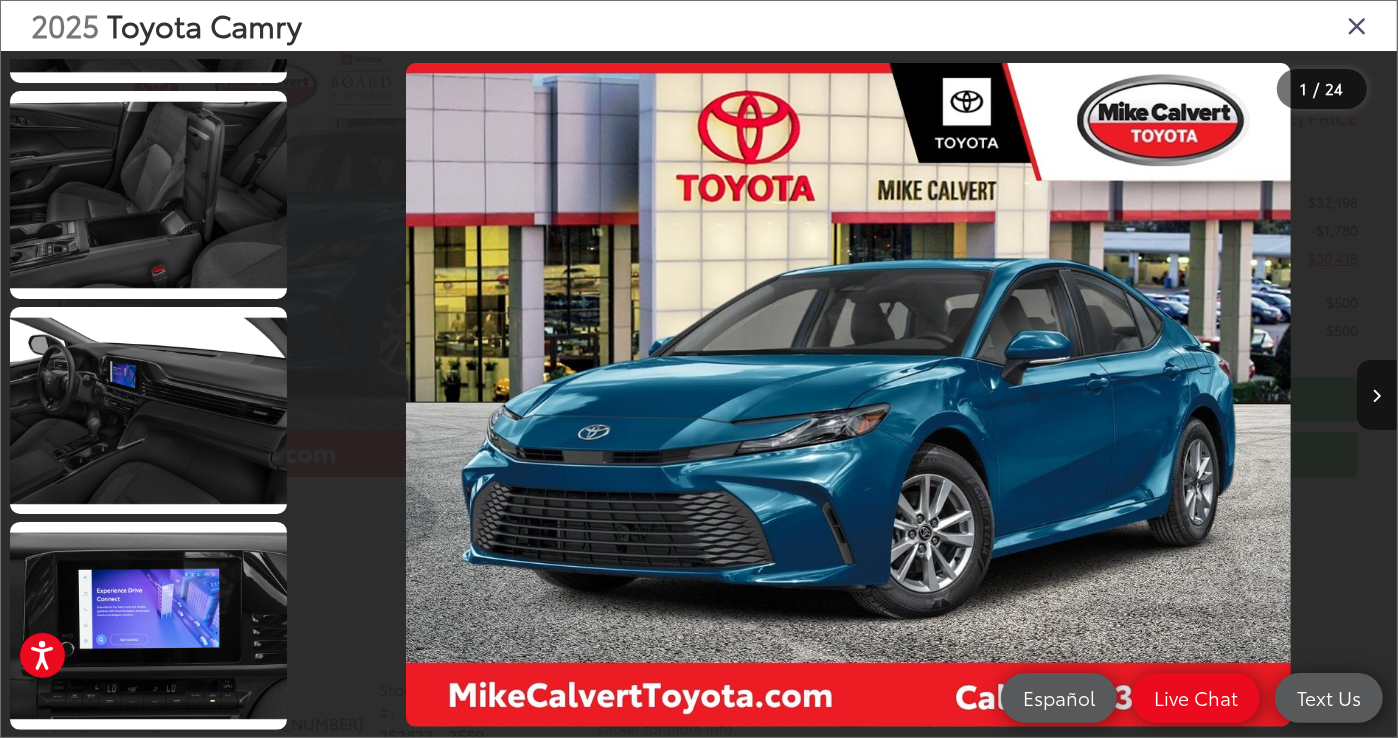 click at bounding box center (1357, 25) 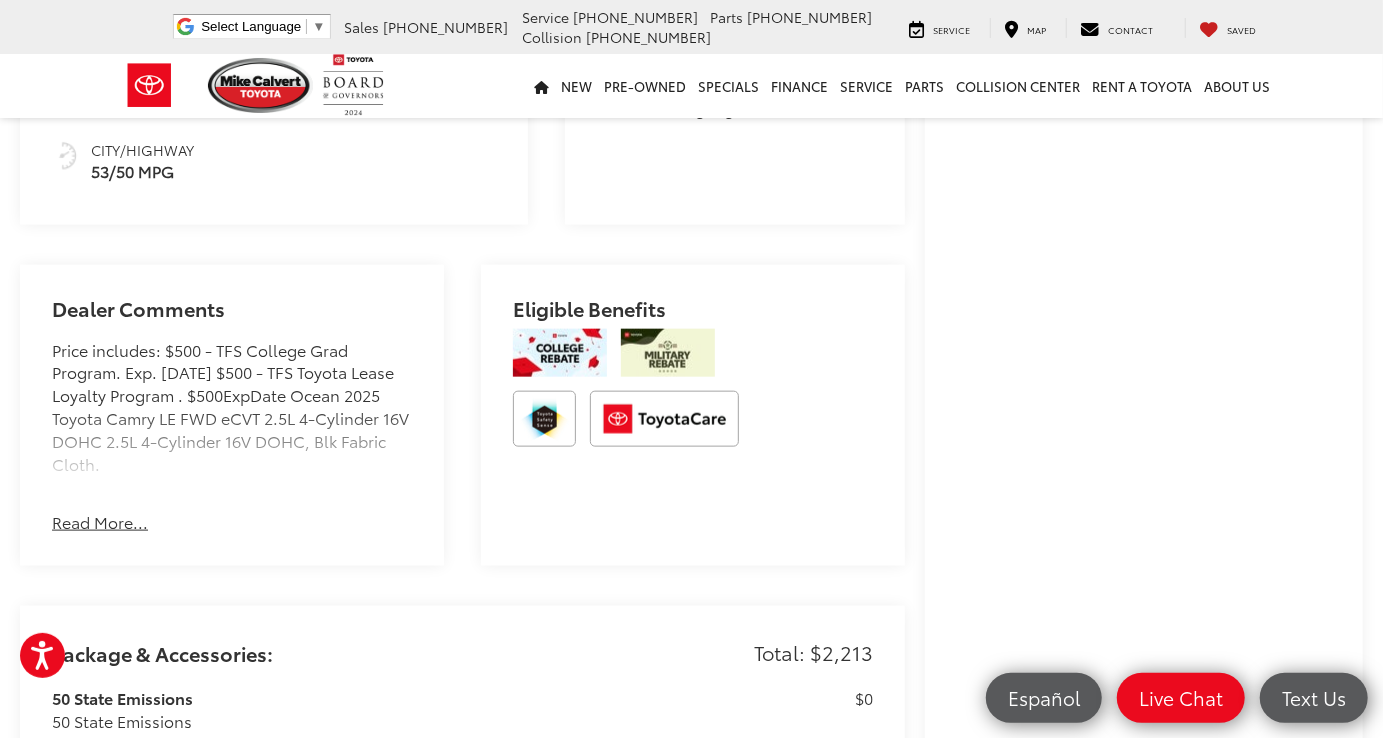 scroll, scrollTop: 1400, scrollLeft: 0, axis: vertical 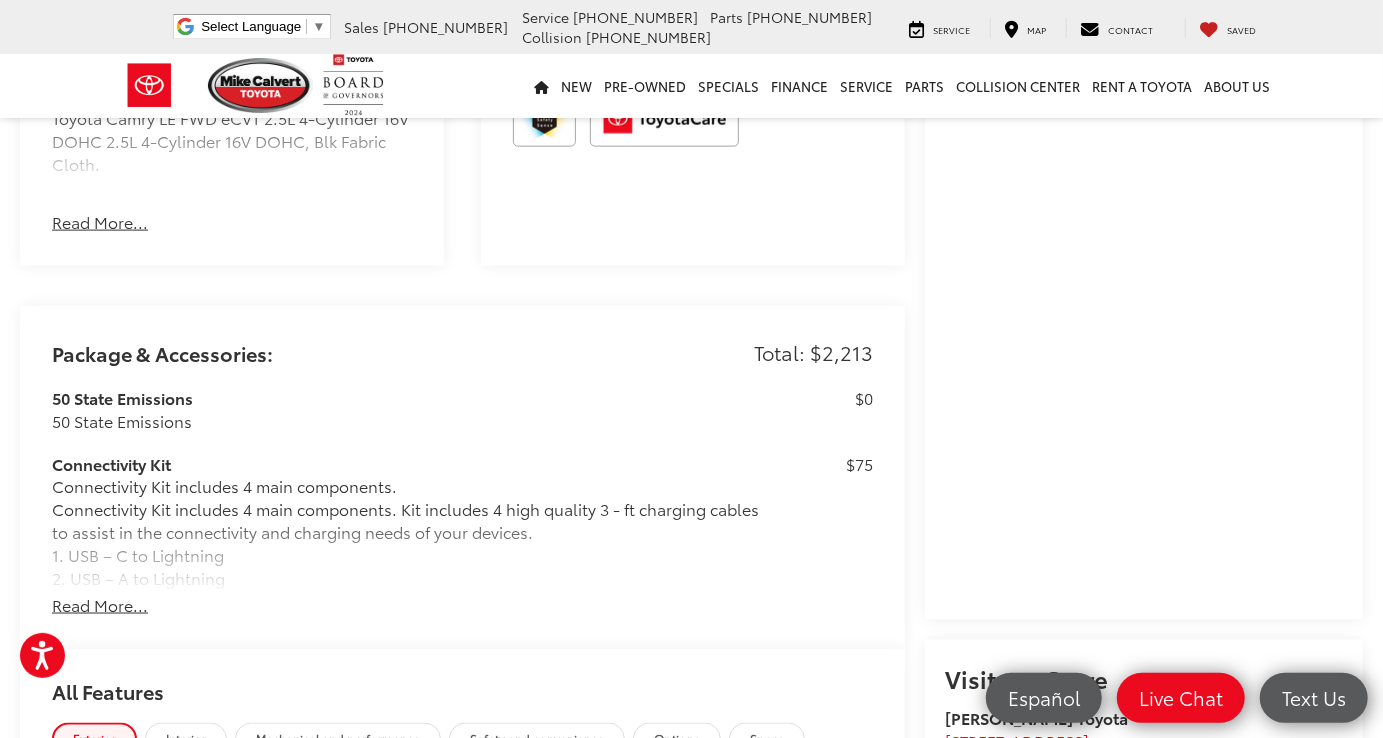 click on "Read More..." at bounding box center (100, 605) 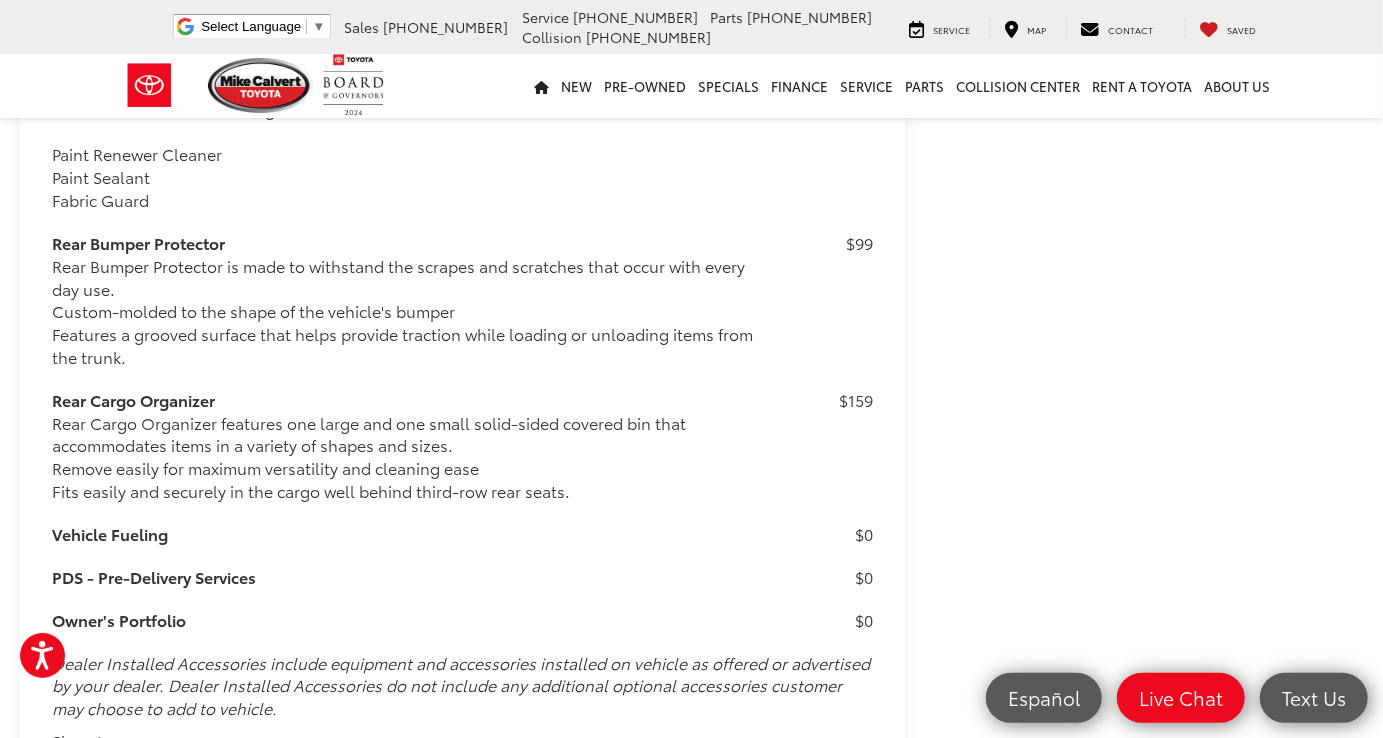 scroll, scrollTop: 2761, scrollLeft: 0, axis: vertical 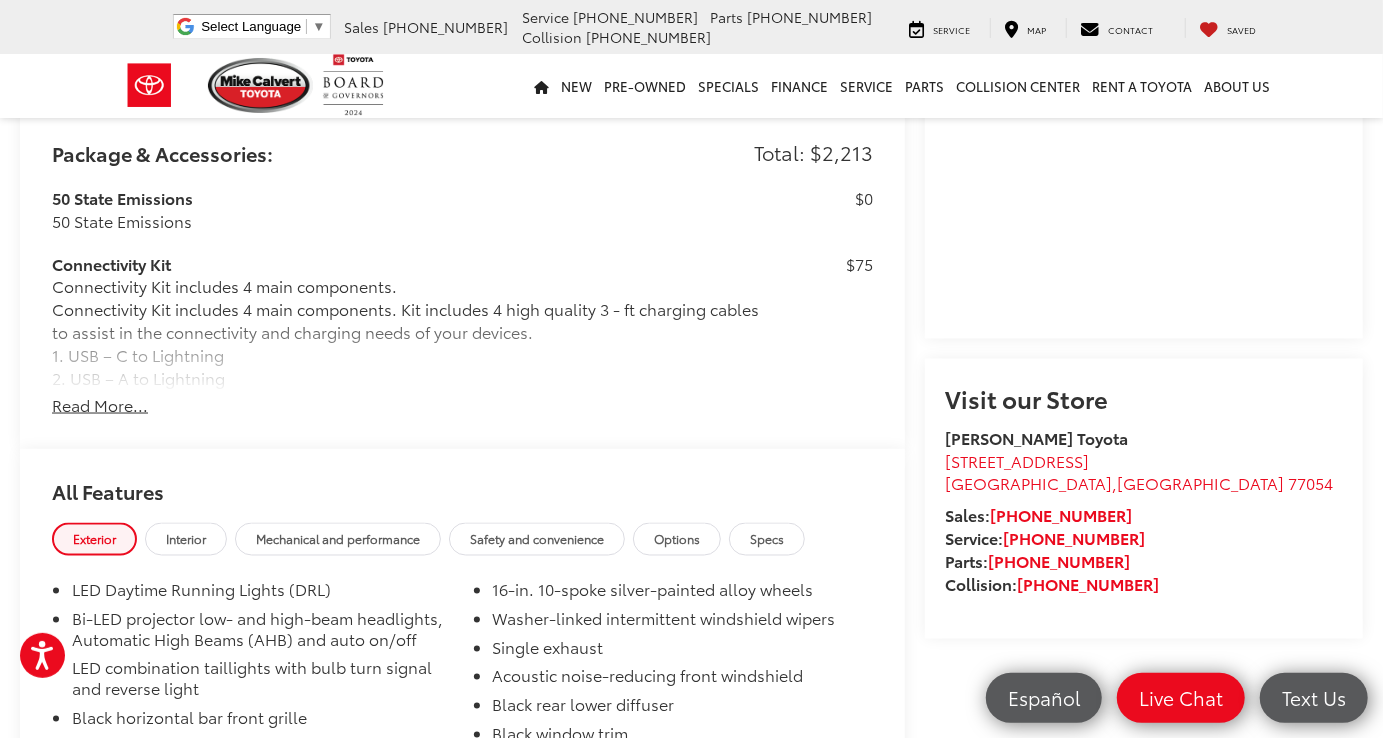 click on "Read More..." at bounding box center (100, 405) 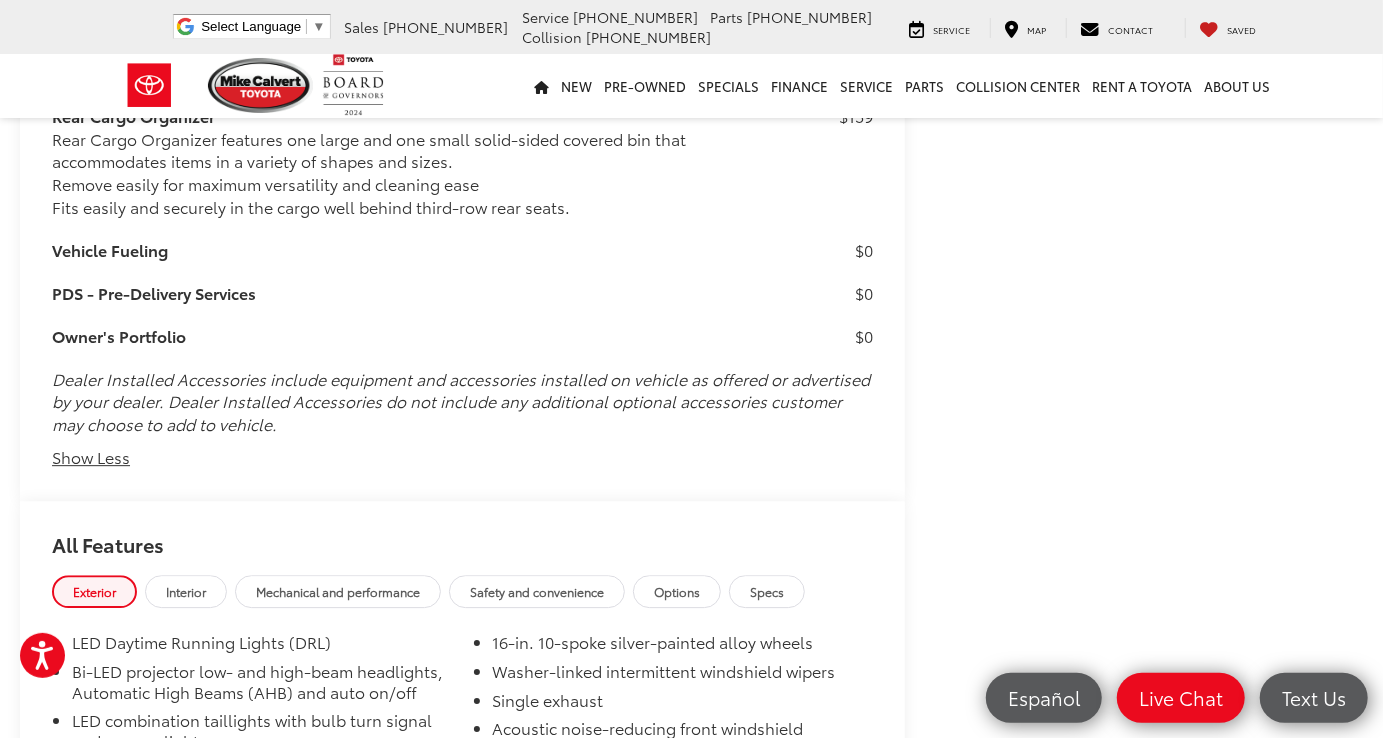 scroll, scrollTop: 3061, scrollLeft: 0, axis: vertical 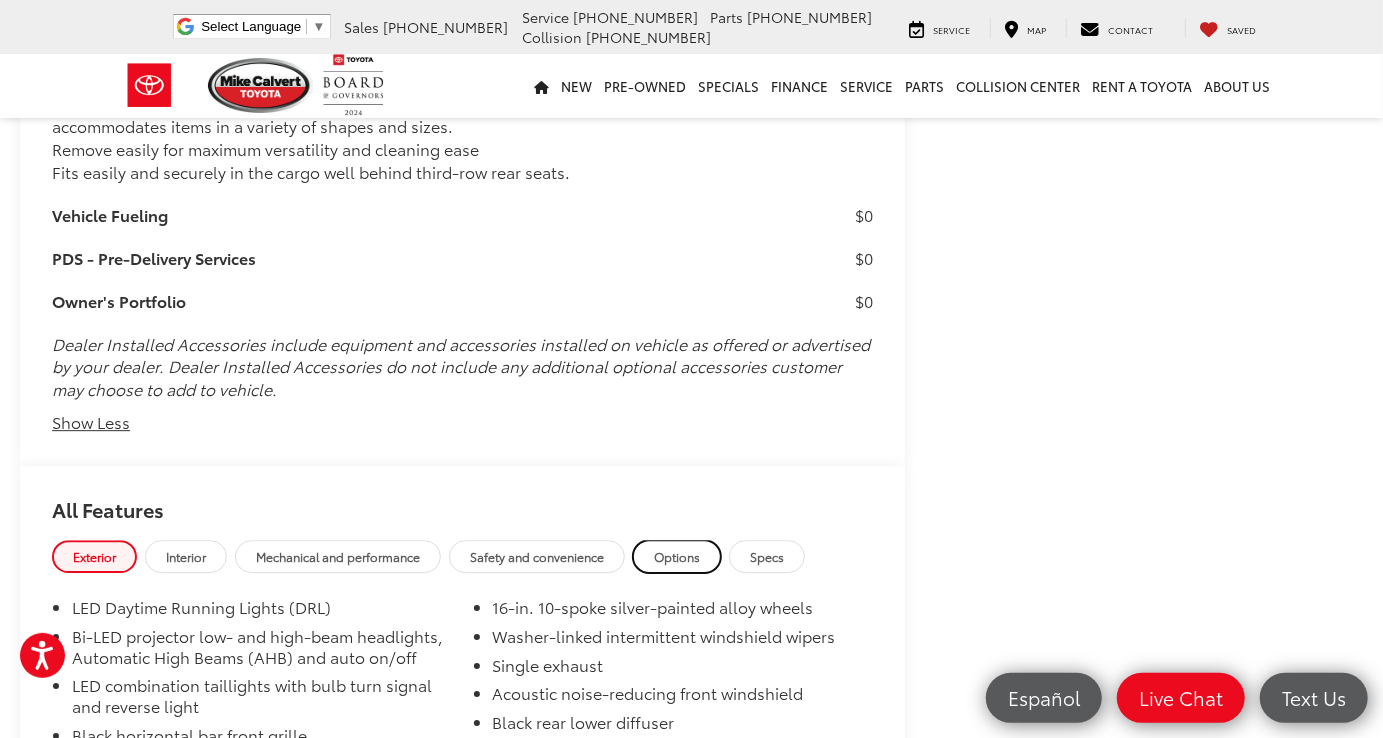 click on "Options" at bounding box center (677, 556) 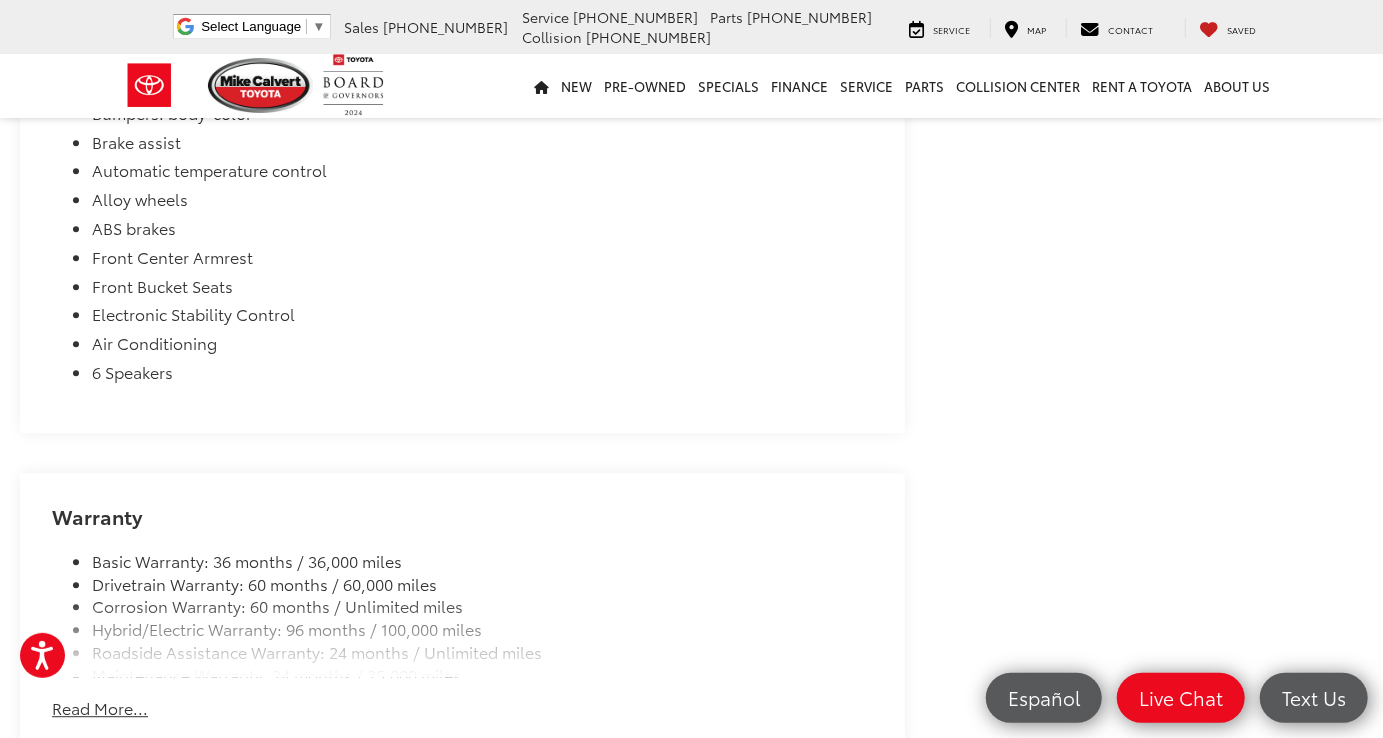 scroll, scrollTop: 6961, scrollLeft: 0, axis: vertical 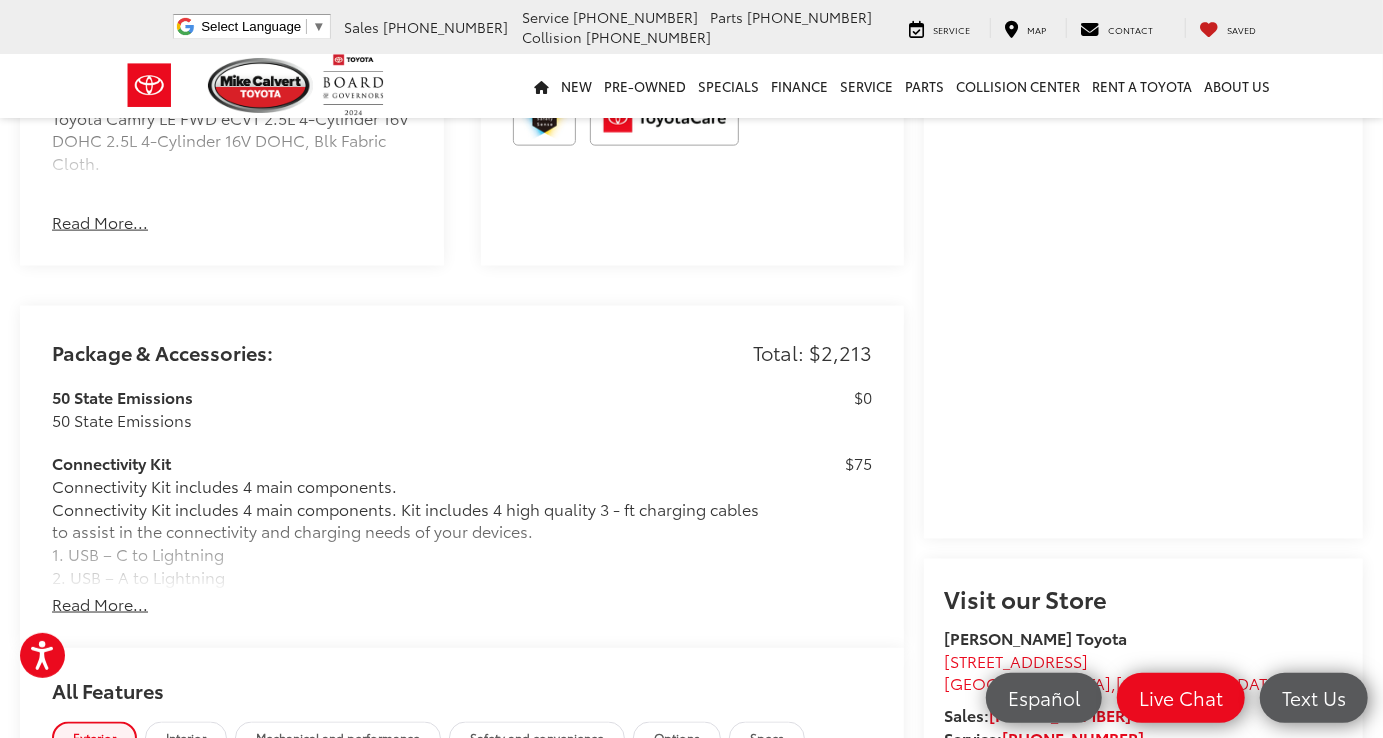 click on "Read More..." at bounding box center (100, 604) 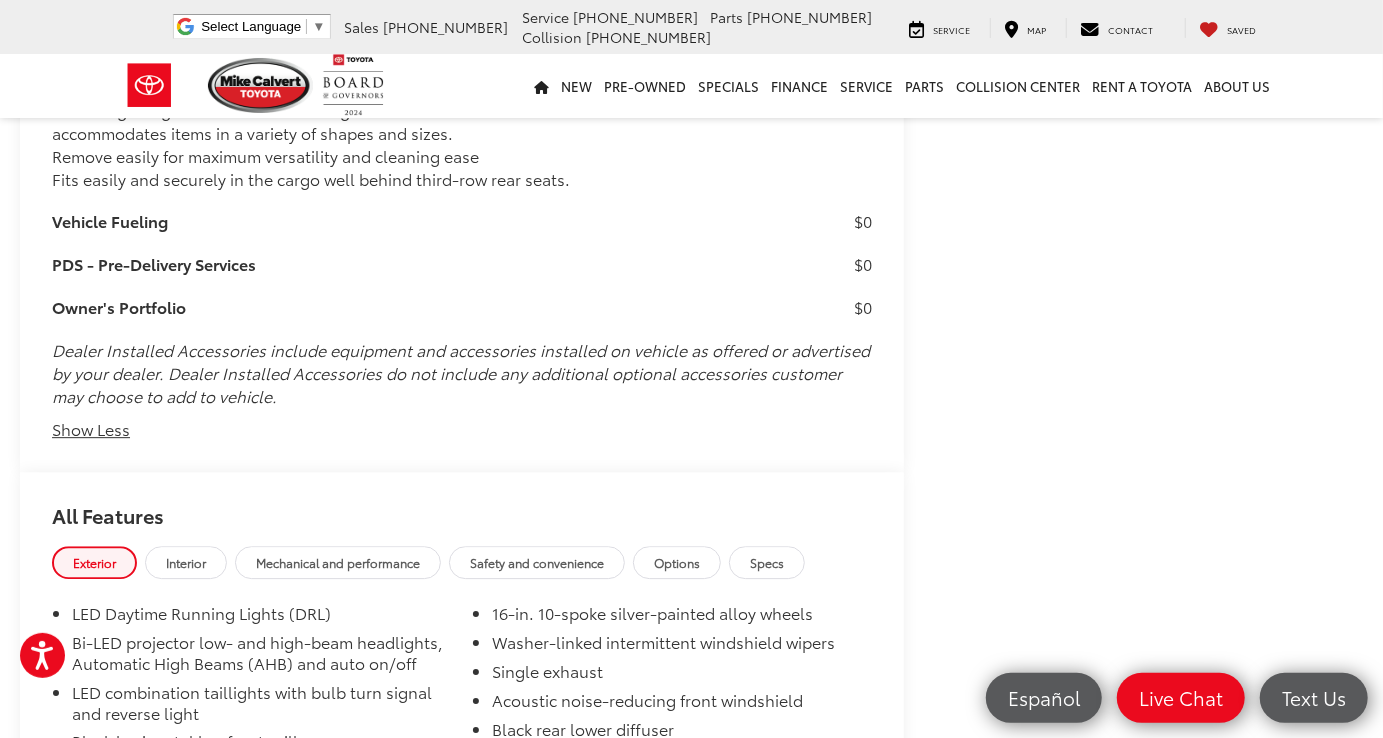 scroll, scrollTop: 3061, scrollLeft: 0, axis: vertical 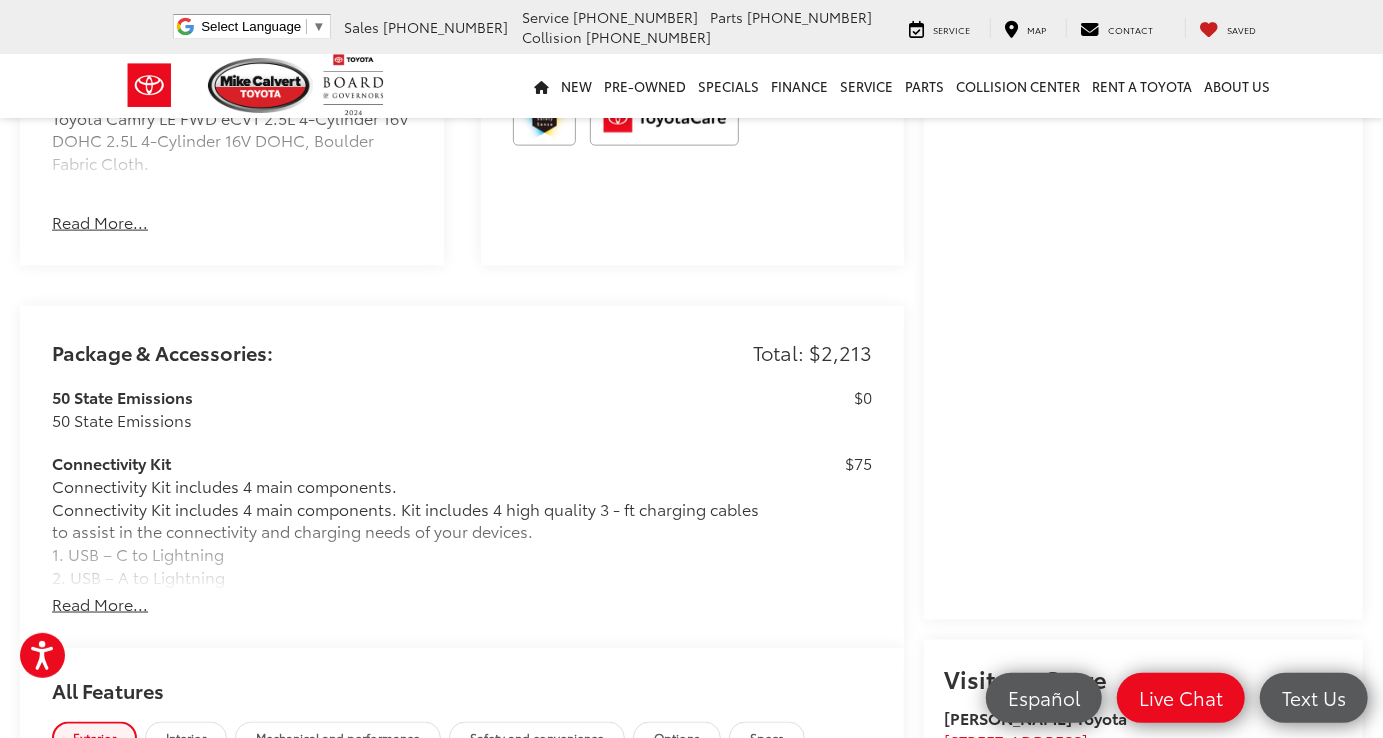 click on "Read More..." at bounding box center (100, 604) 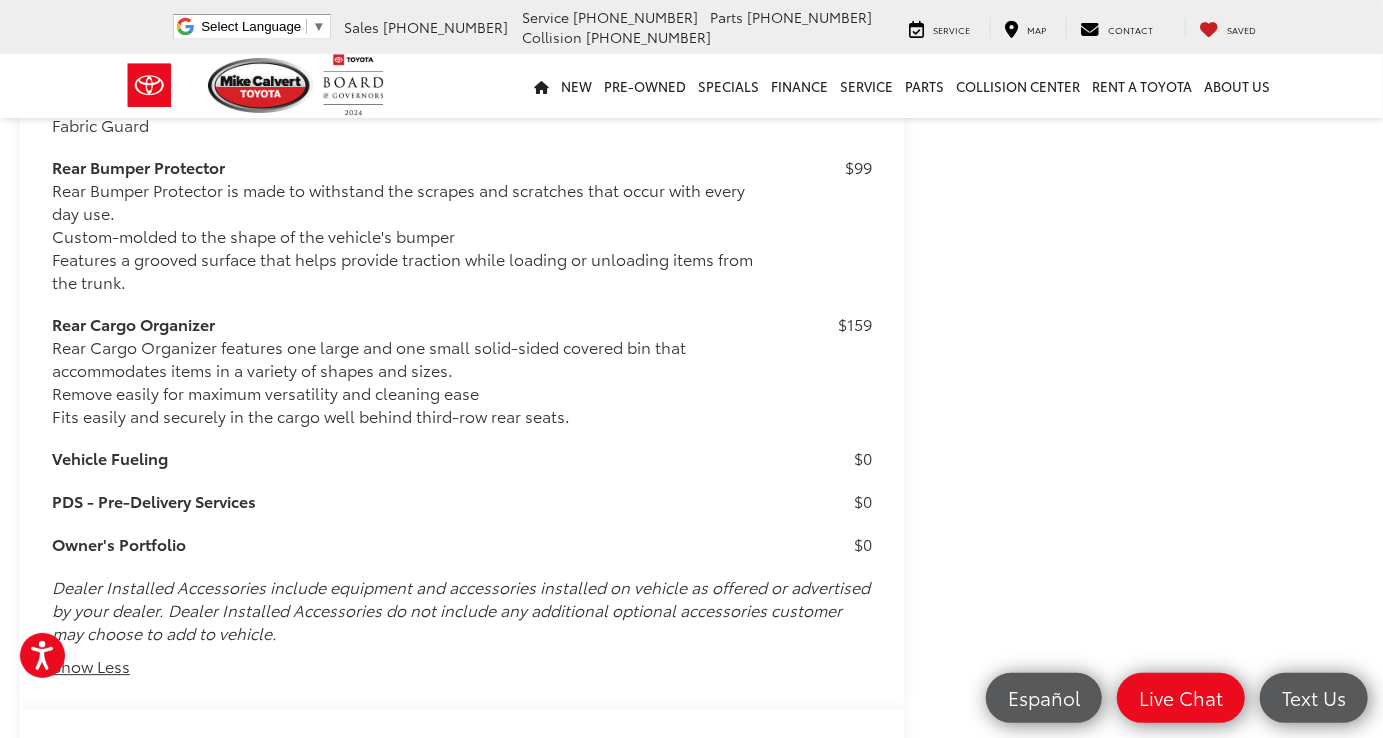 scroll, scrollTop: 2981, scrollLeft: 0, axis: vertical 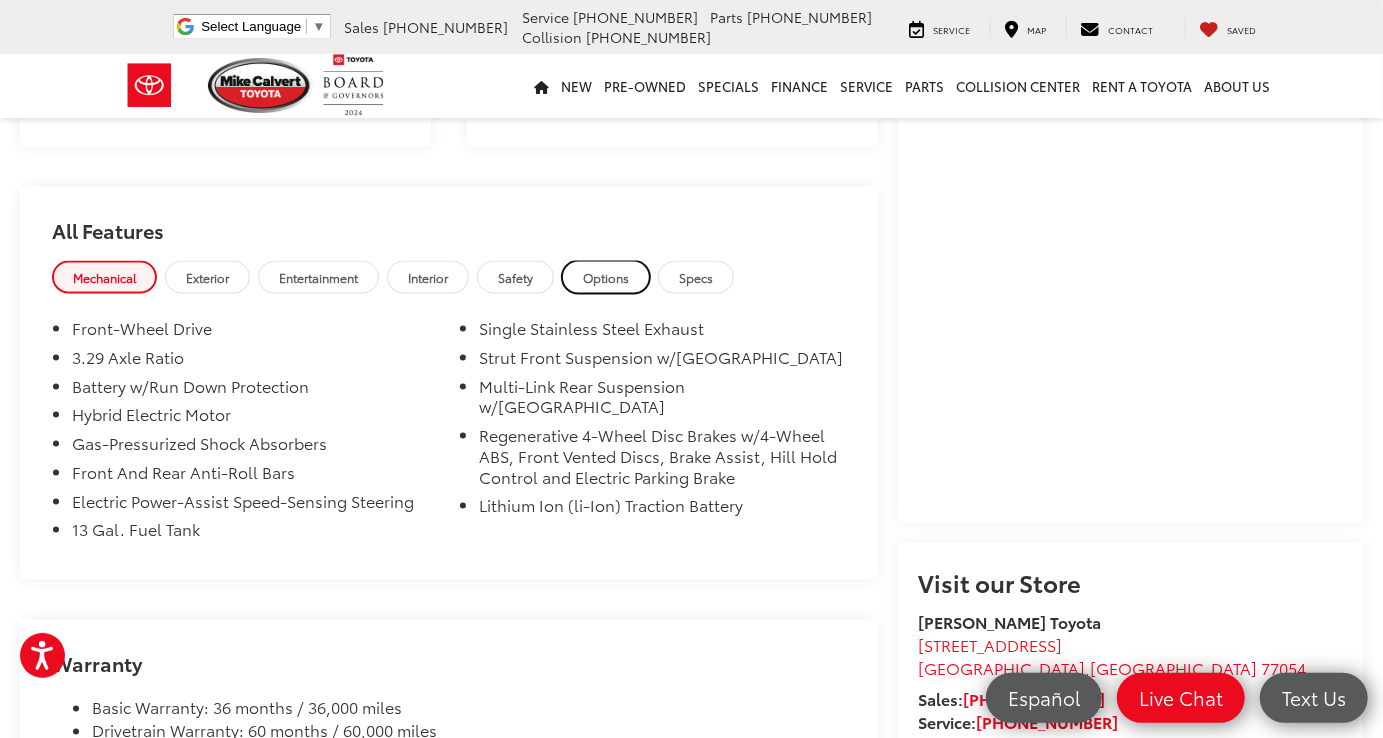 click on "Options" at bounding box center [606, 277] 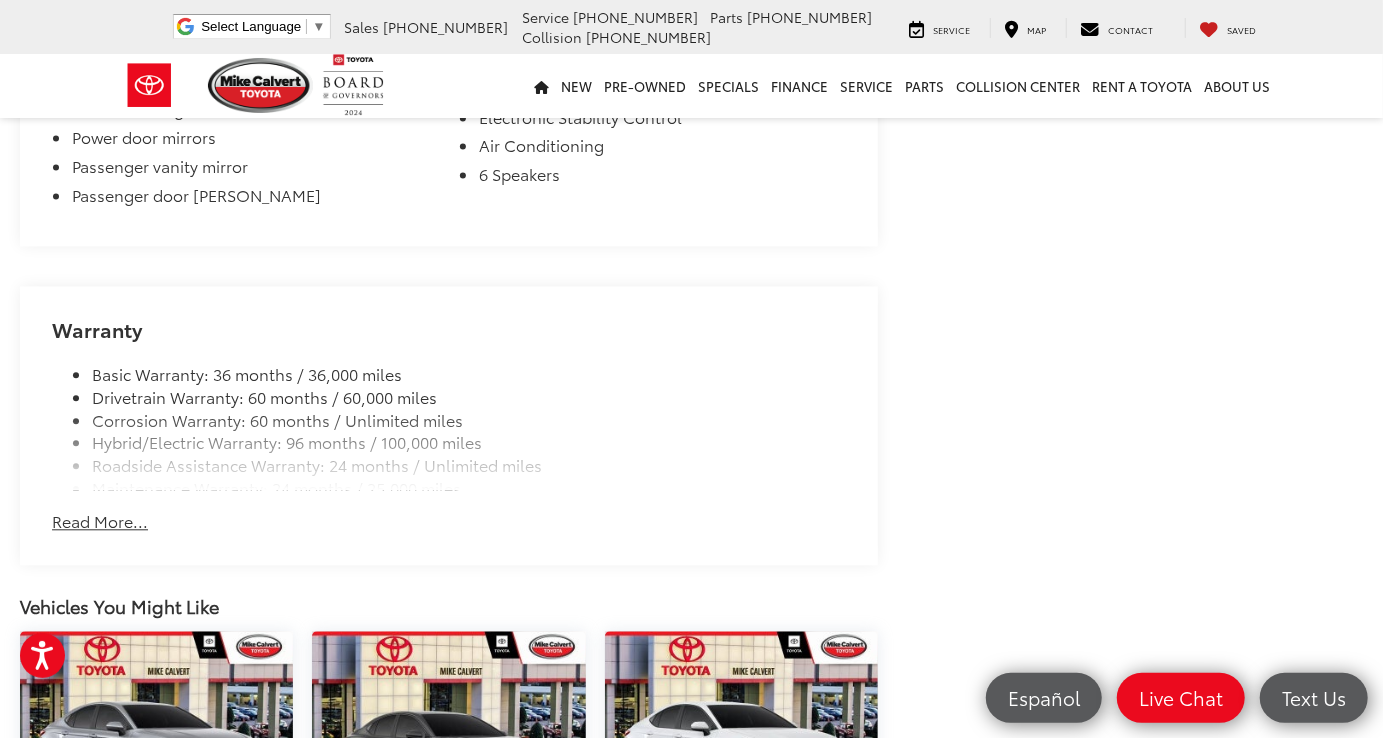 scroll, scrollTop: 2100, scrollLeft: 0, axis: vertical 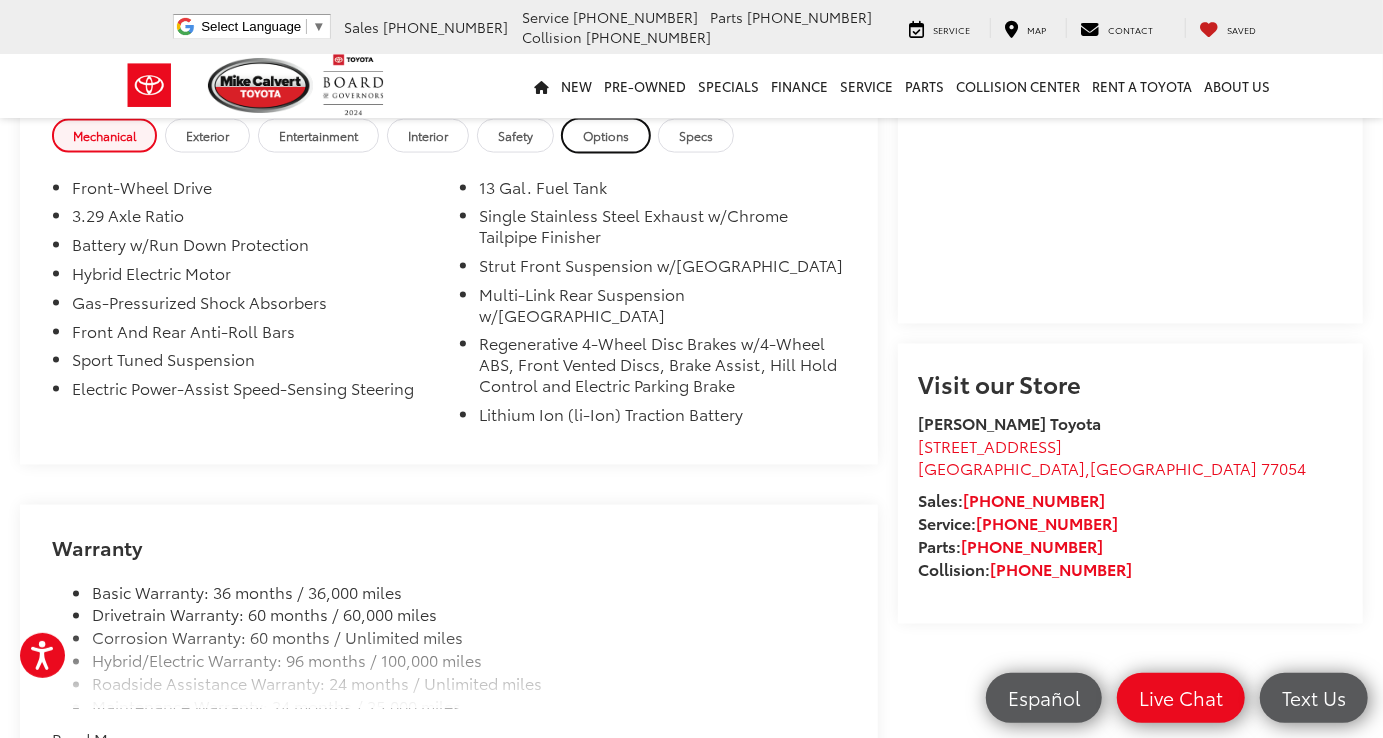 click on "Options" at bounding box center (606, 135) 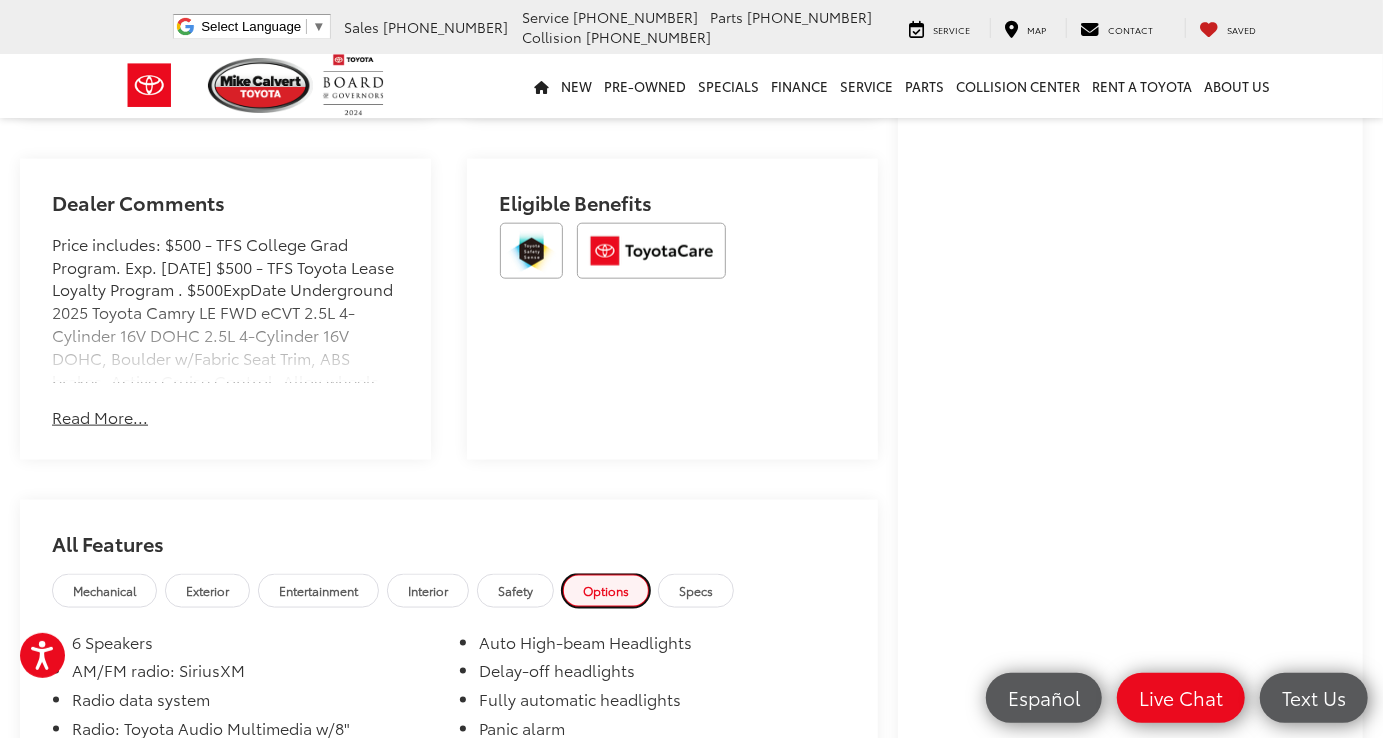 scroll, scrollTop: 1200, scrollLeft: 0, axis: vertical 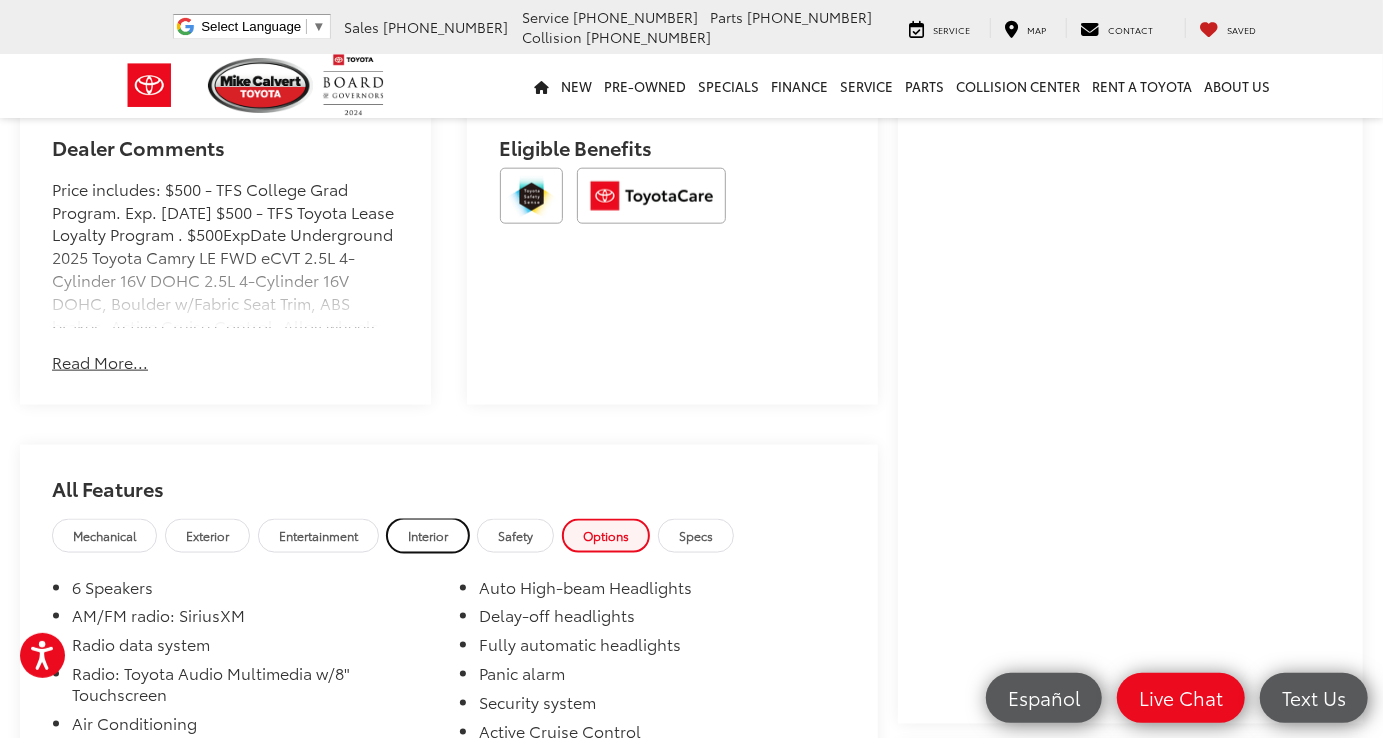 click on "Interior" at bounding box center [428, 535] 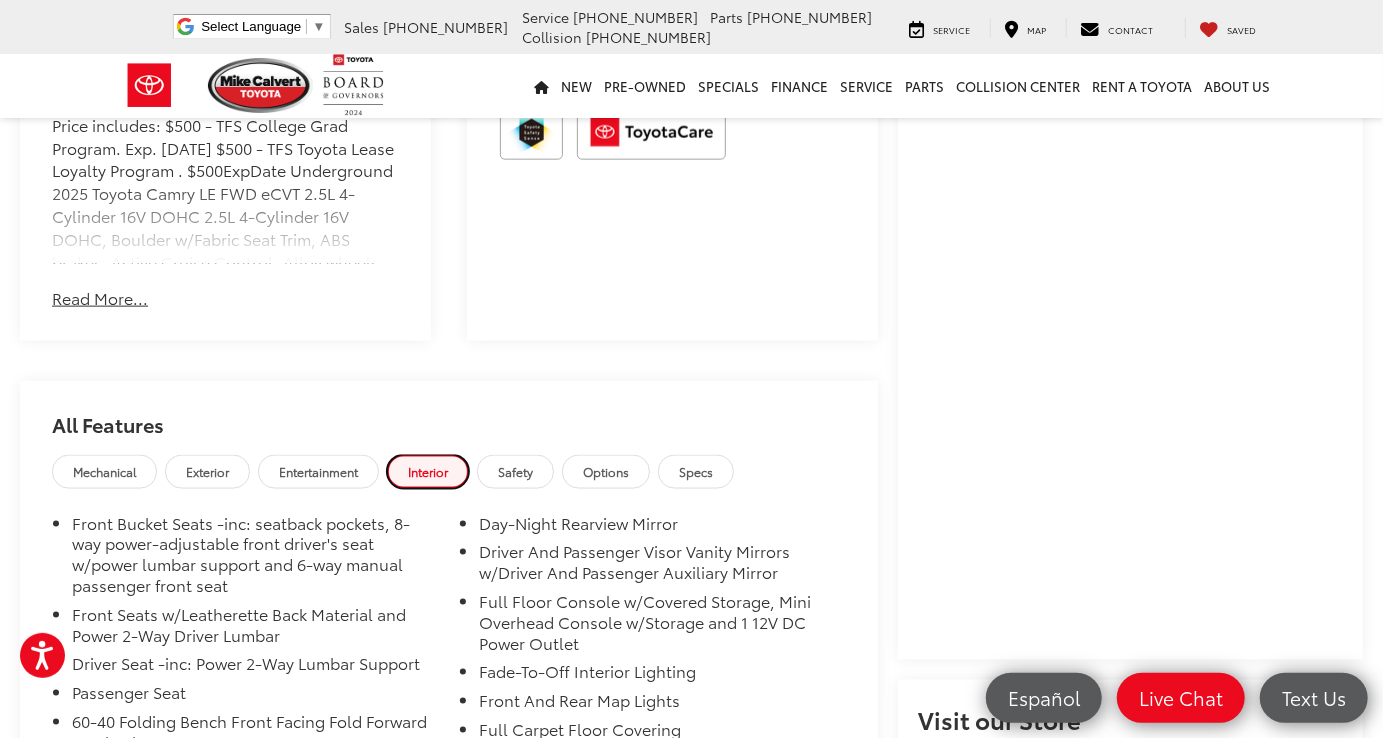 scroll, scrollTop: 1300, scrollLeft: 0, axis: vertical 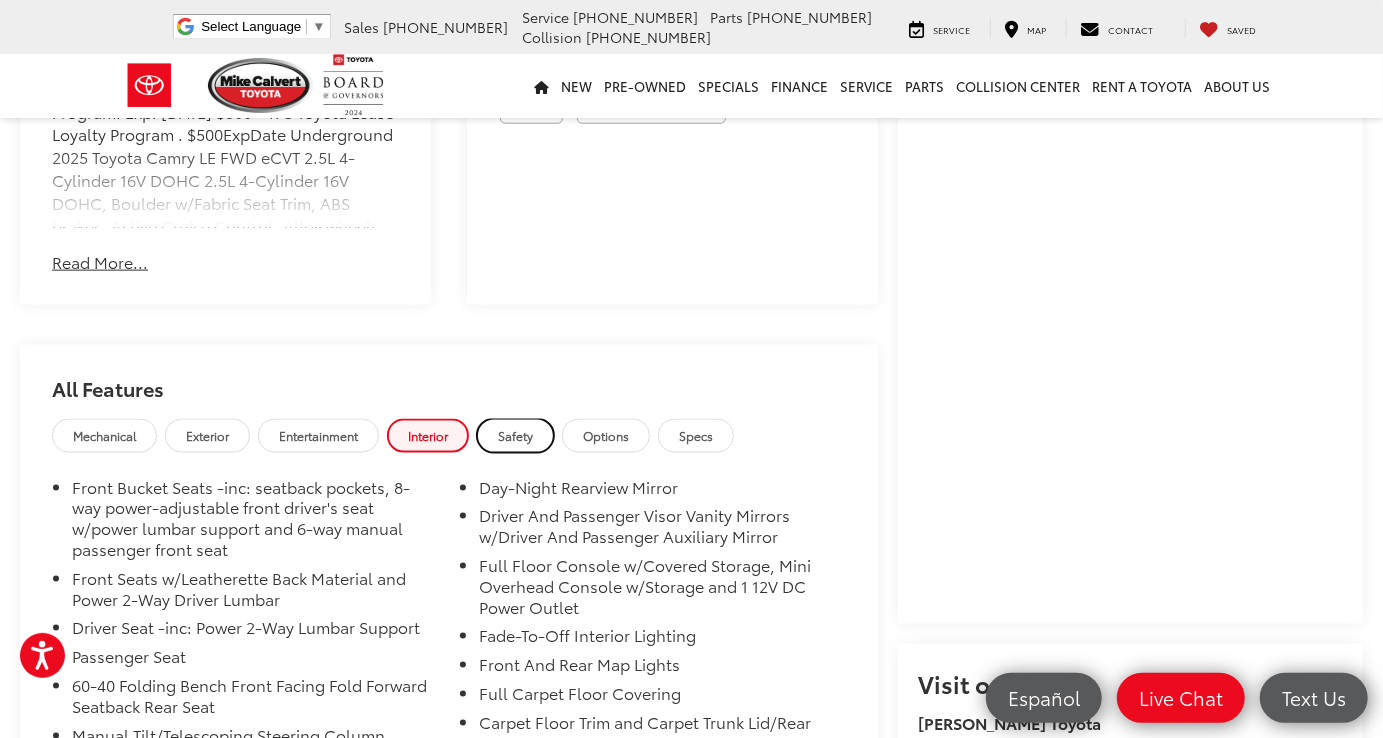 click on "Safety" at bounding box center [515, 435] 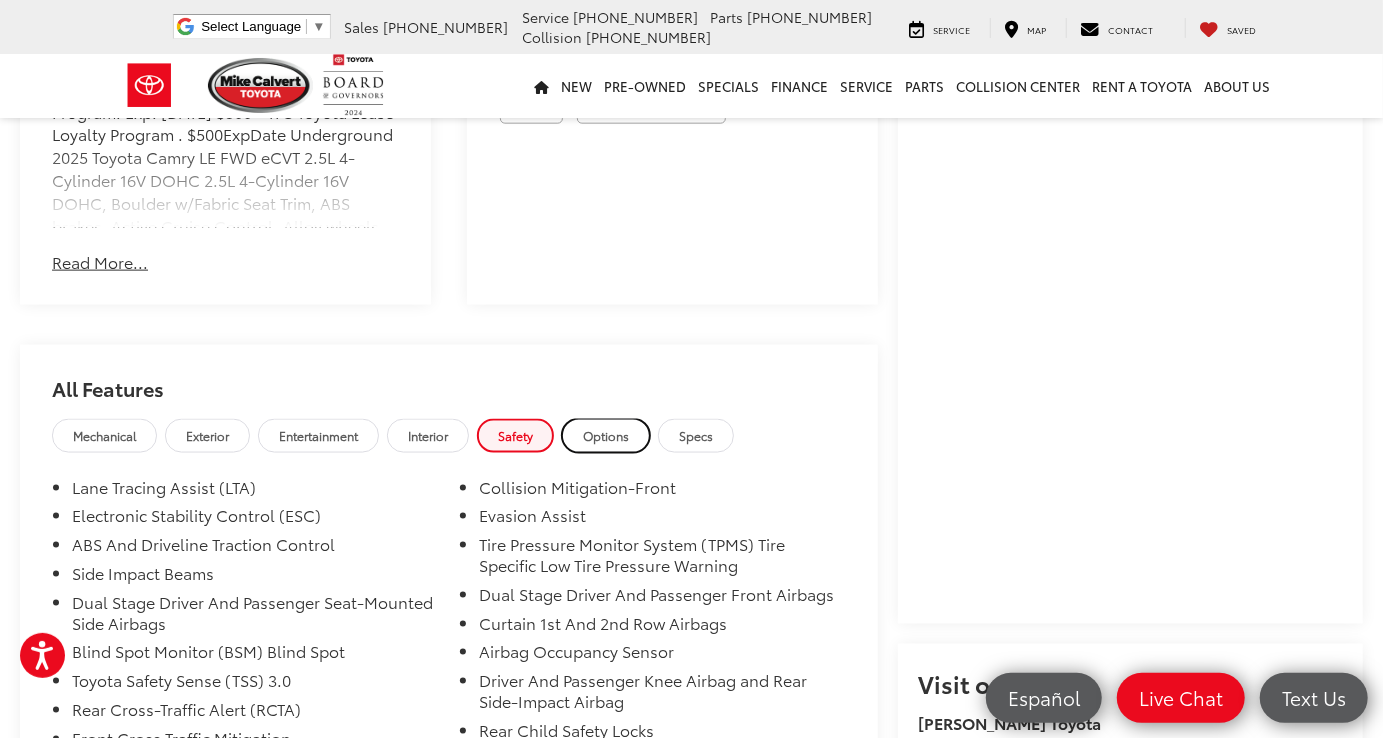 click on "Options" at bounding box center [606, 435] 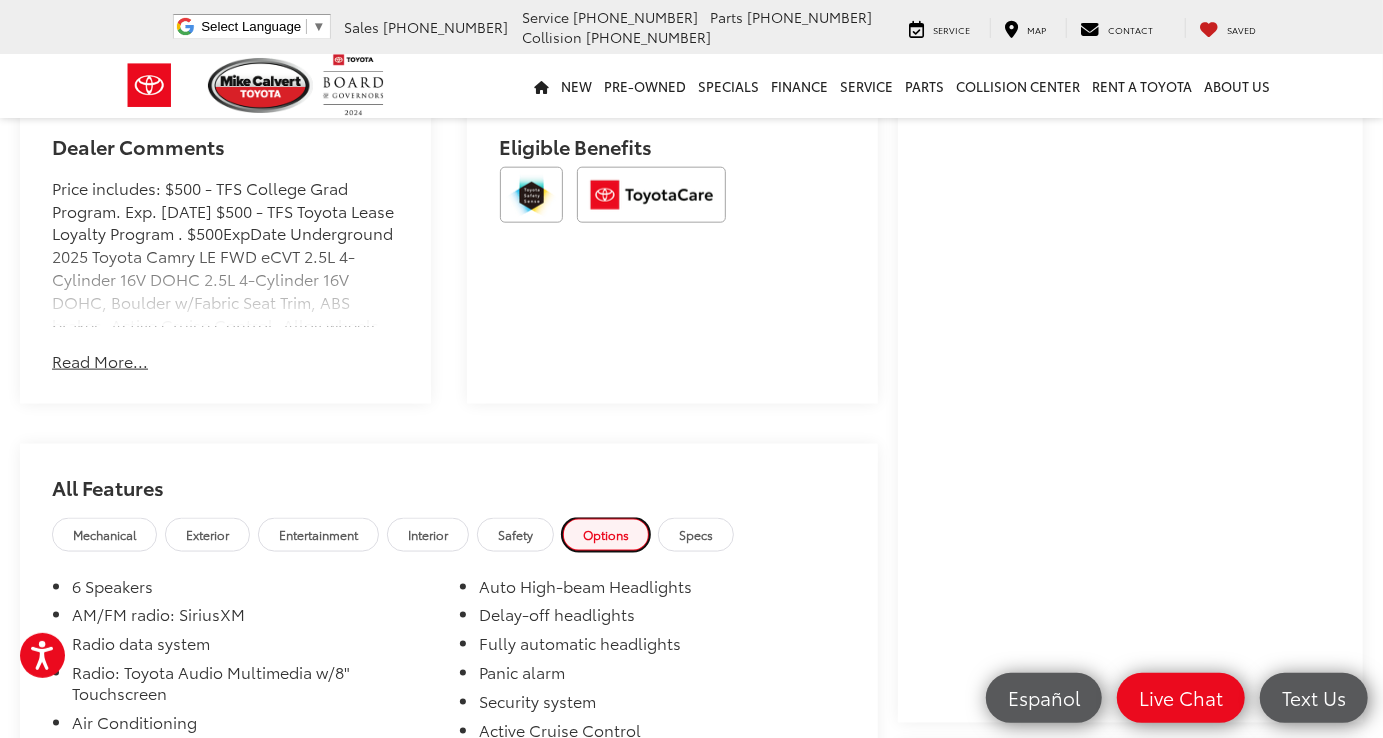 scroll, scrollTop: 1200, scrollLeft: 0, axis: vertical 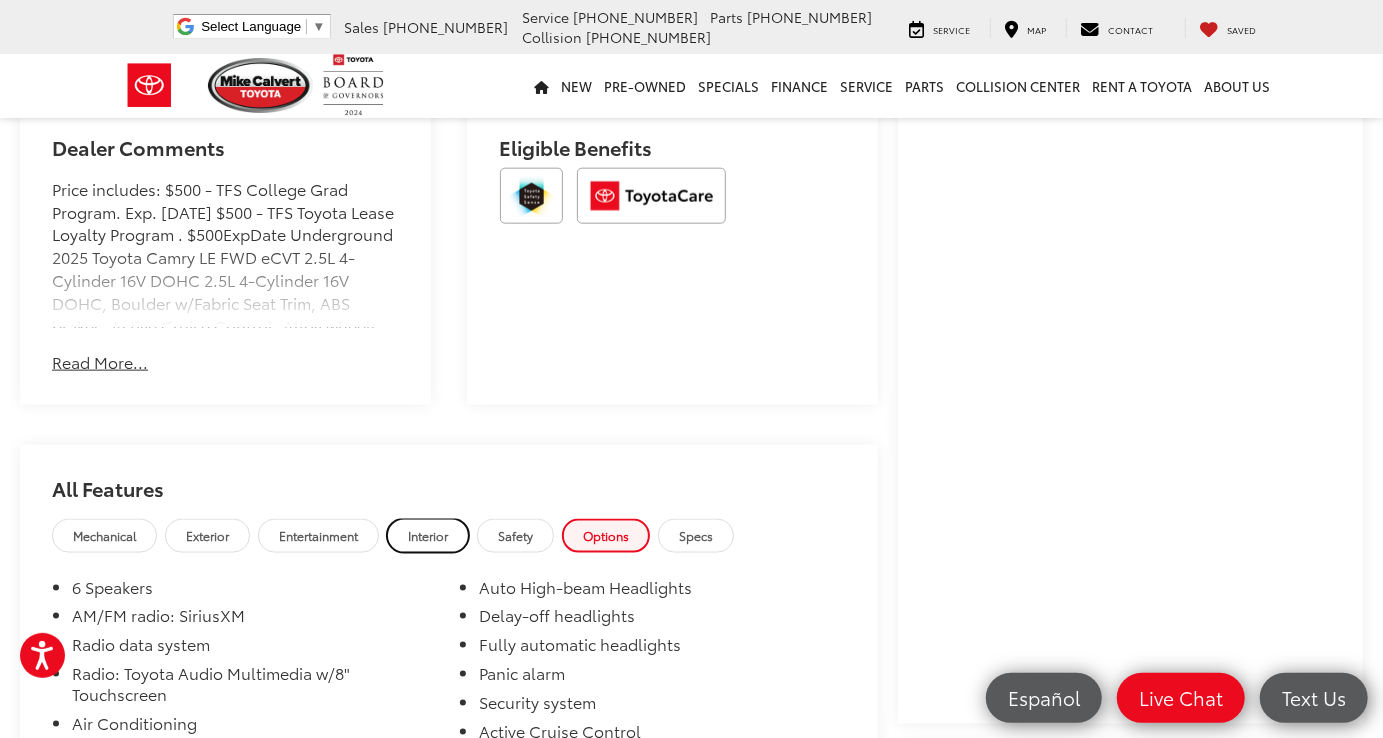 click on "Interior" at bounding box center [428, 535] 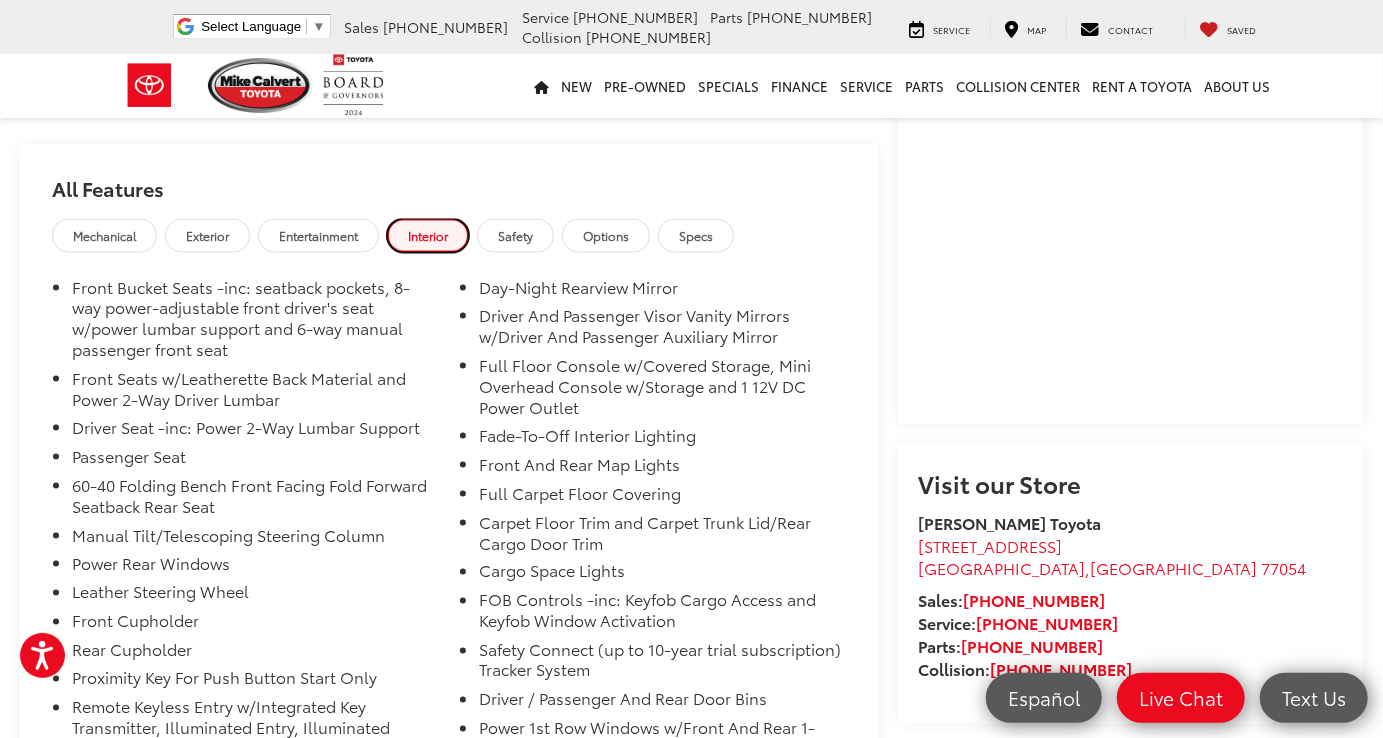 scroll, scrollTop: 1600, scrollLeft: 0, axis: vertical 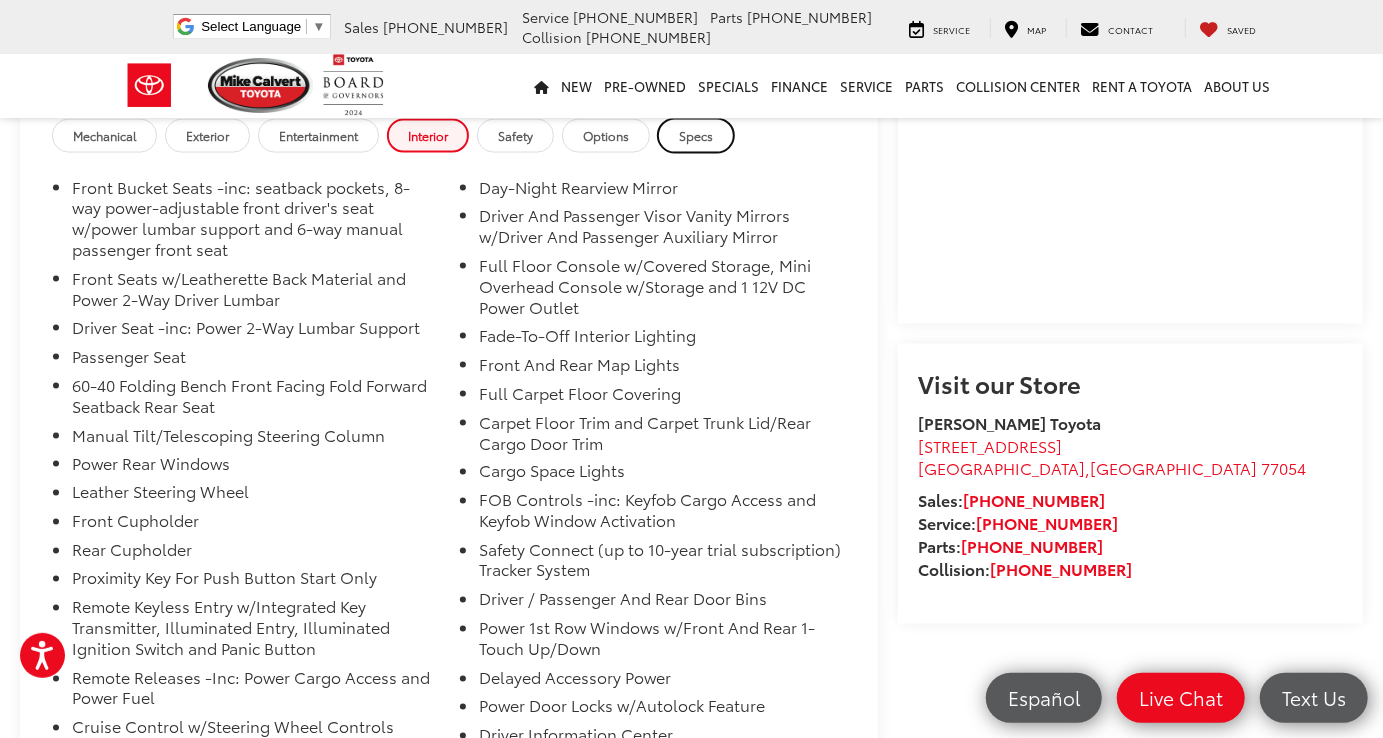 click on "Specs" at bounding box center [696, 135] 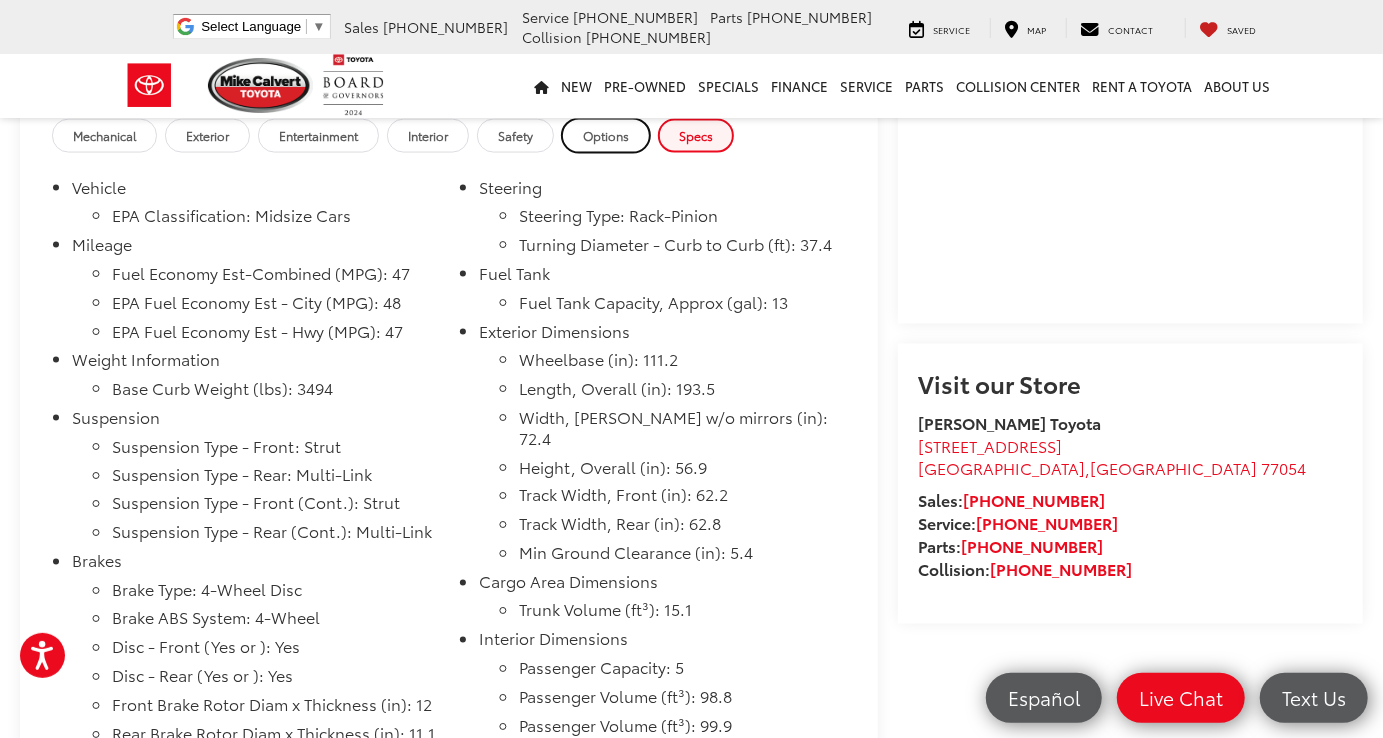 click on "Options" at bounding box center (606, 135) 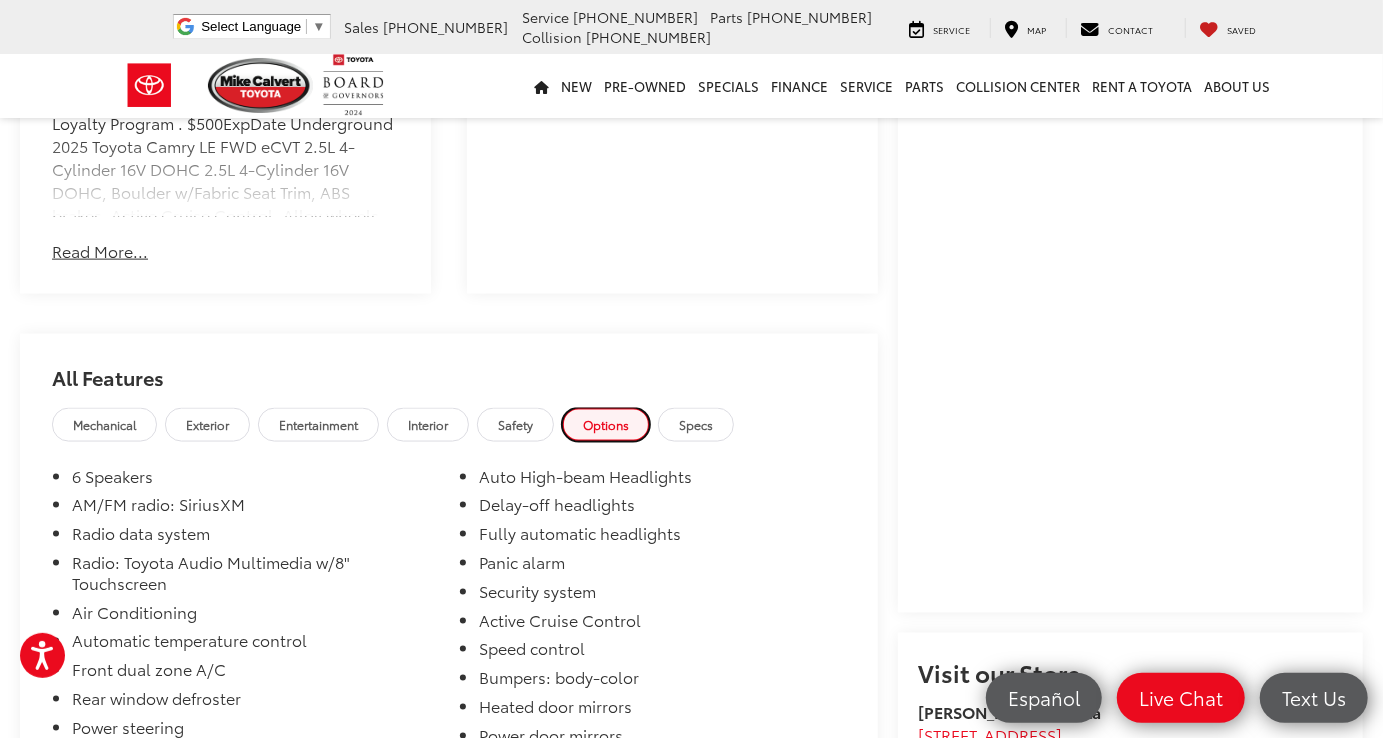 scroll, scrollTop: 1300, scrollLeft: 0, axis: vertical 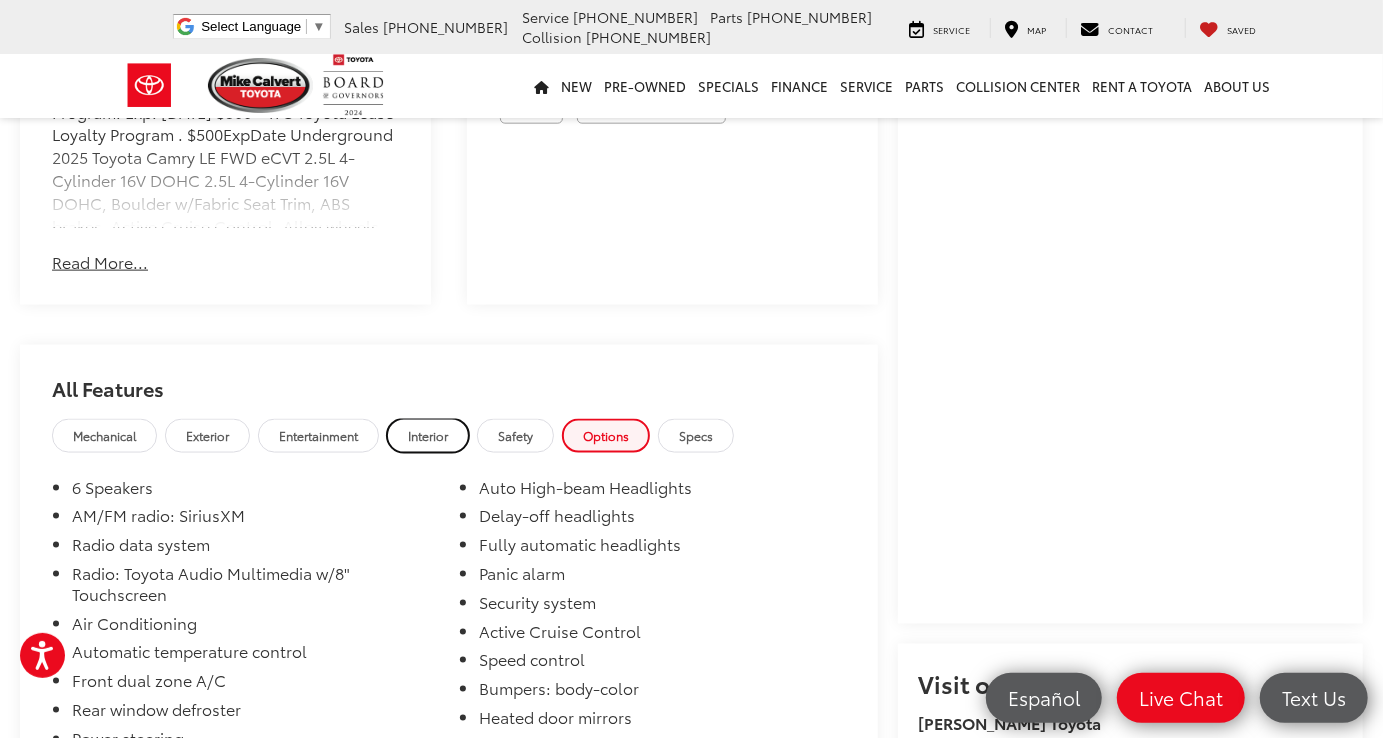 click on "Interior" at bounding box center [428, 435] 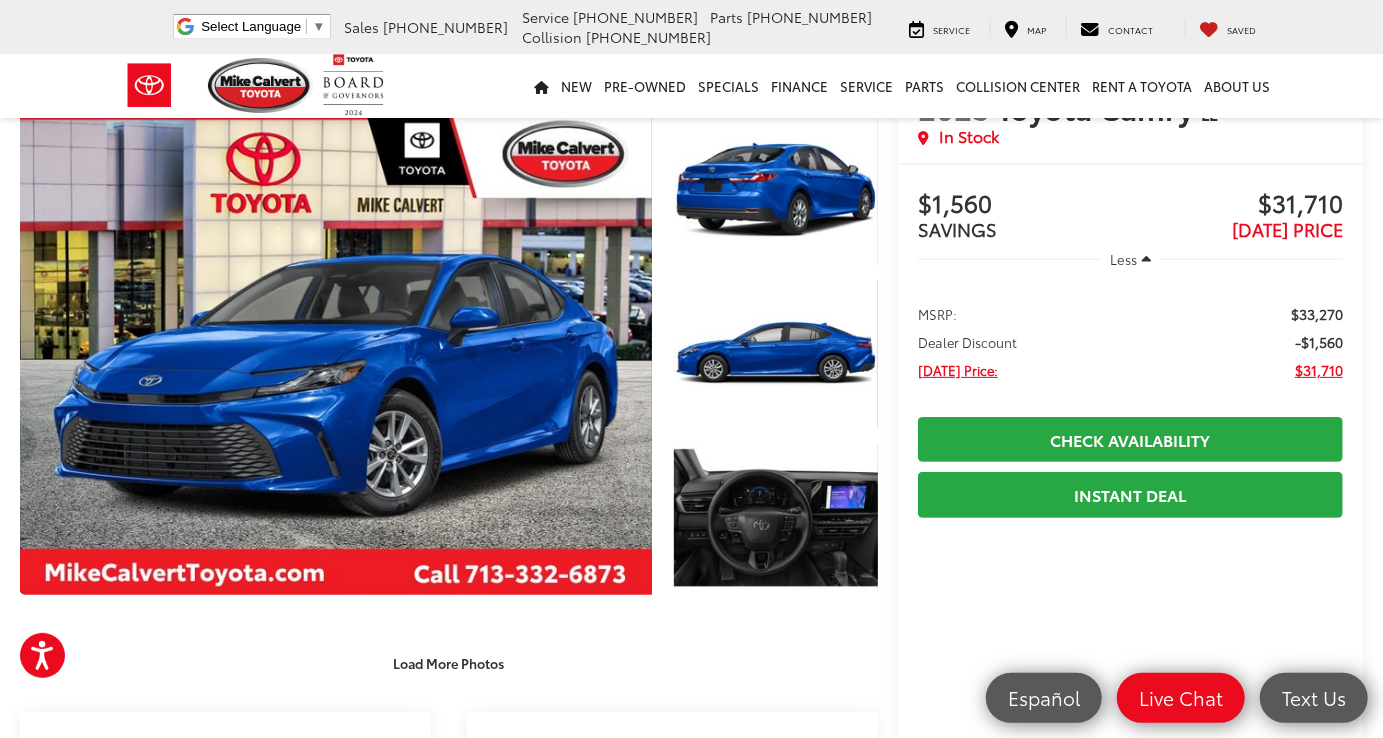 scroll, scrollTop: 45, scrollLeft: 0, axis: vertical 